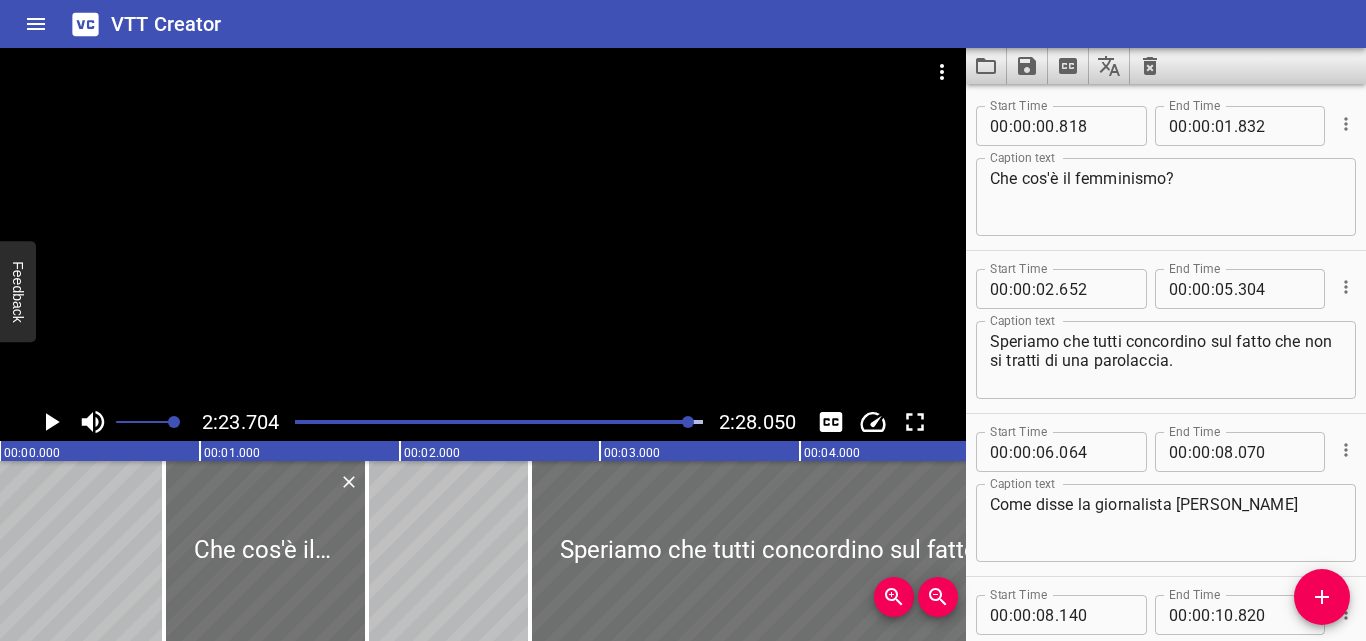 scroll, scrollTop: 0, scrollLeft: 0, axis: both 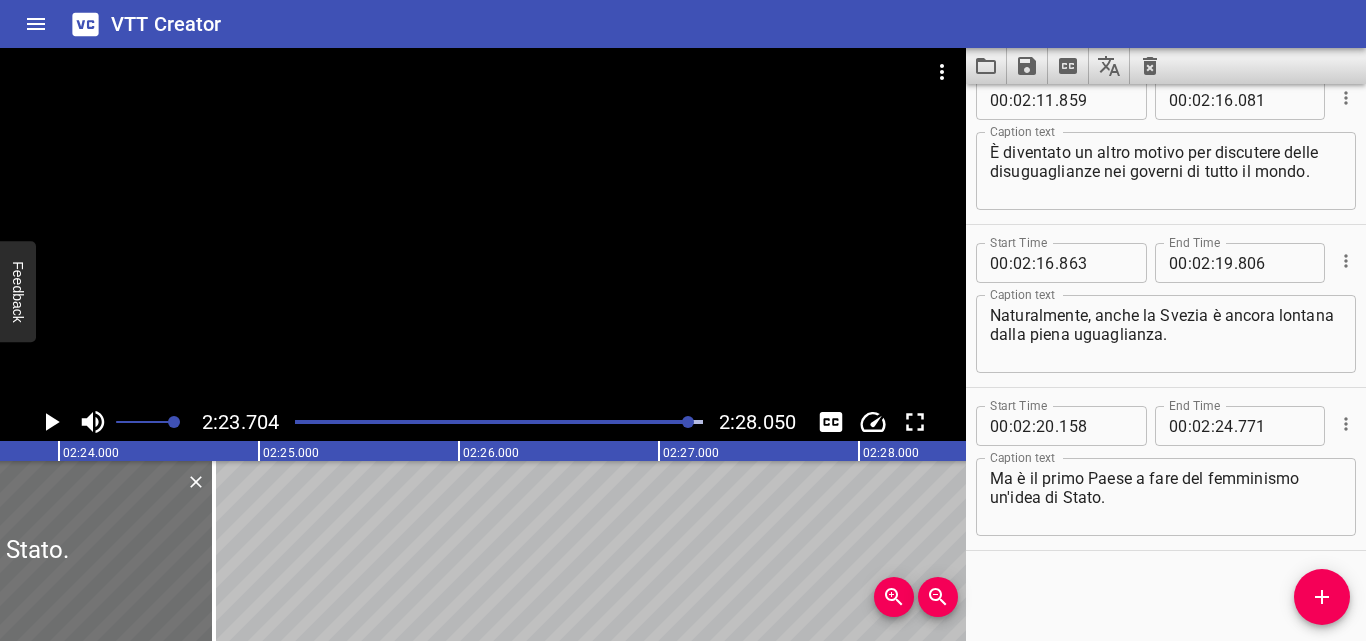 click at bounding box center [499, 422] 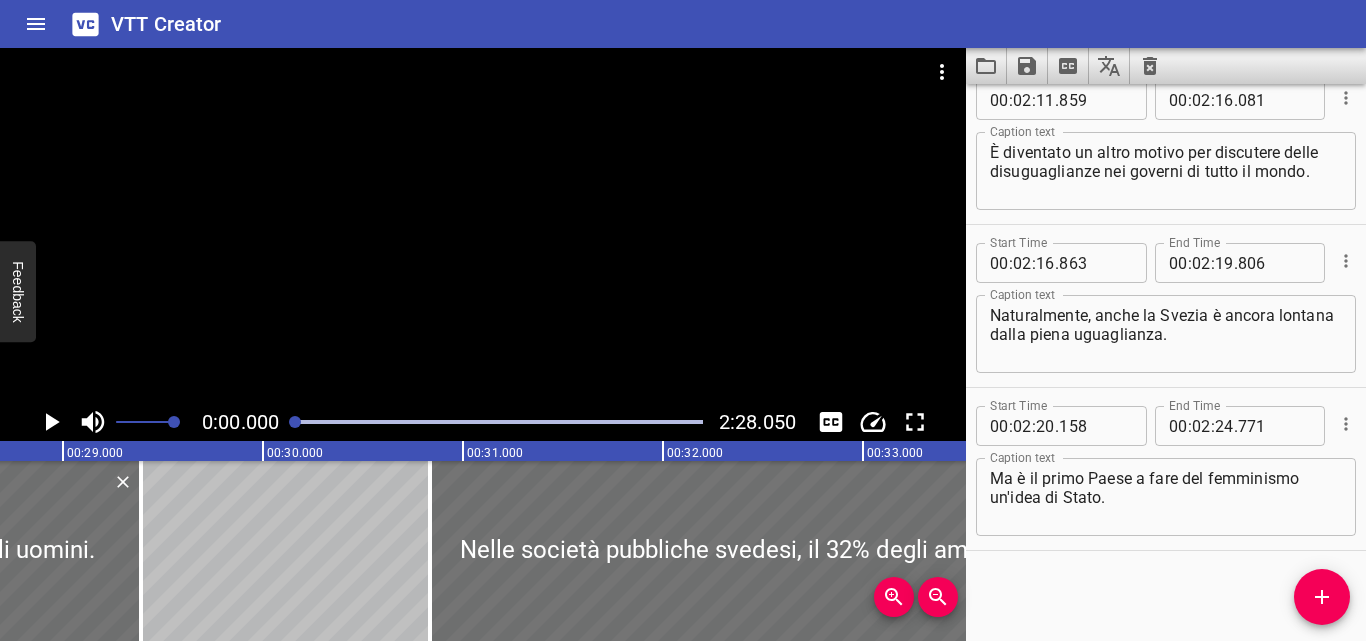 scroll, scrollTop: 0, scrollLeft: 0, axis: both 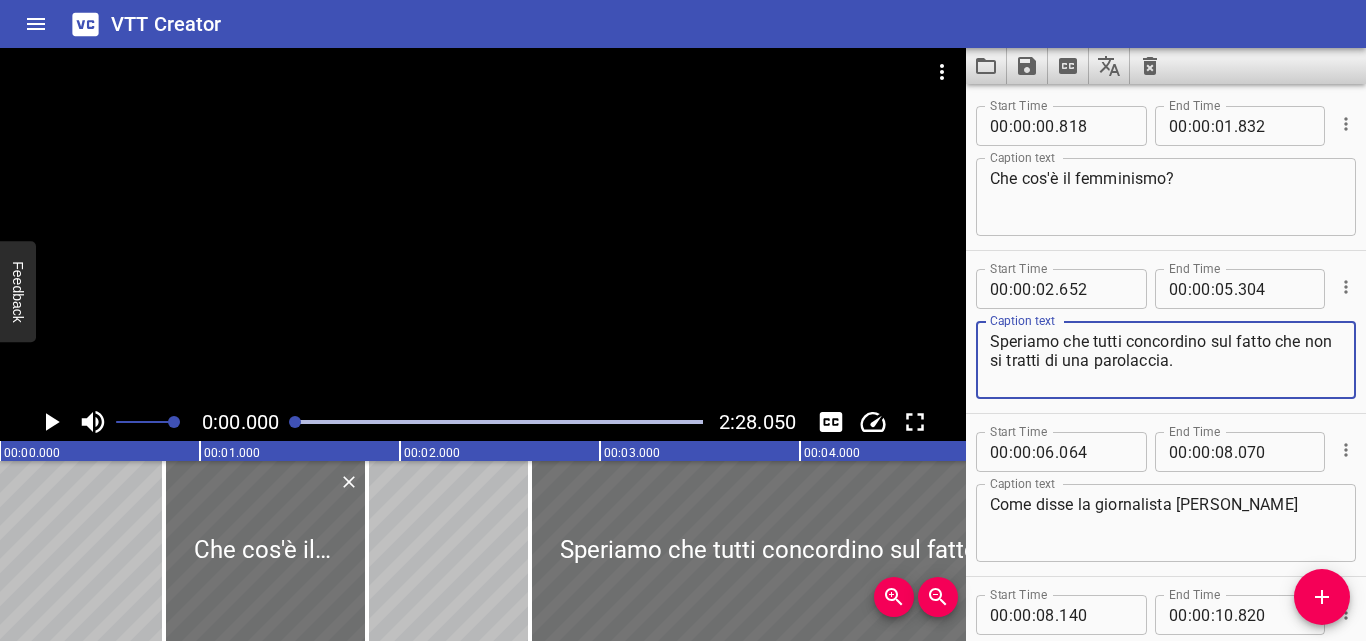 drag, startPoint x: 1023, startPoint y: 362, endPoint x: 1090, endPoint y: 362, distance: 67 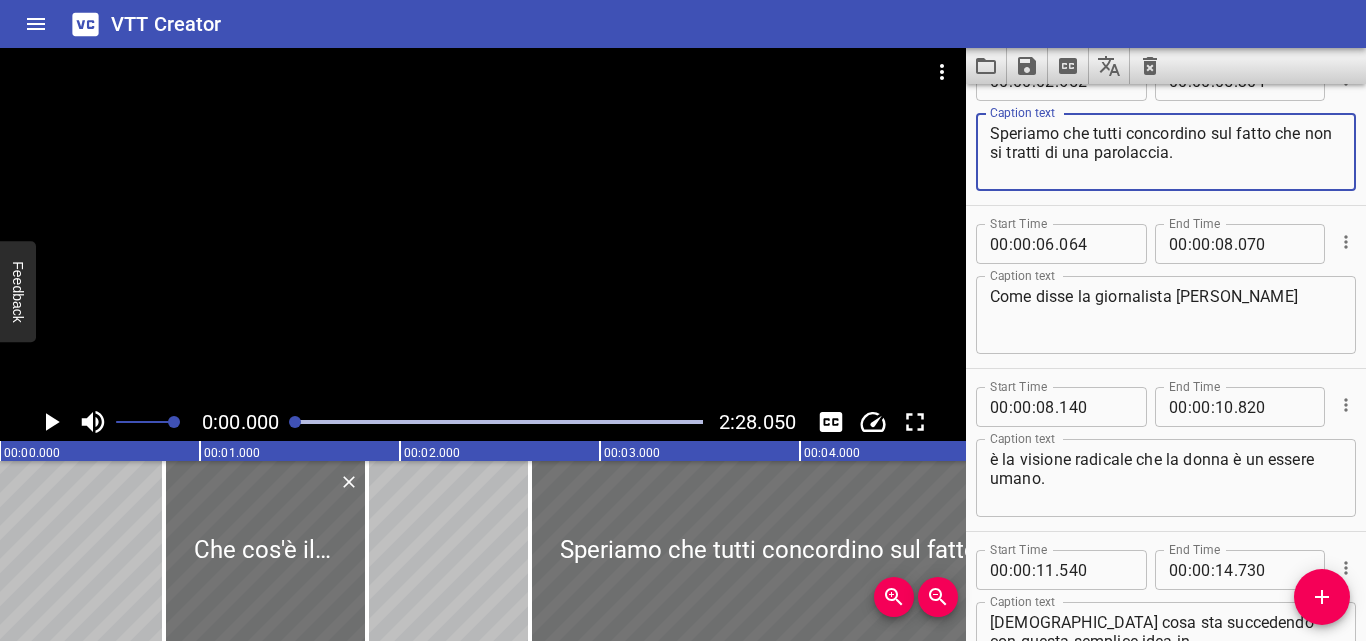scroll, scrollTop: 260, scrollLeft: 0, axis: vertical 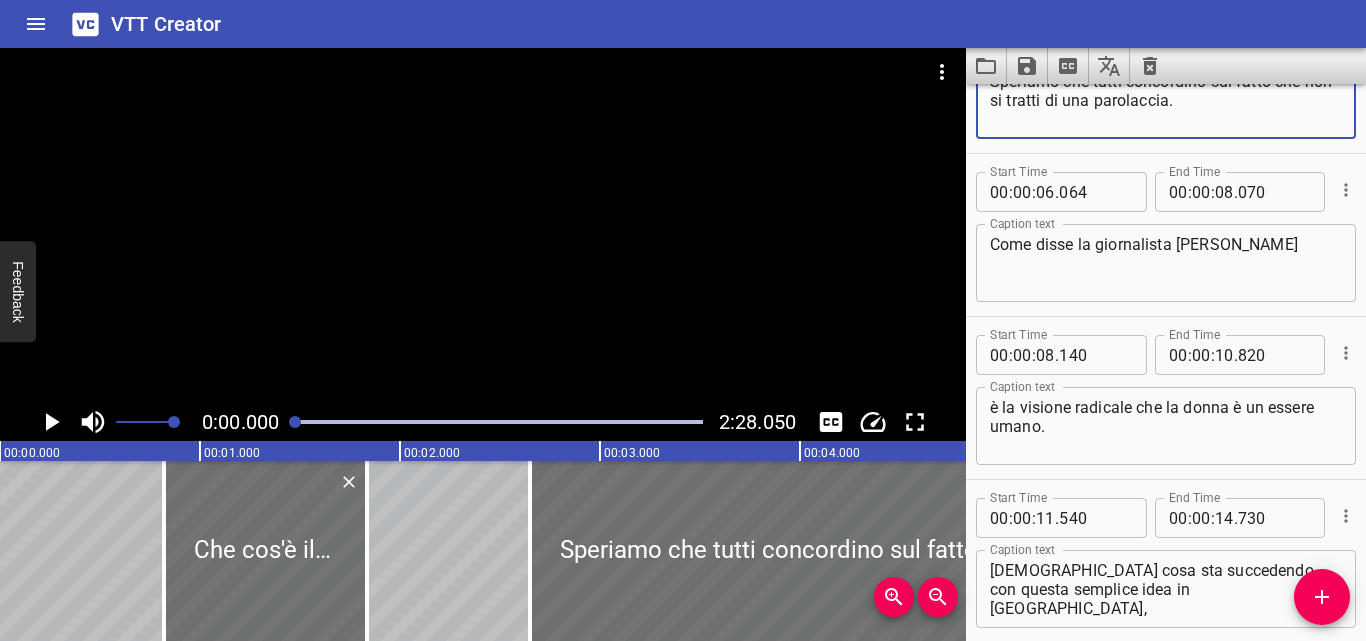click on "Come disse la giornalista [PERSON_NAME]" at bounding box center [1166, 263] 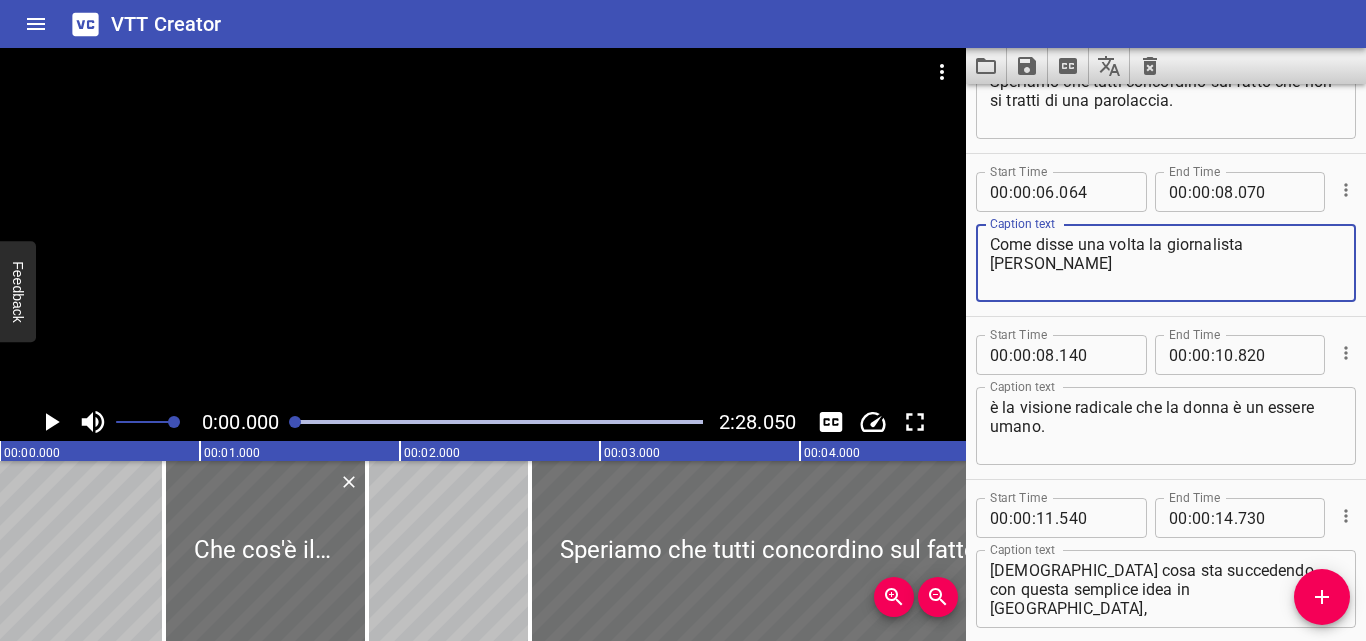 type on "Come disse una volta la giornalista [PERSON_NAME]" 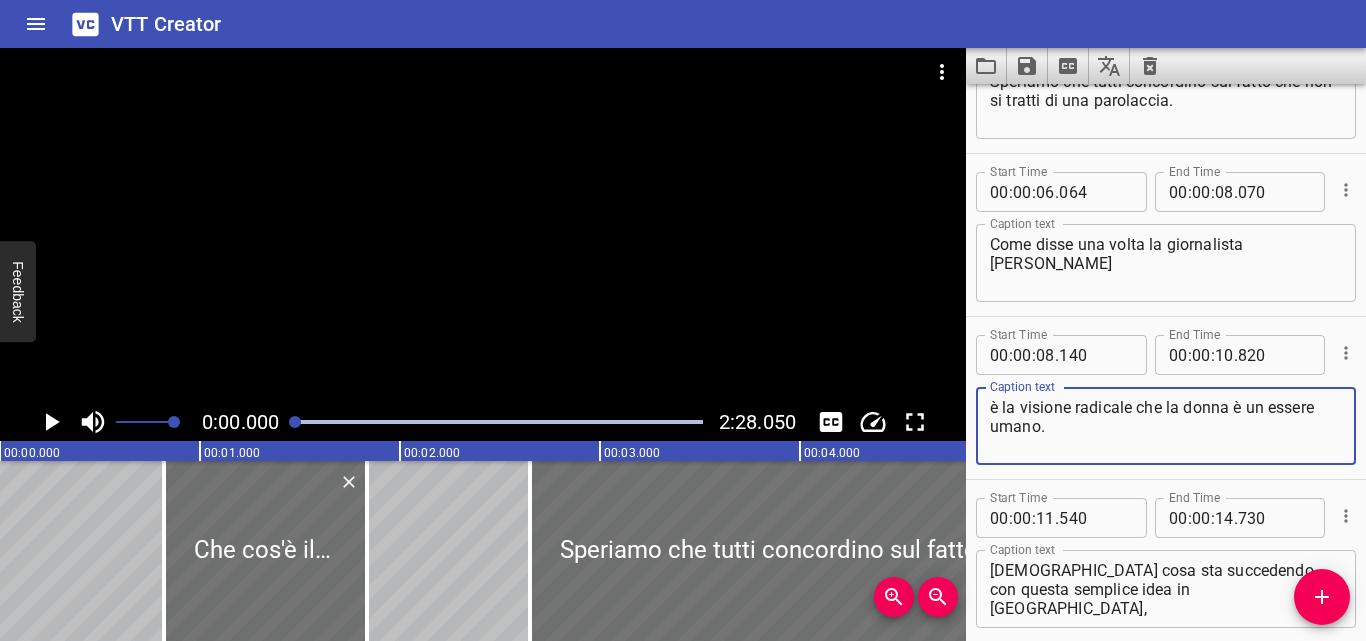 click on "è la visione radicale che la donna è un essere umano." at bounding box center [1166, 426] 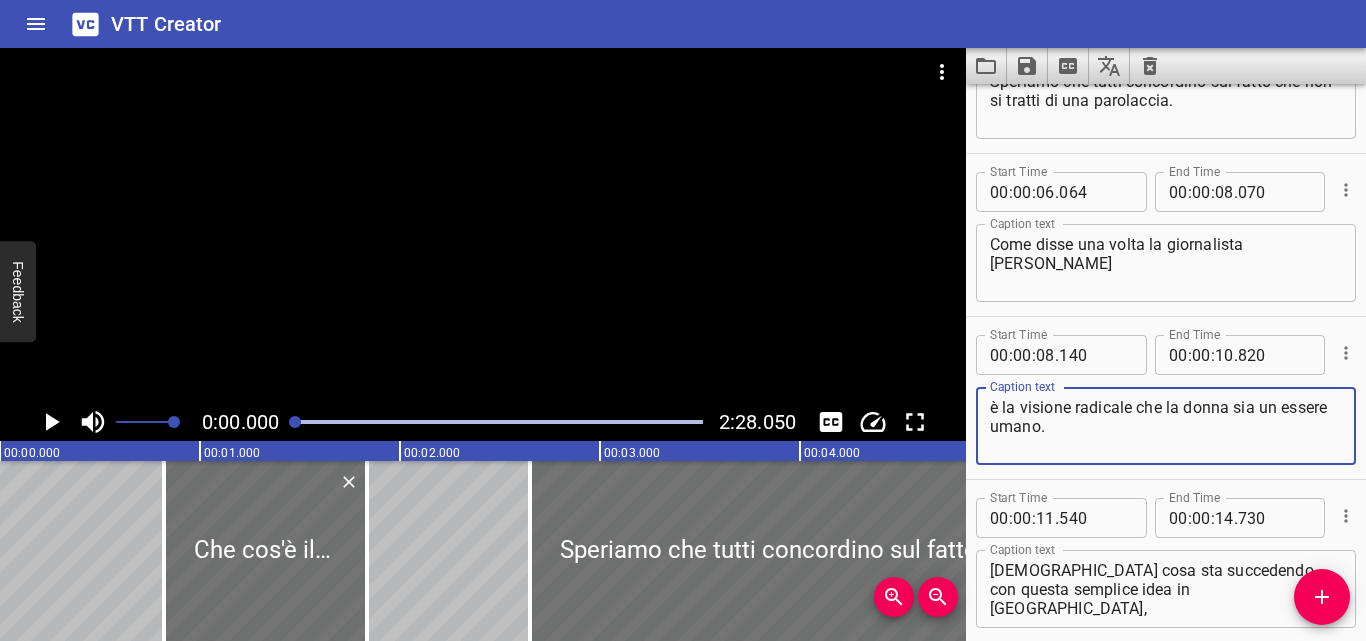 click on "è la visione radicale che la donna sia un essere umano." at bounding box center [1166, 426] 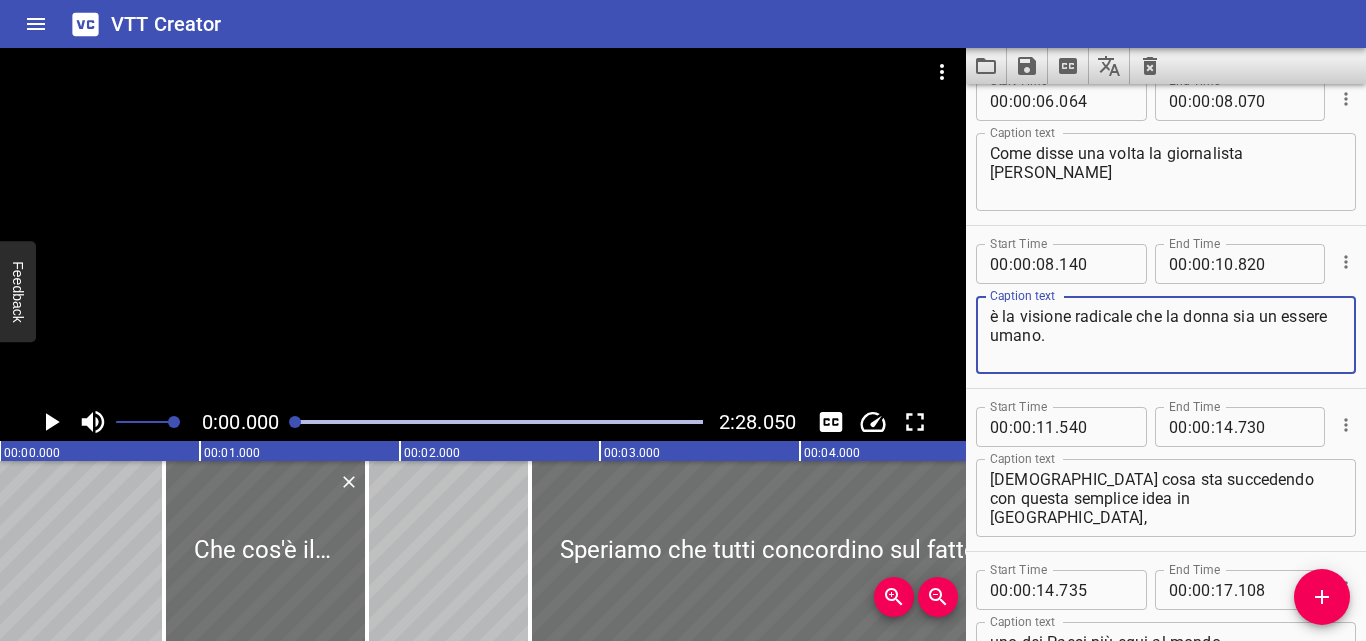 scroll, scrollTop: 494, scrollLeft: 0, axis: vertical 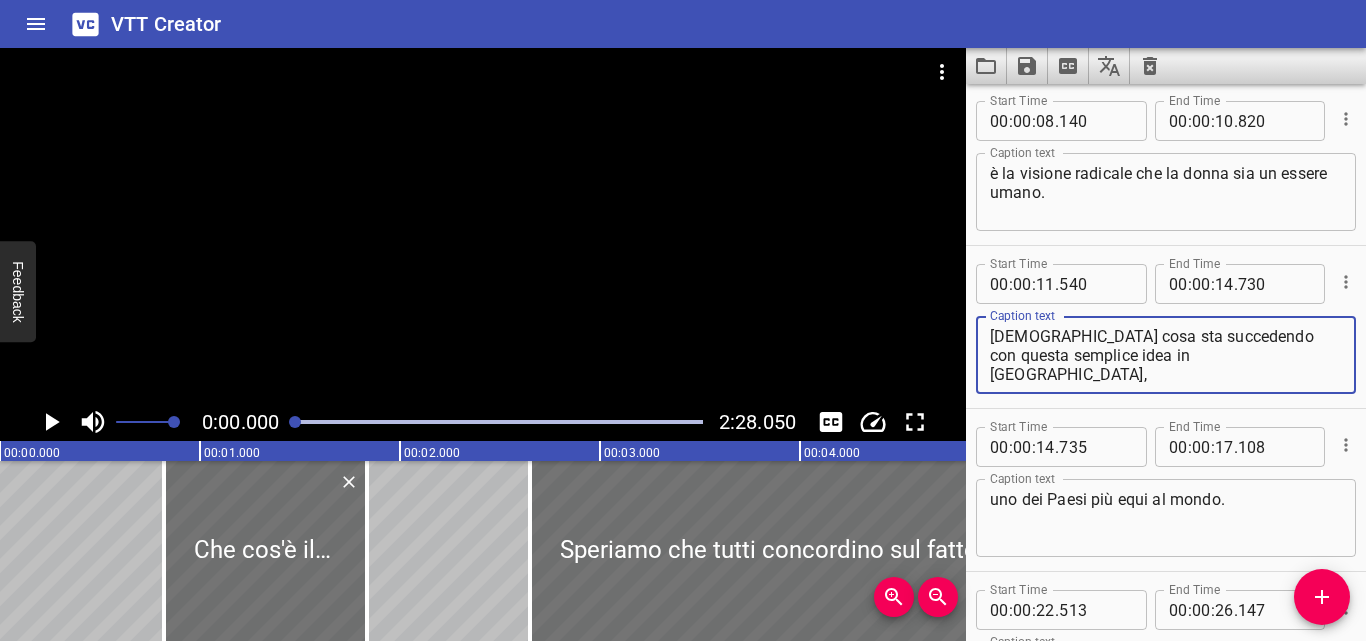 drag, startPoint x: 1099, startPoint y: 336, endPoint x: 1208, endPoint y: 327, distance: 109.370926 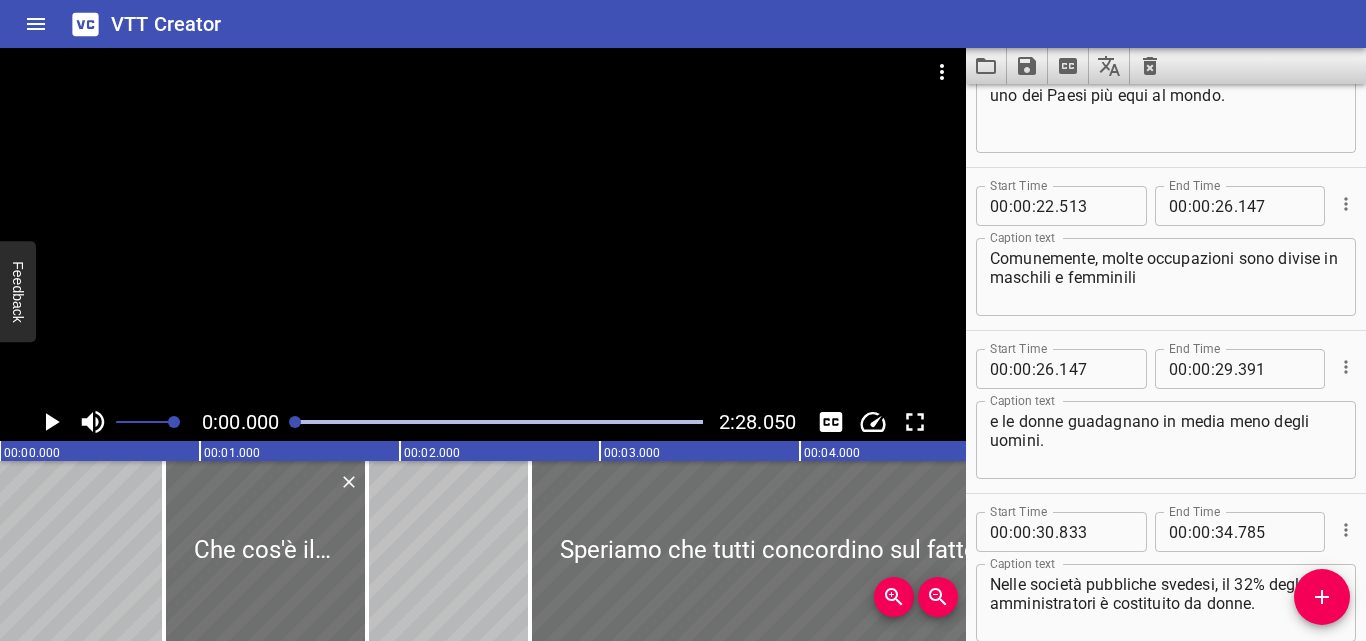 scroll, scrollTop: 911, scrollLeft: 0, axis: vertical 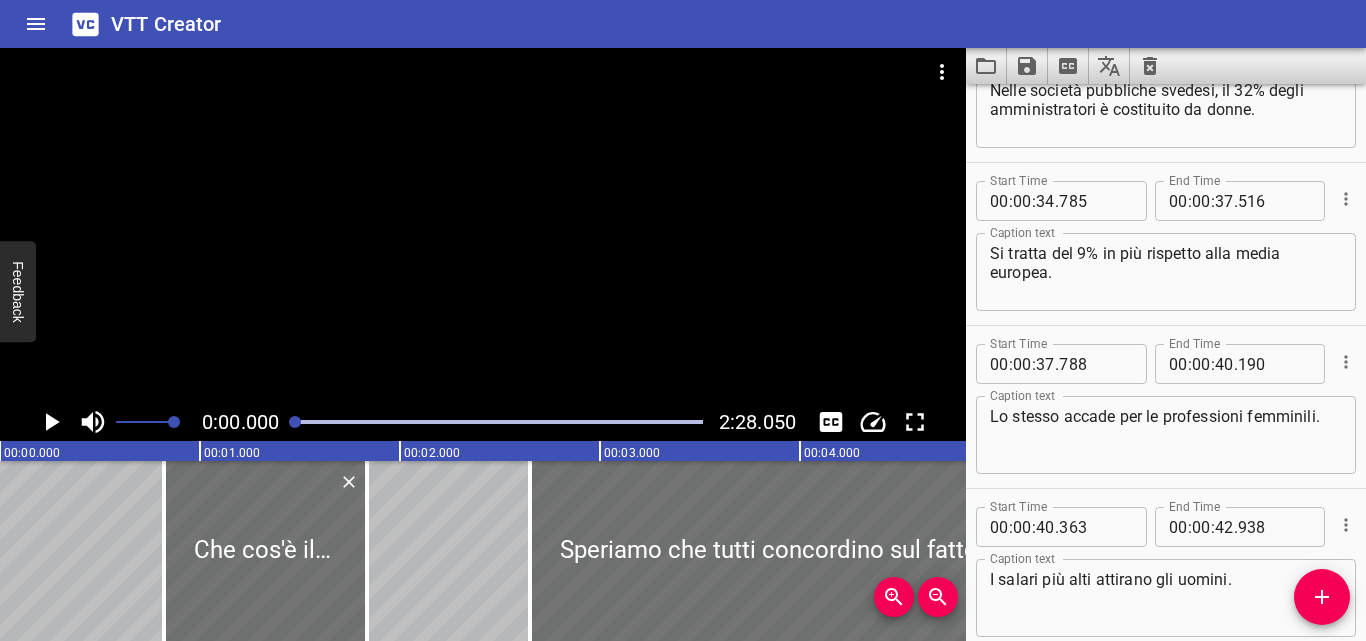 click on "Lo stesso accade per le professioni femminili." at bounding box center [1166, 435] 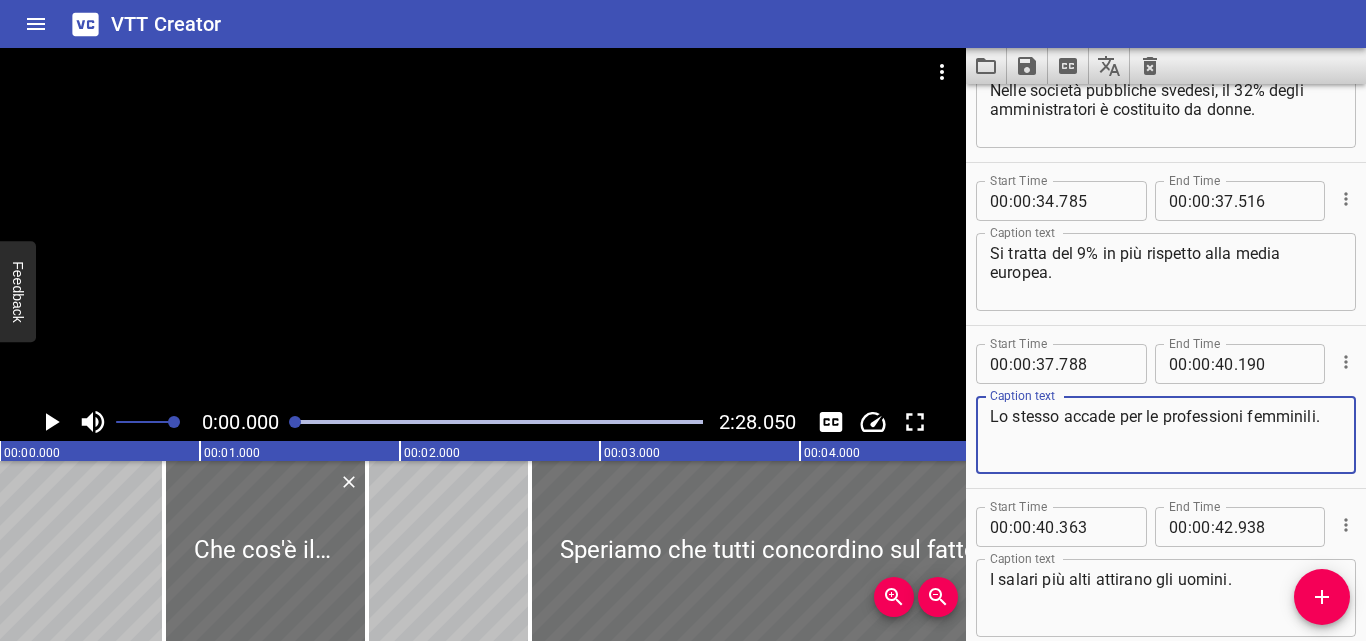 click on "Lo stesso accade per le professioni femminili." at bounding box center [1166, 435] 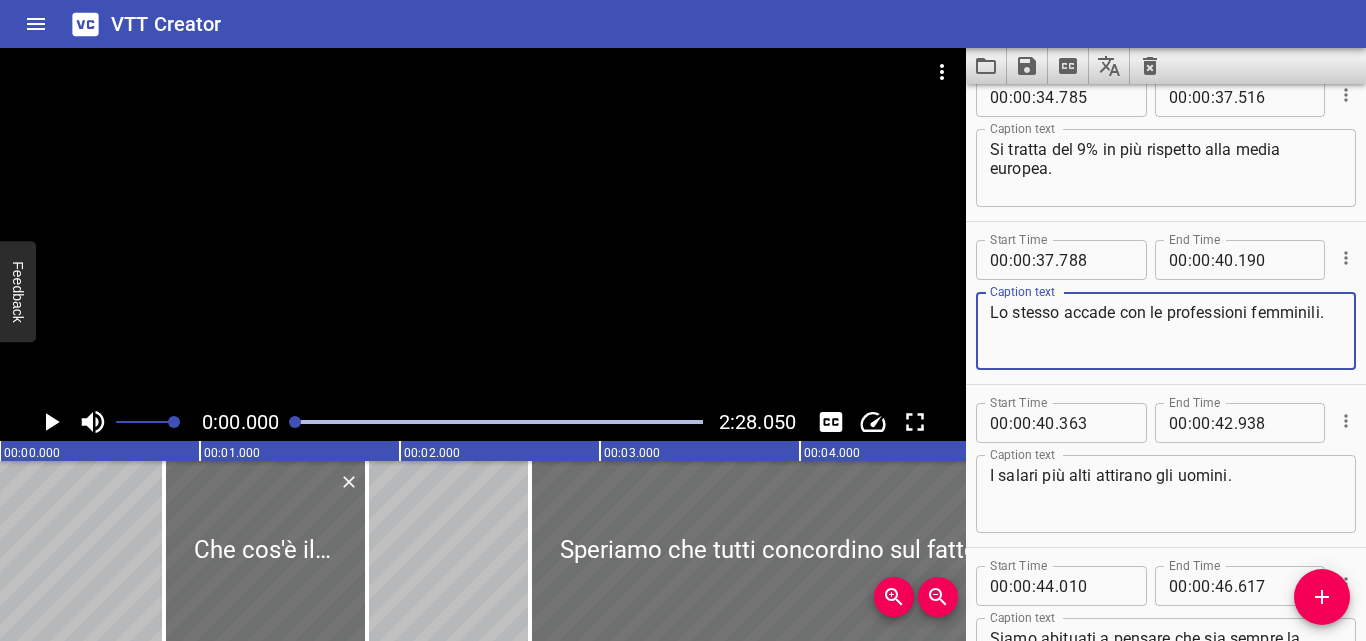scroll, scrollTop: 1509, scrollLeft: 0, axis: vertical 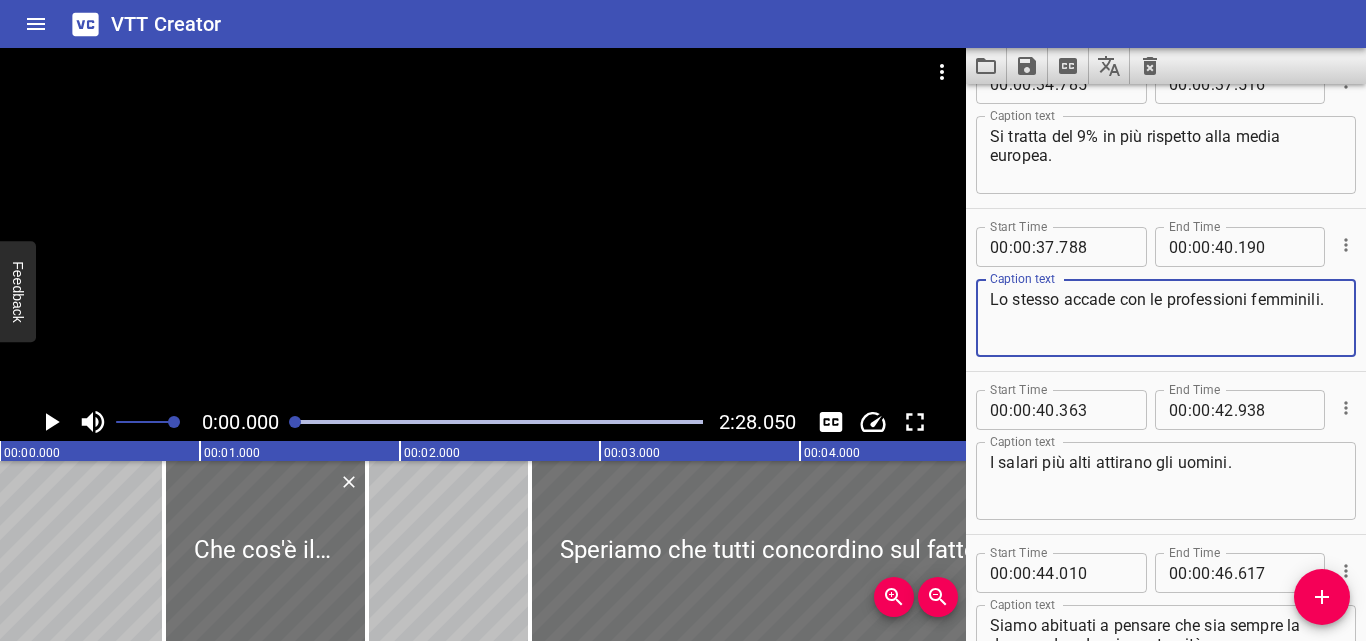 click on "Lo stesso accade con le professioni femminili." at bounding box center (1166, 318) 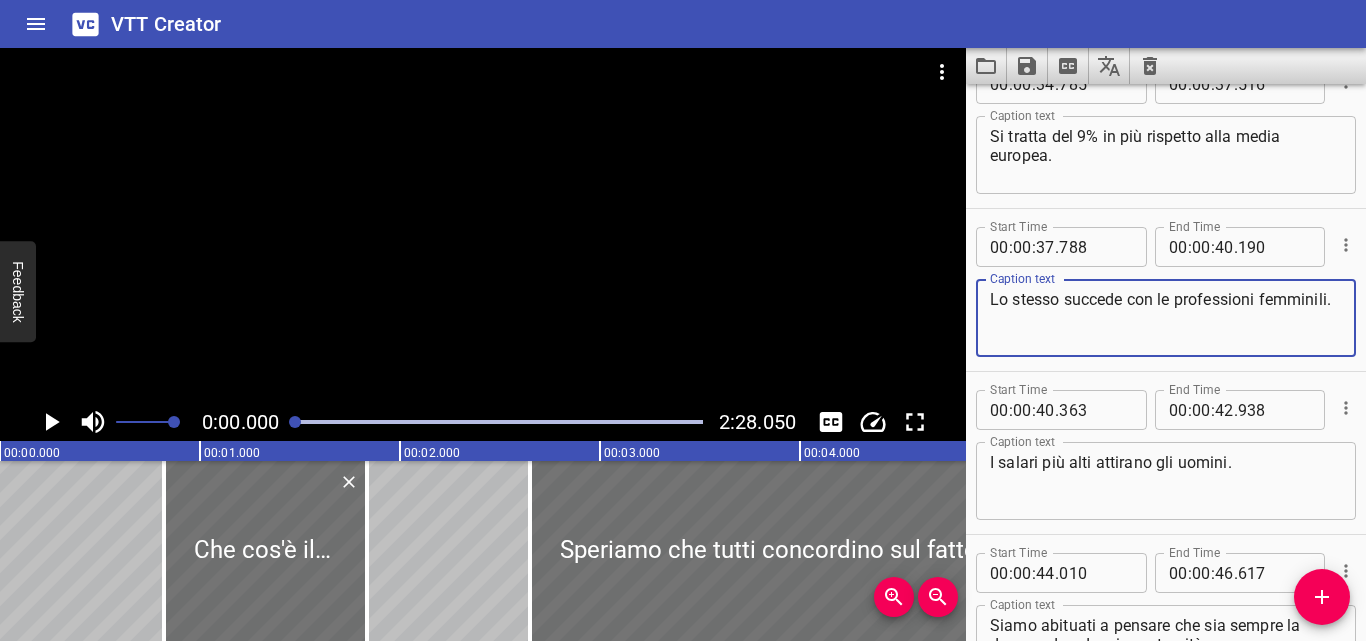 type on "Lo stesso succede con le professioni femminili." 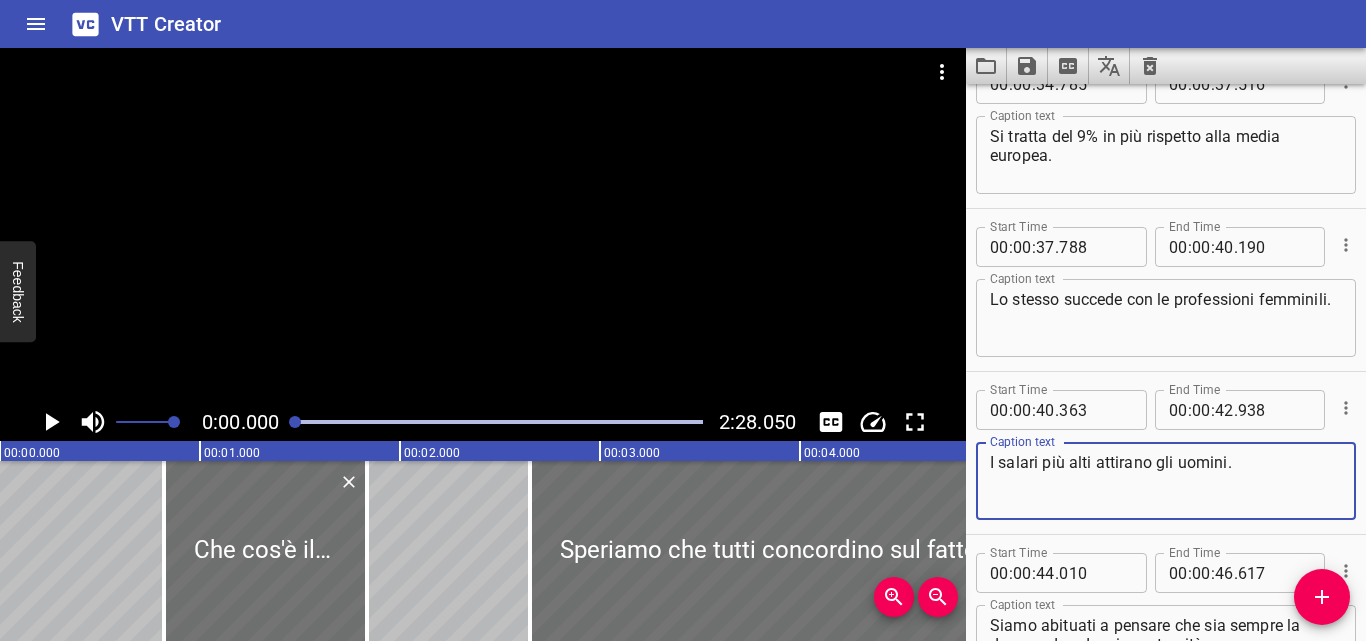 click on "I salari più alti attirano gli uomini." at bounding box center (1166, 481) 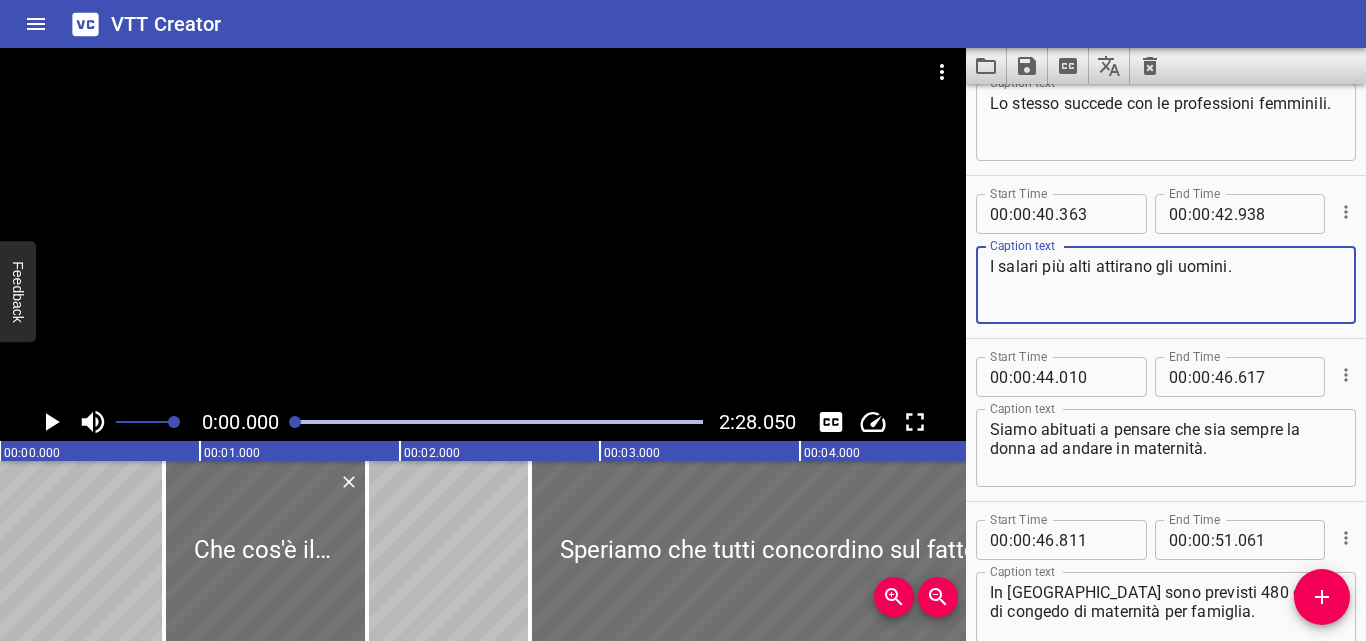 scroll, scrollTop: 1770, scrollLeft: 0, axis: vertical 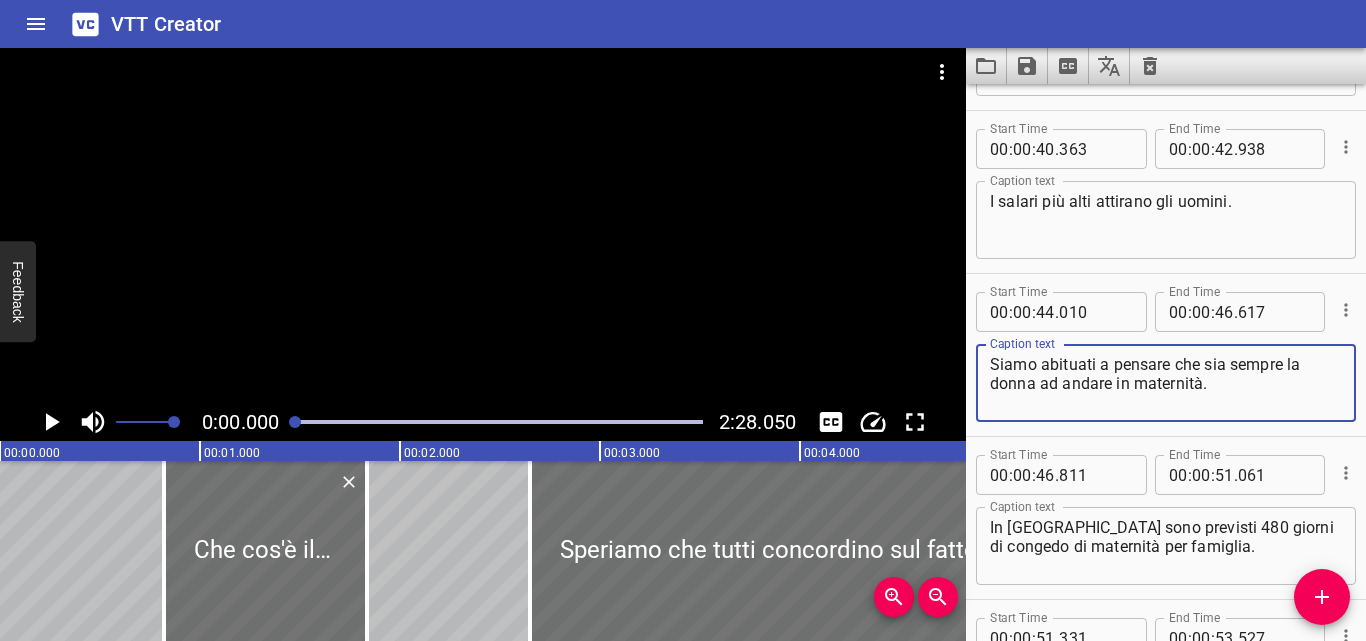 drag, startPoint x: 1101, startPoint y: 367, endPoint x: 1168, endPoint y: 367, distance: 67 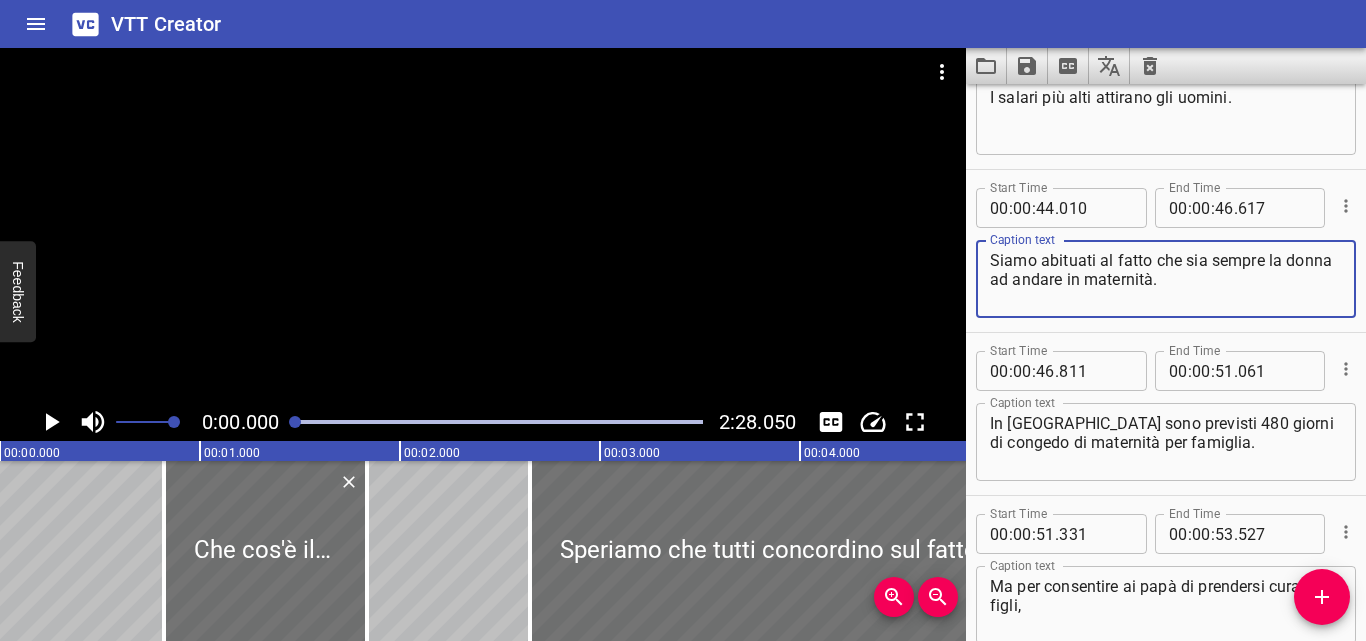 scroll, scrollTop: 1900, scrollLeft: 0, axis: vertical 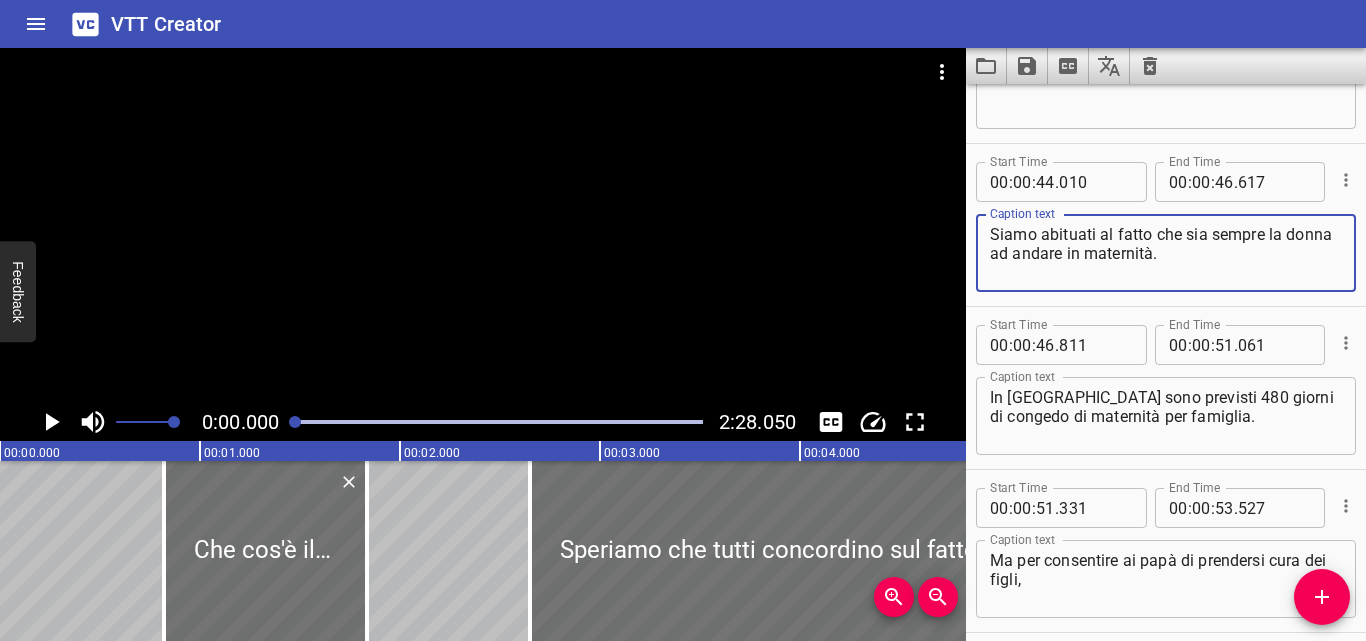 type on "Siamo abituati al fatto che sia sempre la donna ad andare in maternità." 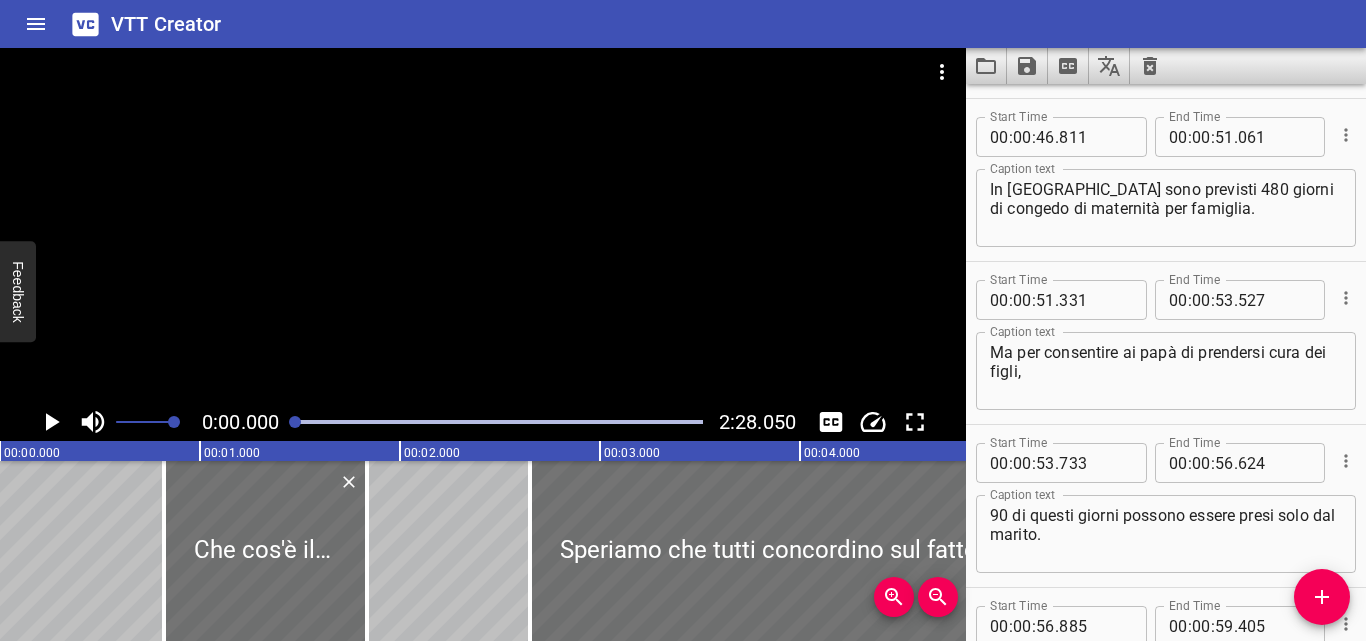 scroll, scrollTop: 2173, scrollLeft: 0, axis: vertical 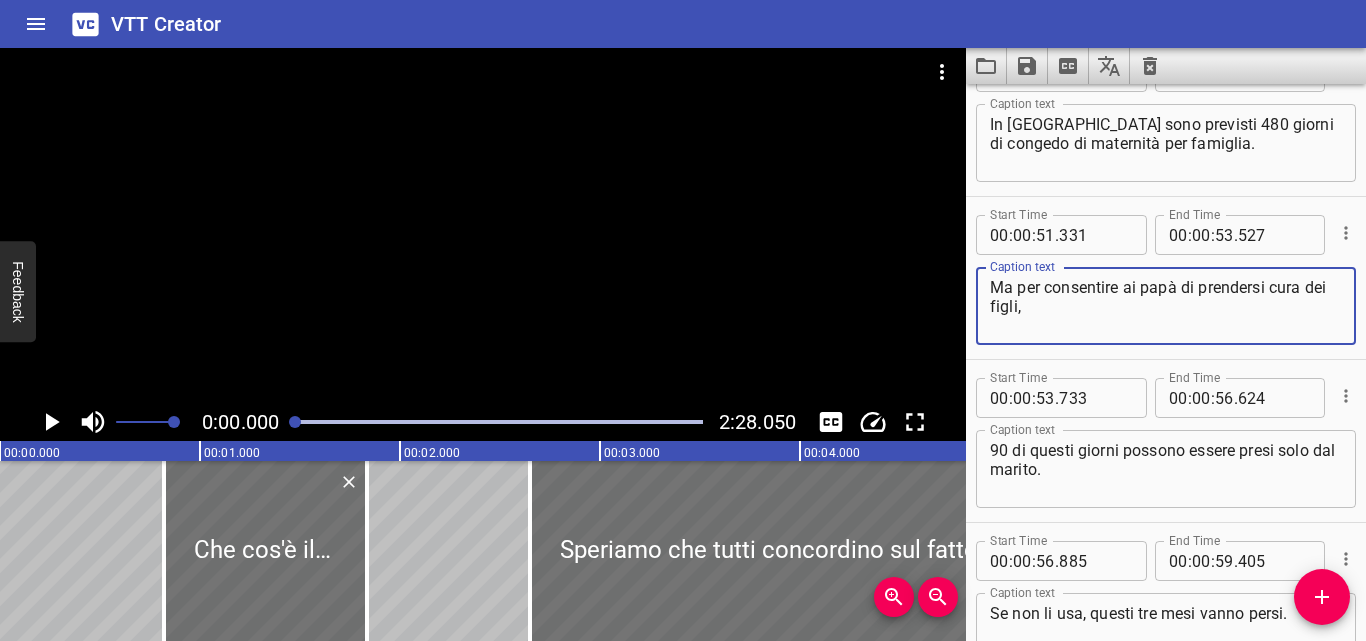 drag, startPoint x: 1202, startPoint y: 285, endPoint x: 1013, endPoint y: 304, distance: 189.95262 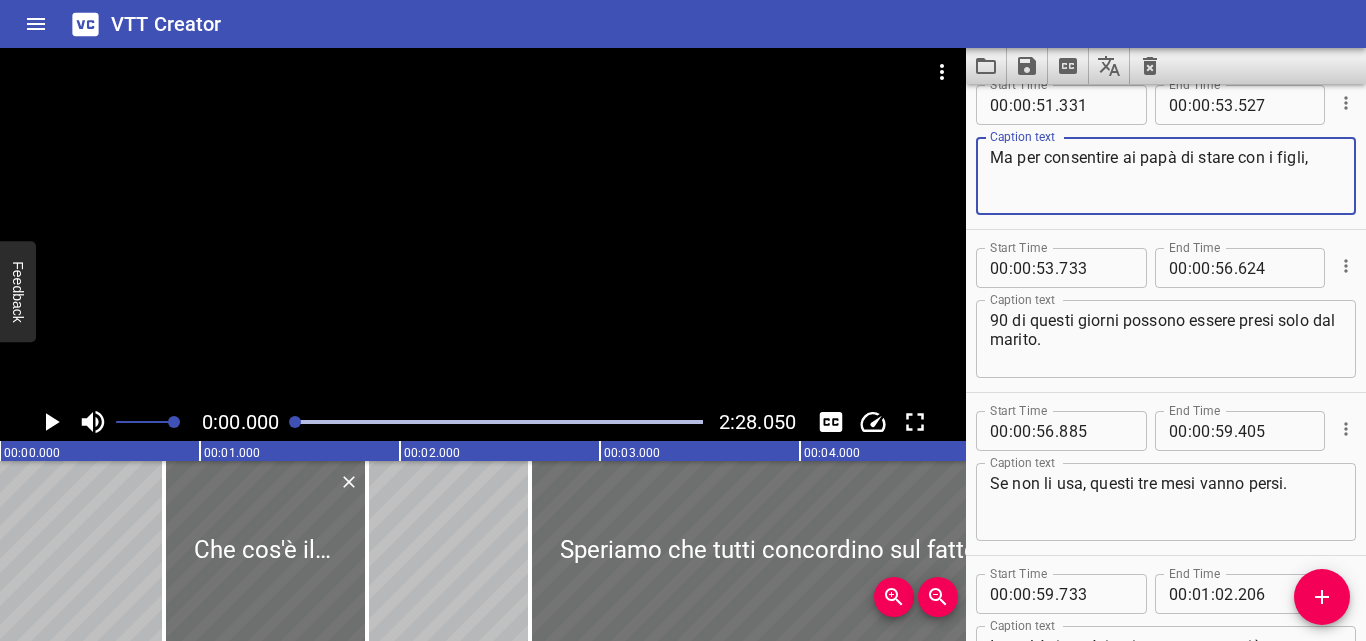 scroll, scrollTop: 2316, scrollLeft: 0, axis: vertical 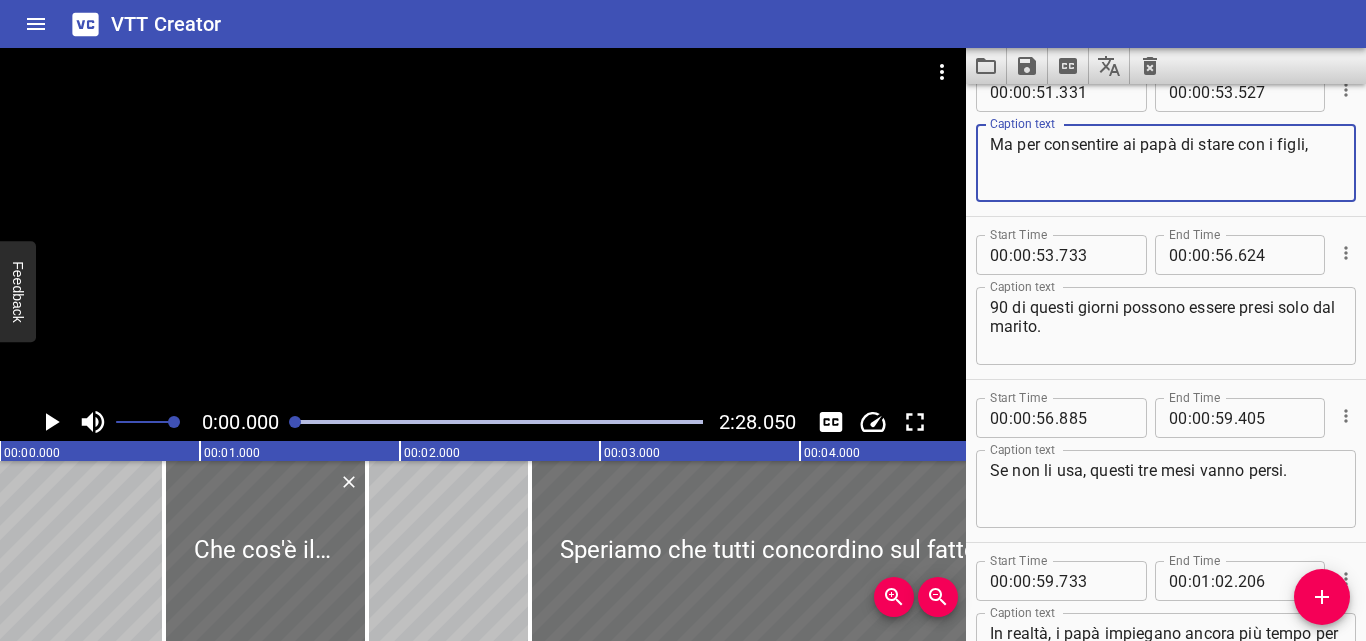 type on "Ma per consentire ai papà di stare con i figli," 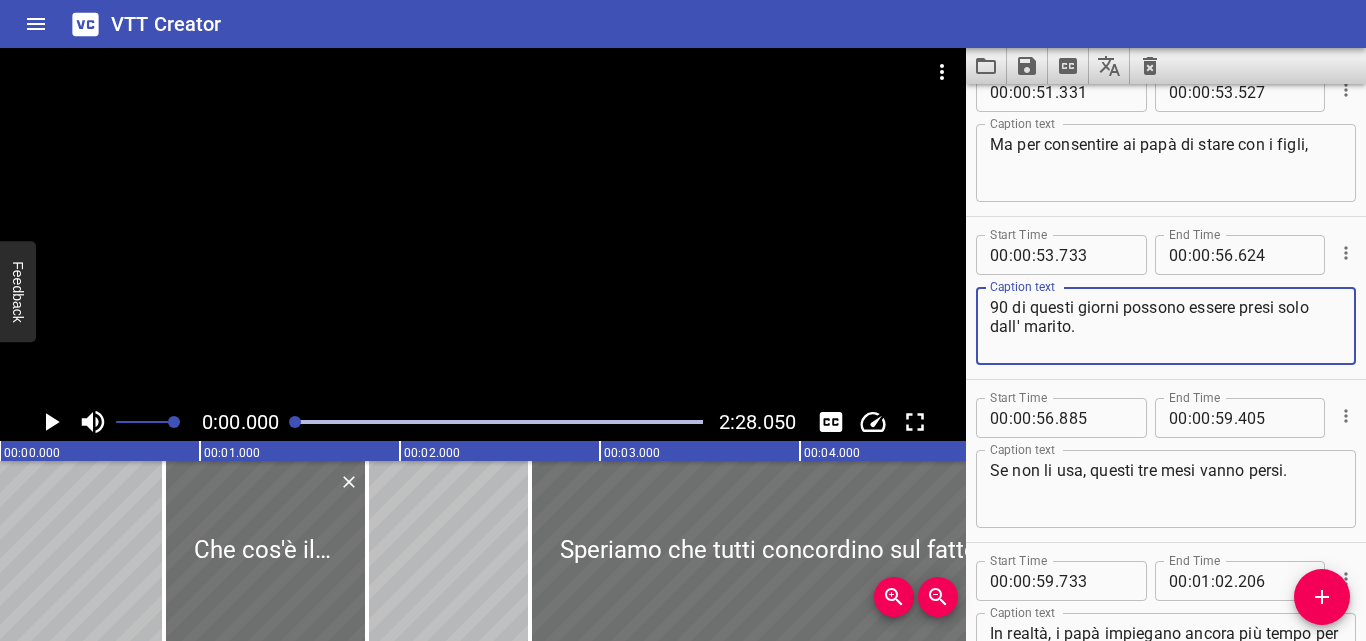 drag, startPoint x: 1026, startPoint y: 326, endPoint x: 1068, endPoint y: 326, distance: 42 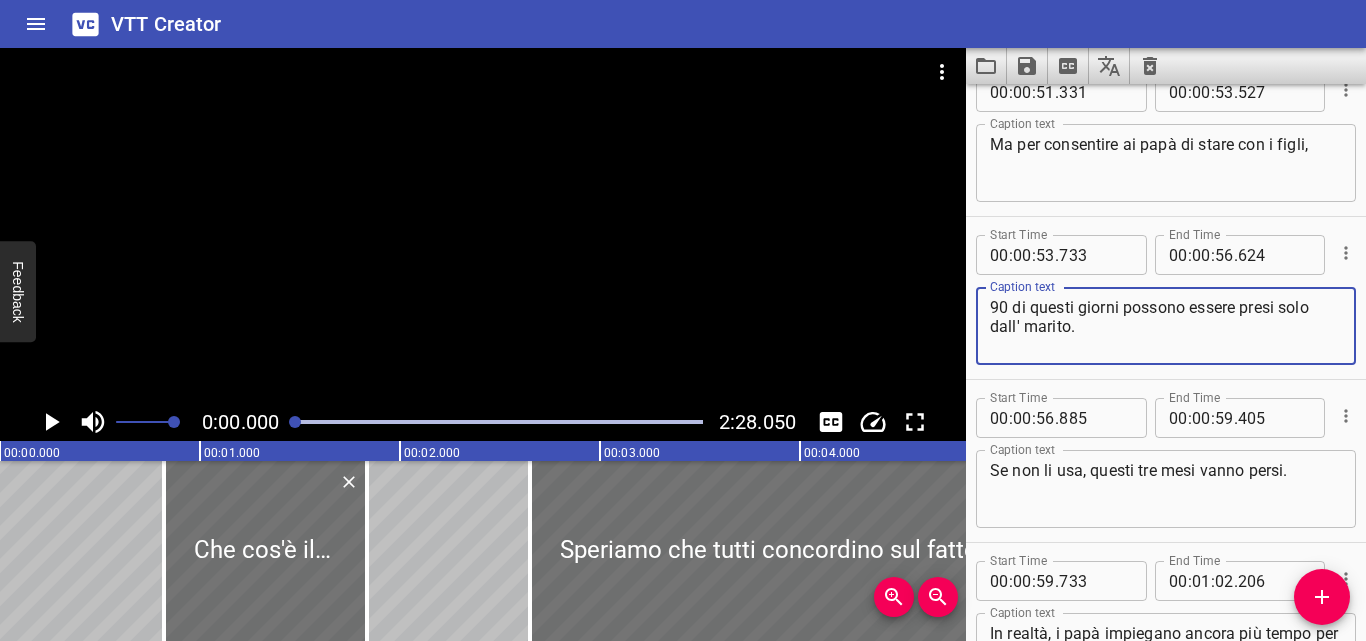 click on "90 di questi giorni possono essere presi solo dall' marito." at bounding box center (1166, 326) 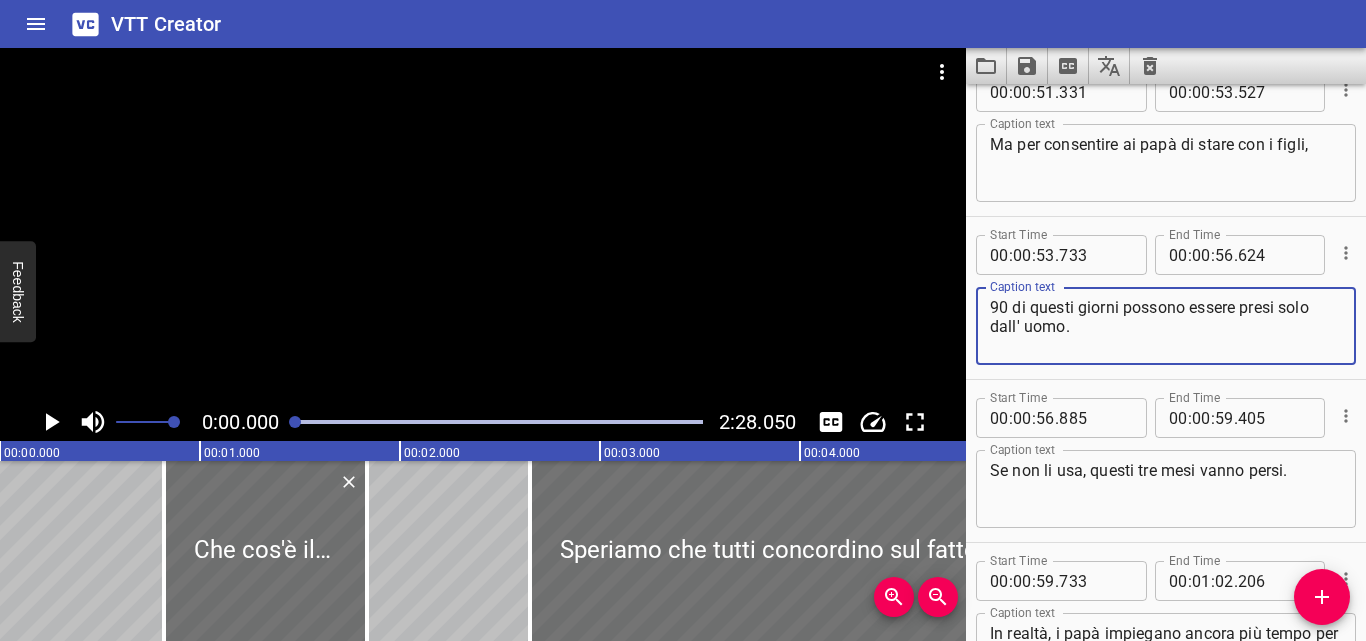 type on "90 di questi giorni possono essere presi solo dall' uomo." 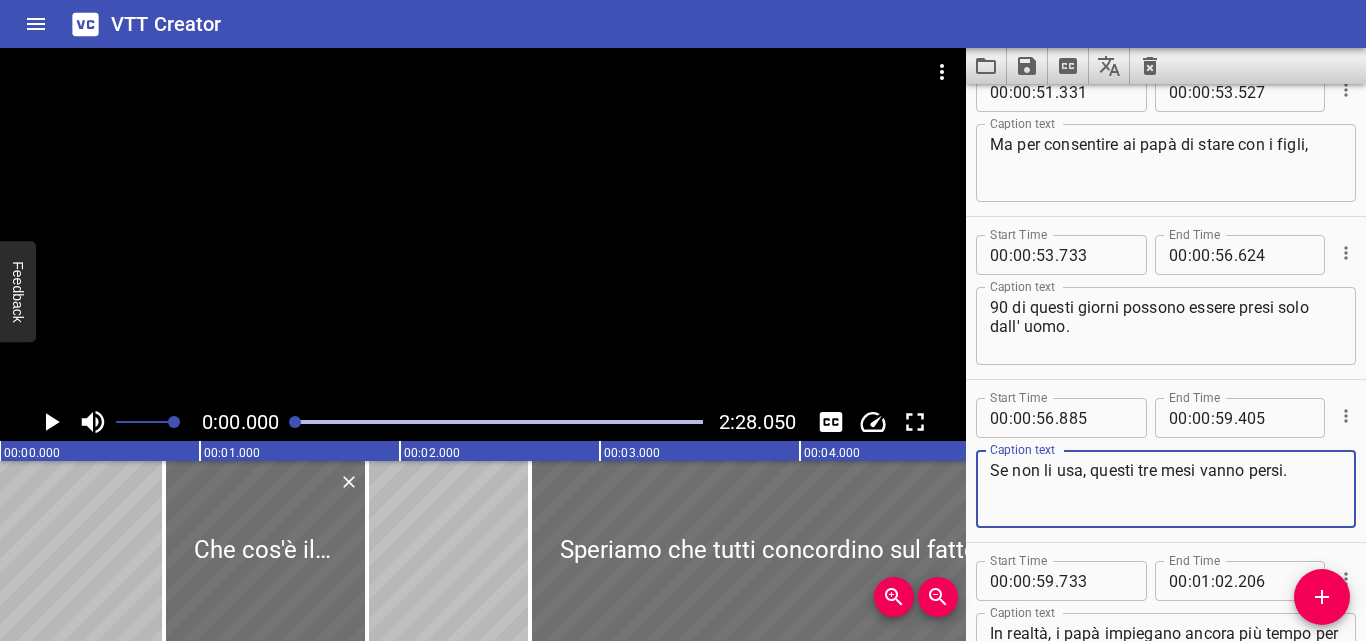 click on "Se non li usa, questi tre mesi vanno persi." at bounding box center [1166, 489] 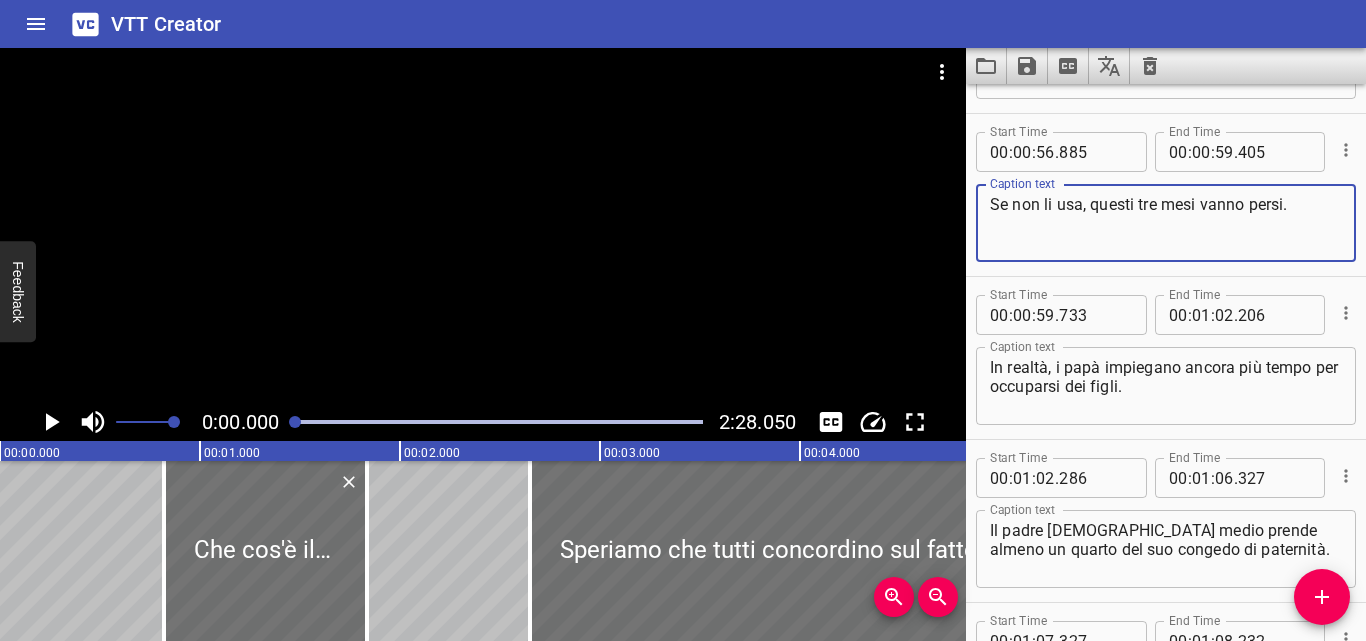 scroll, scrollTop: 2595, scrollLeft: 0, axis: vertical 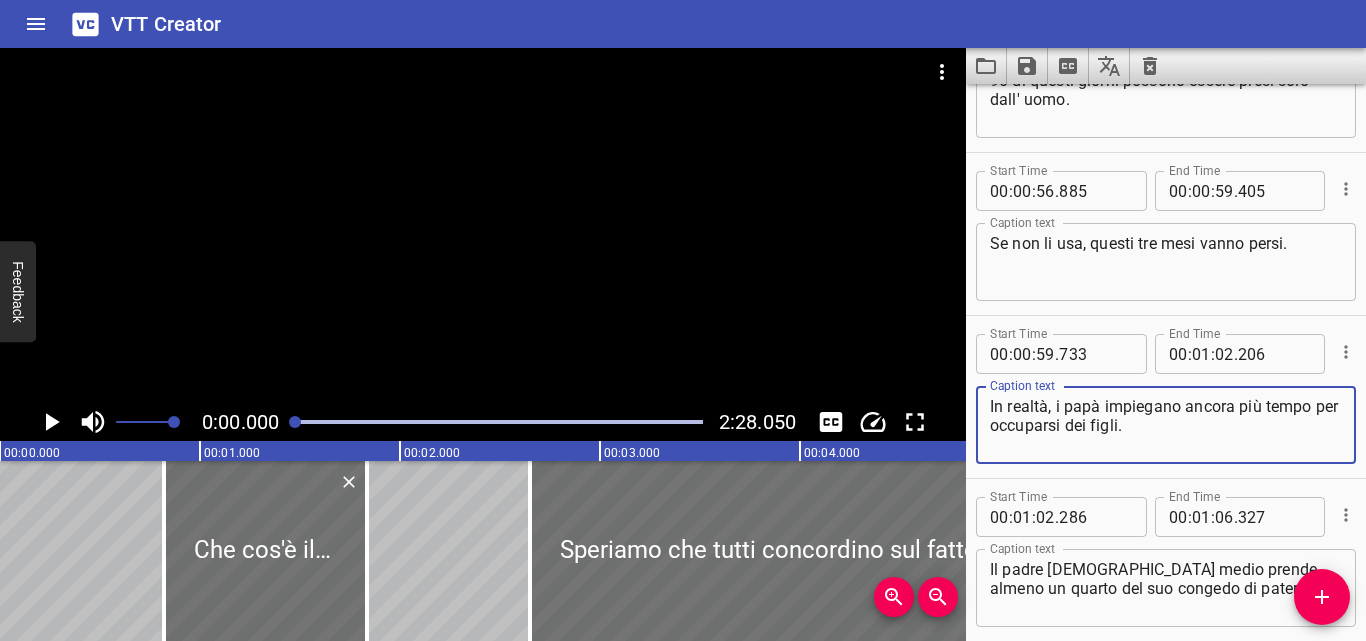 drag, startPoint x: 1106, startPoint y: 407, endPoint x: 1116, endPoint y: 420, distance: 16.40122 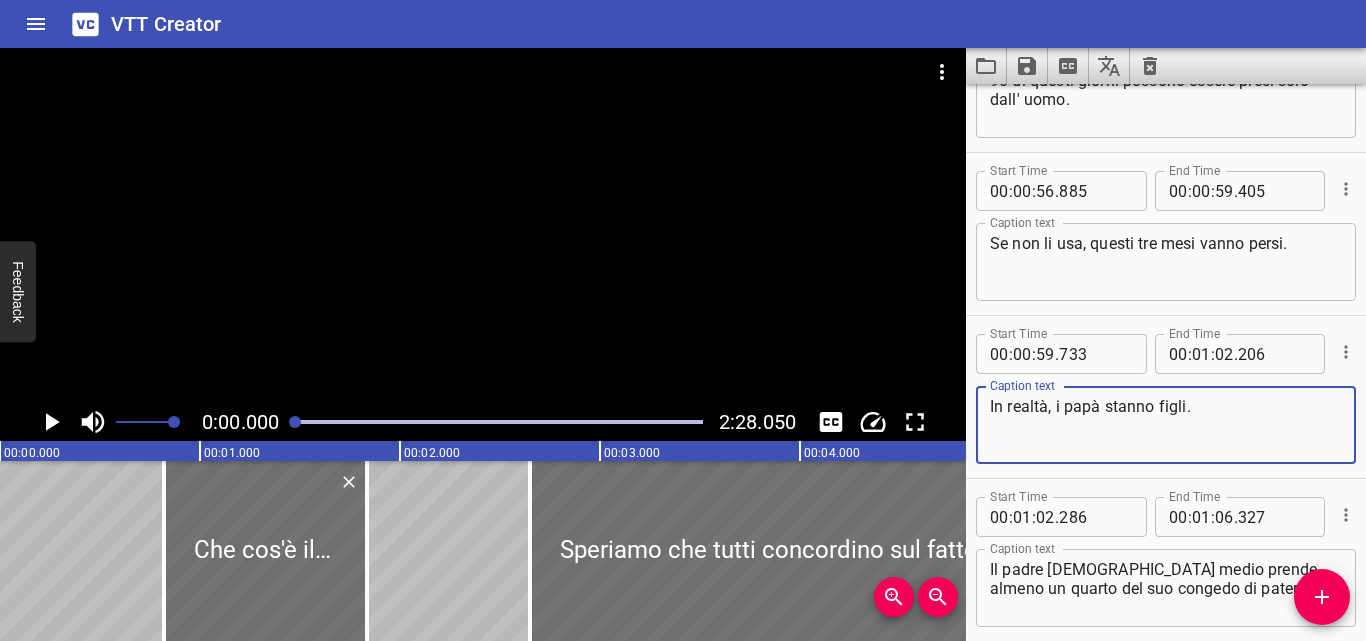 click on "In realtà, i papà stanno figli." at bounding box center [1166, 425] 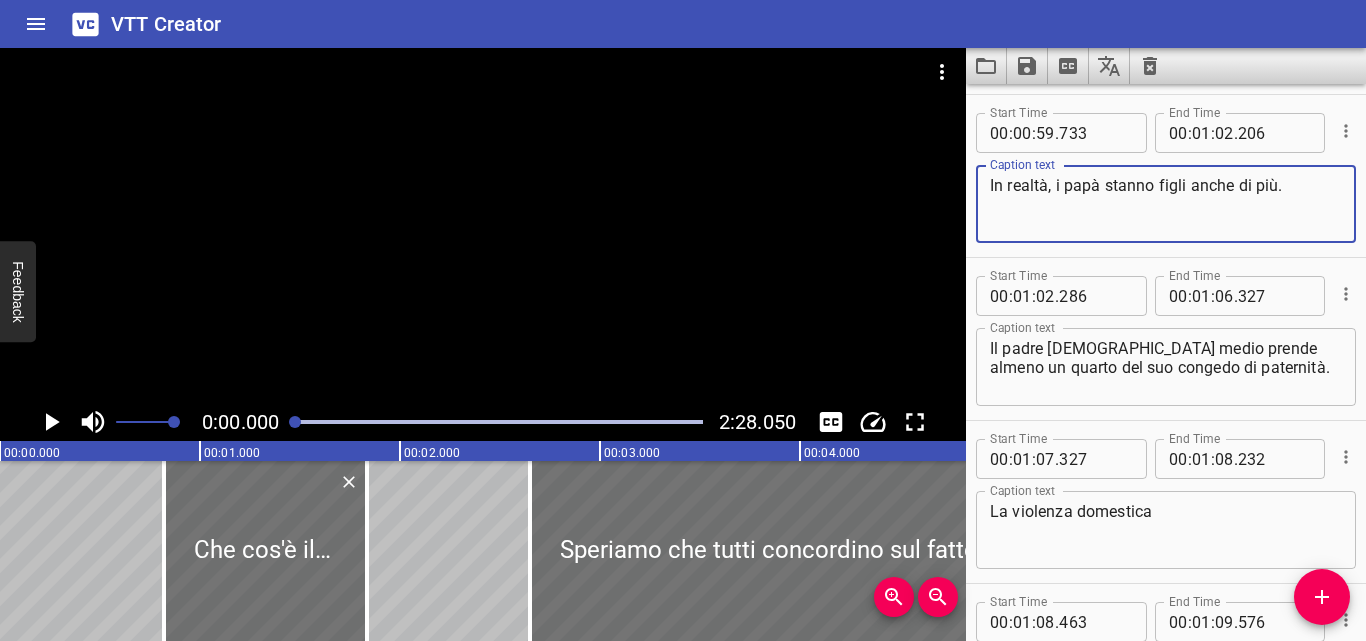 scroll, scrollTop: 2790, scrollLeft: 0, axis: vertical 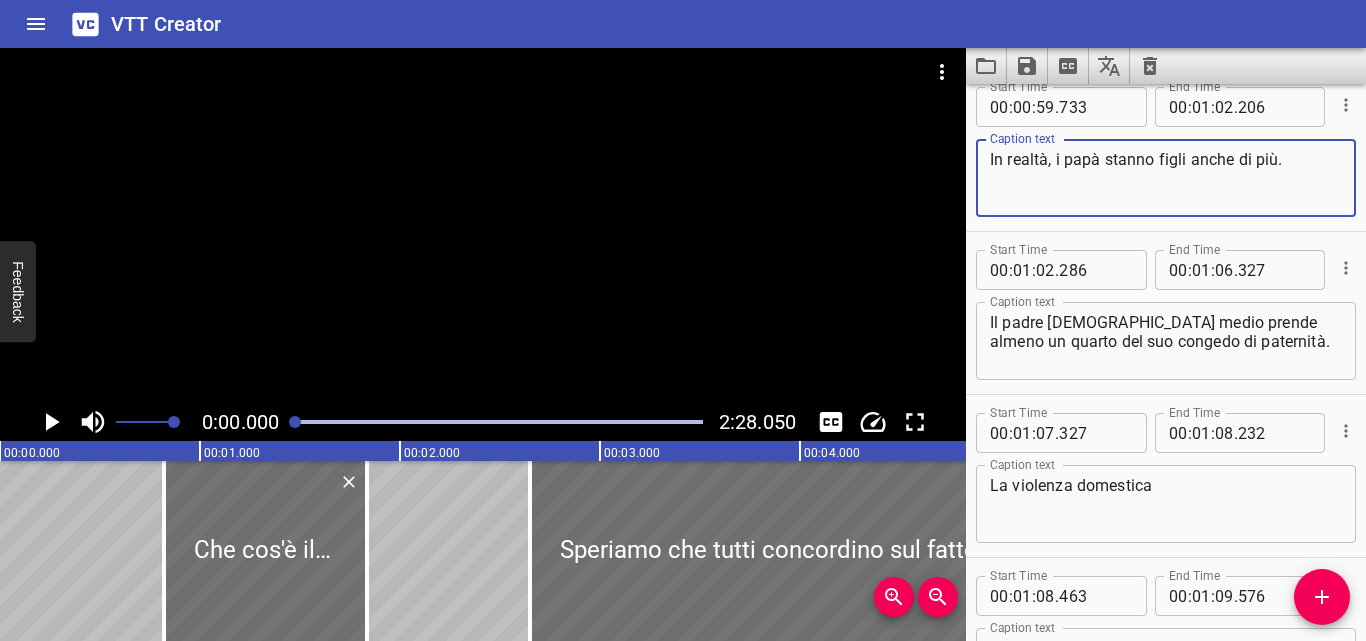 type on "In realtà, i papà stanno figli anche di più." 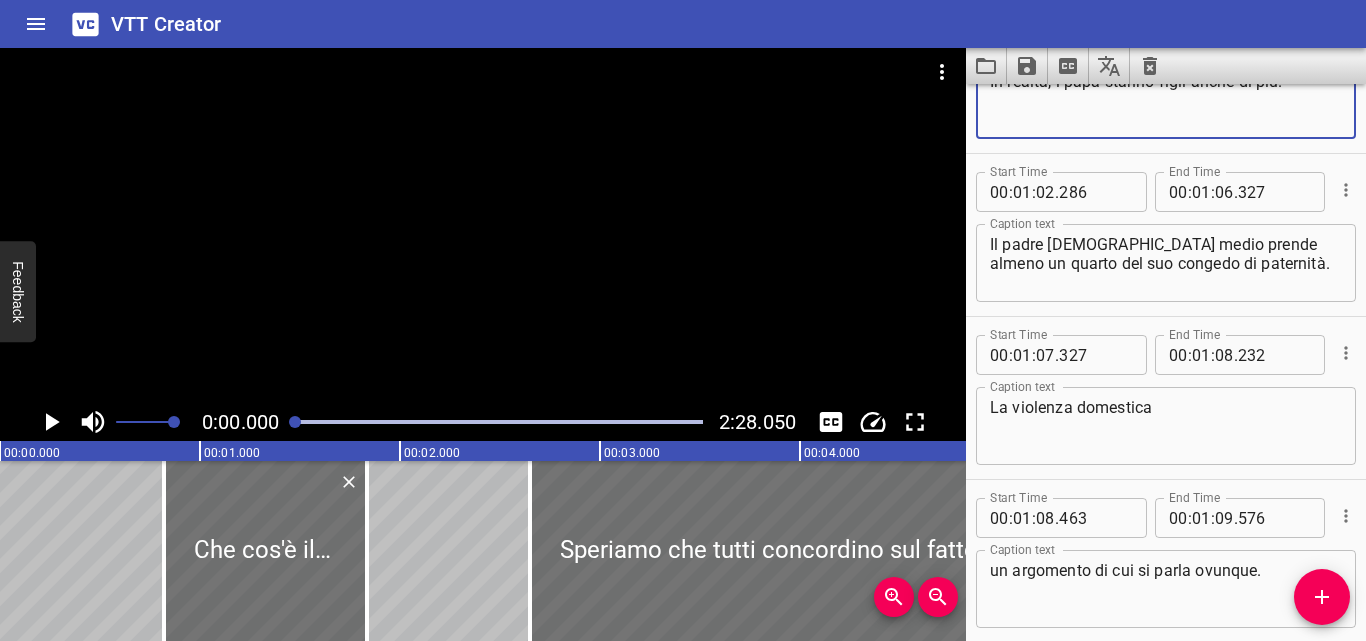 scroll, scrollTop: 2894, scrollLeft: 0, axis: vertical 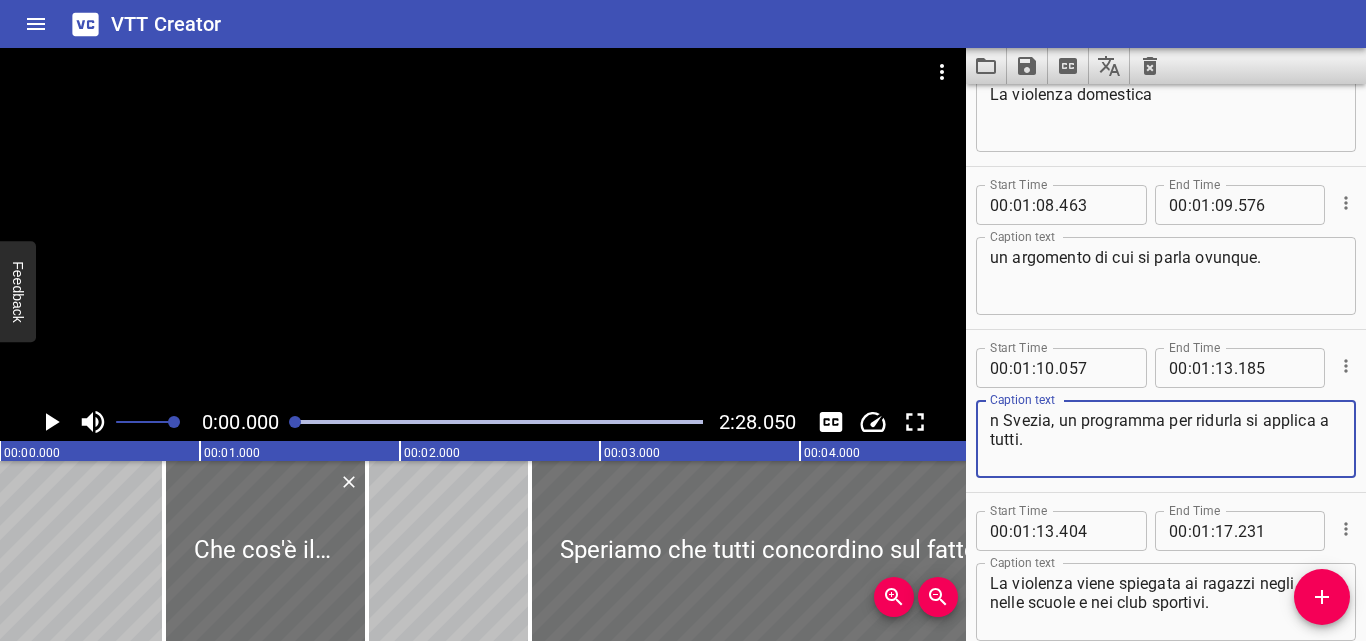 click on "n Svezia, un programma per ridurla si applica a tutti." at bounding box center (1166, 439) 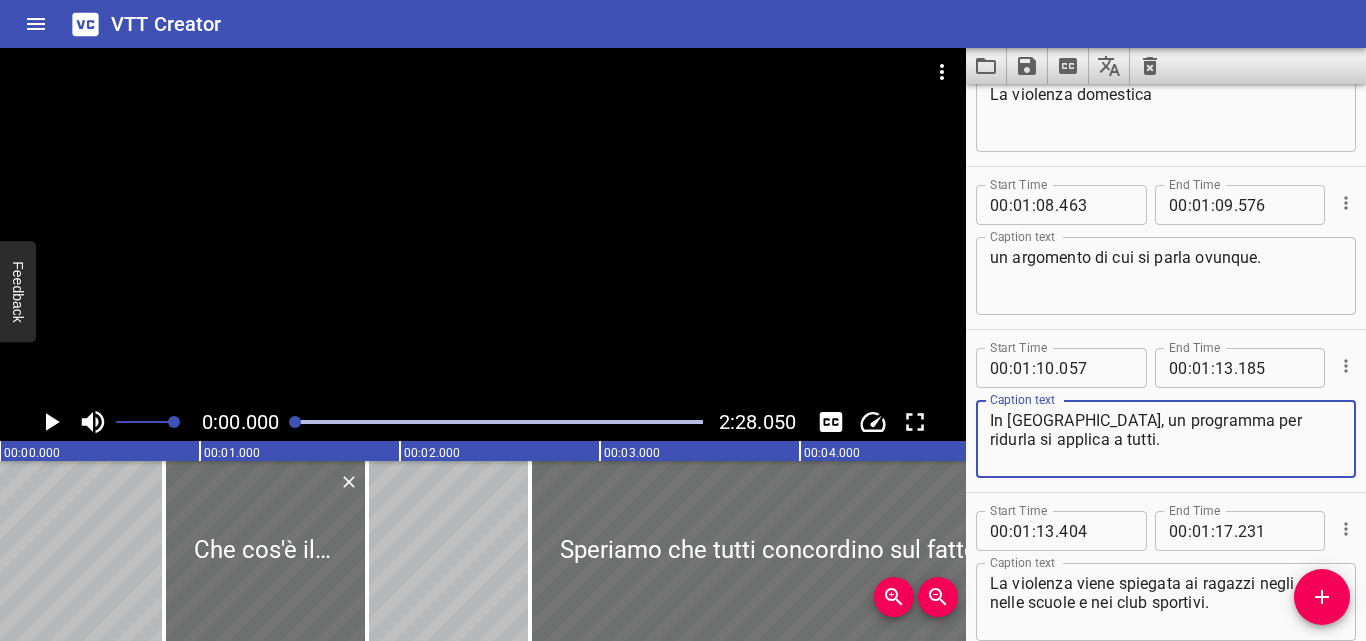 scroll, scrollTop: 3194, scrollLeft: 0, axis: vertical 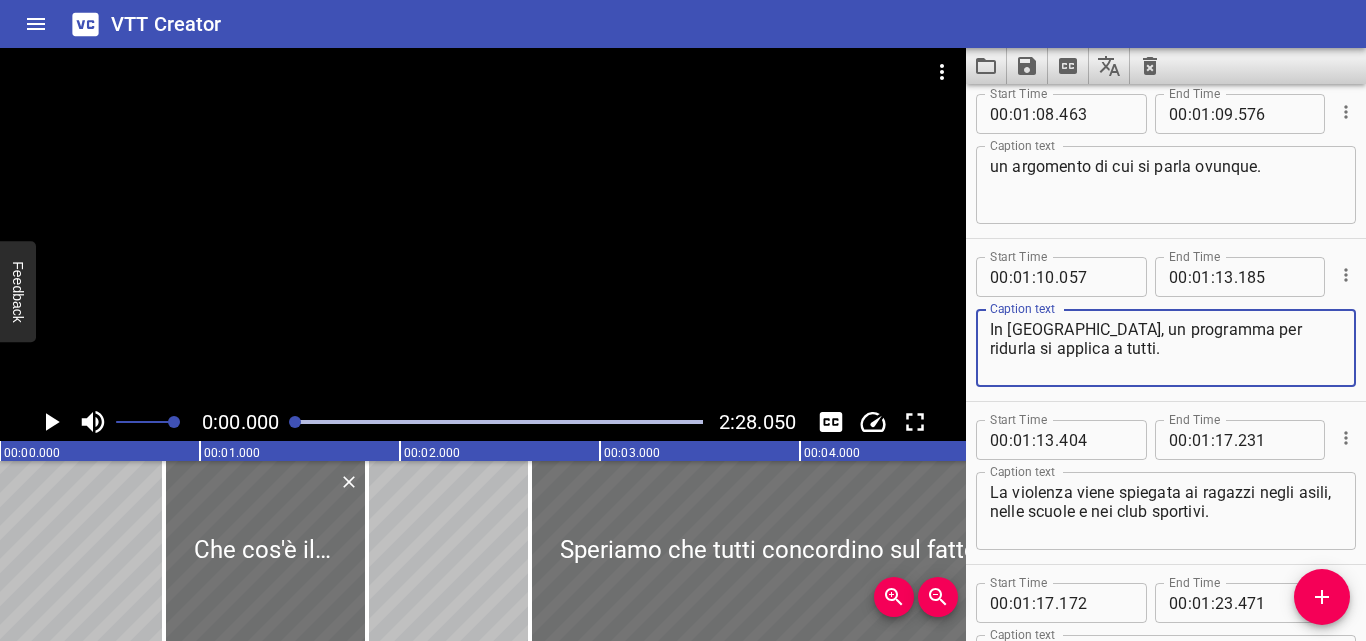 click on "In [GEOGRAPHIC_DATA], un programma per ridurla si applica a tutti." at bounding box center [1166, 348] 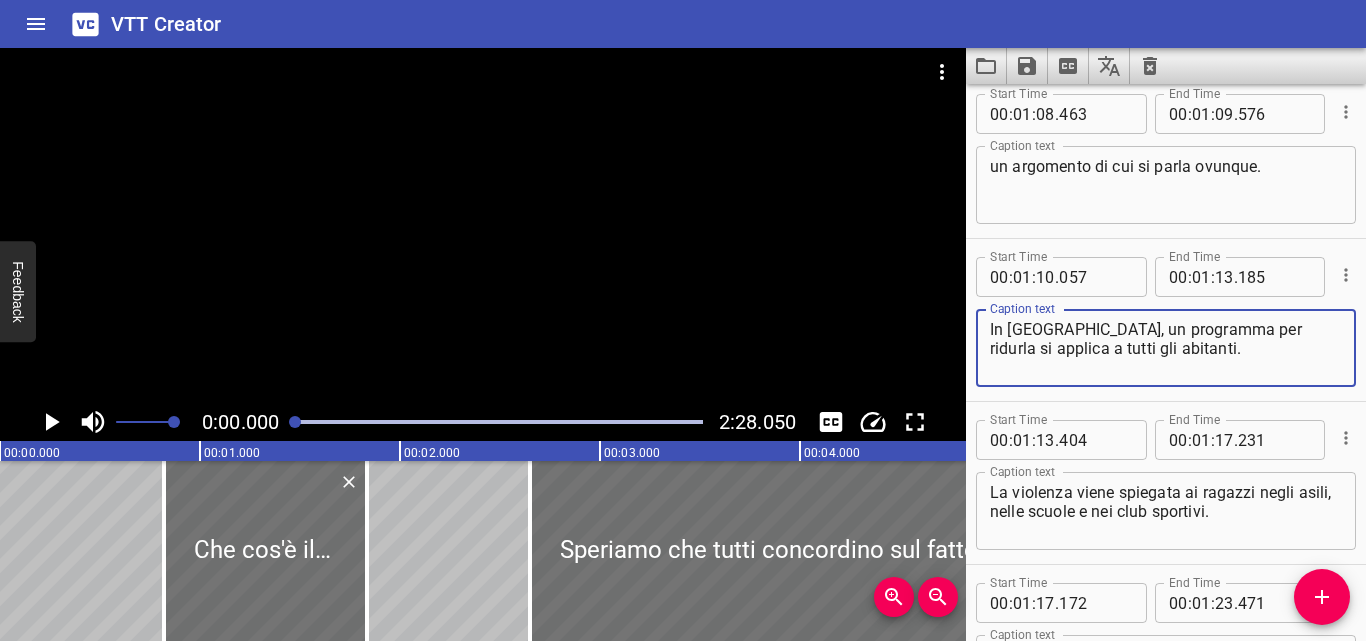 click on "In [GEOGRAPHIC_DATA], un programma per ridurla si applica a tutti gli abitanti." at bounding box center (1166, 348) 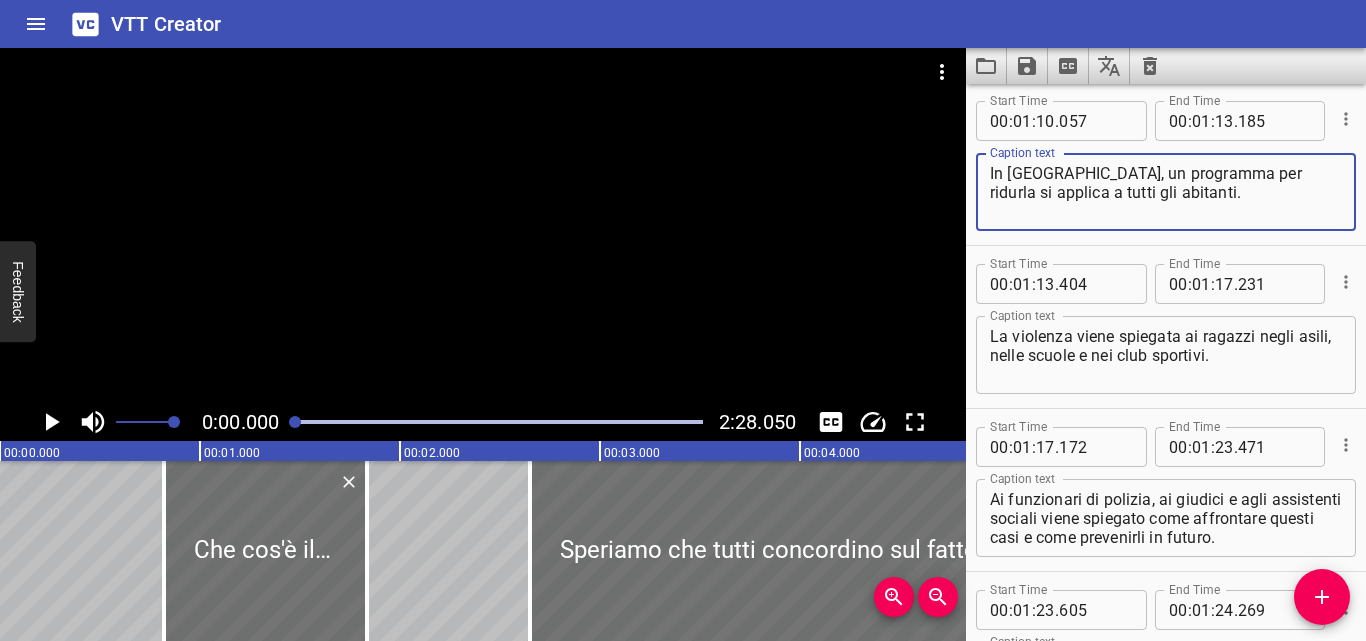 scroll, scrollTop: 3441, scrollLeft: 0, axis: vertical 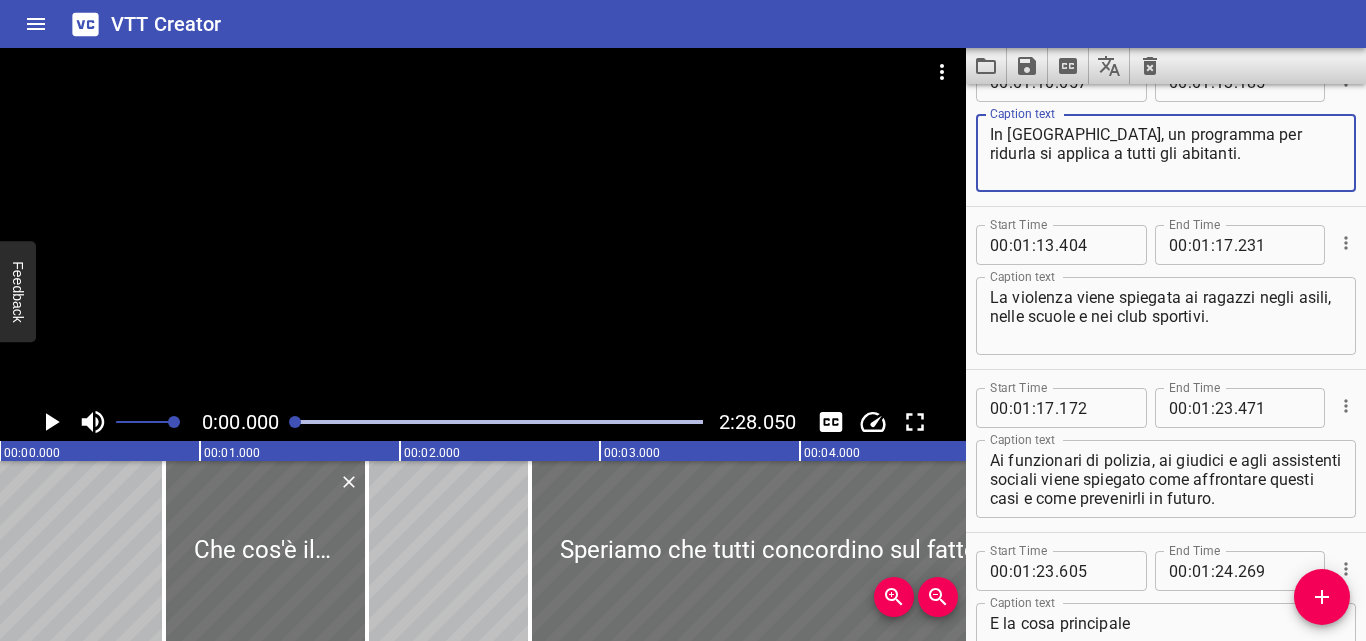 click on "Ai funzionari di polizia, ai giudici e agli assistenti sociali viene spiegato come affrontare questi casi e come prevenirli in futuro. Caption text" at bounding box center [1166, 479] 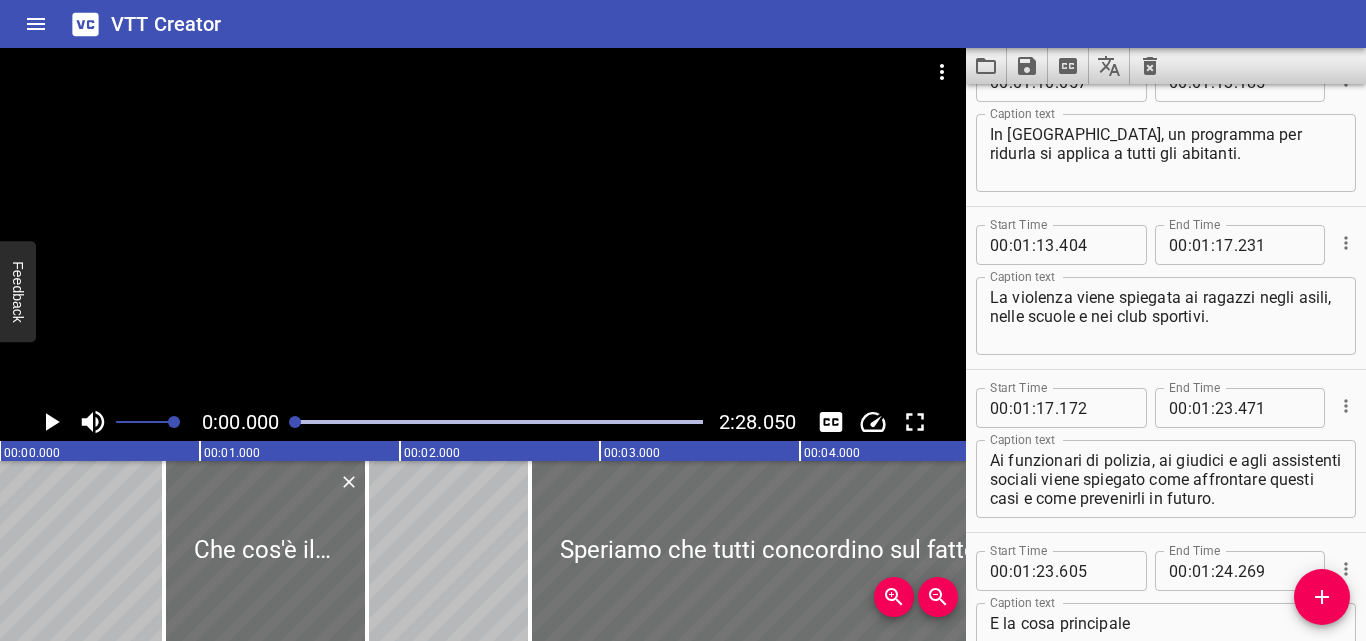 click on "Ai funzionari di polizia, ai giudici e agli assistenti sociali viene spiegato come affrontare questi casi e come prevenirli in futuro. Caption text" at bounding box center [1166, 479] 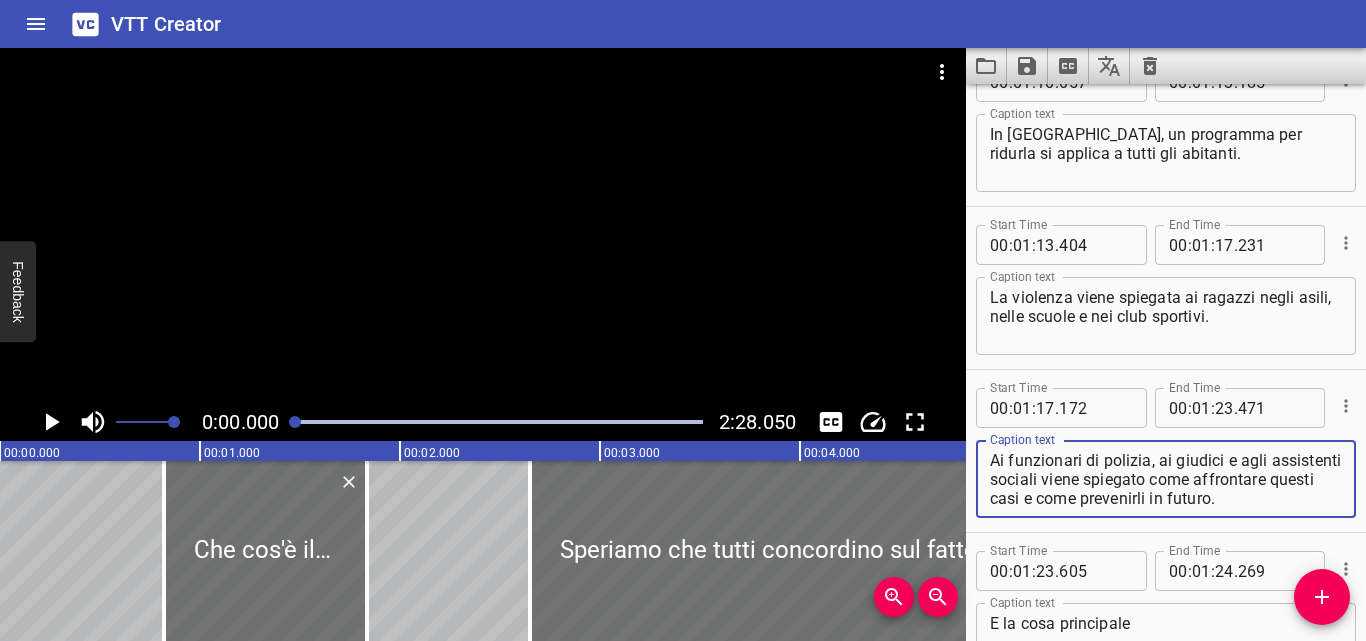 click on "Ai funzionari di polizia, ai giudici e agli assistenti sociali viene spiegato come affrontare questi casi e come prevenirli in futuro. Caption text" at bounding box center (1166, 479) 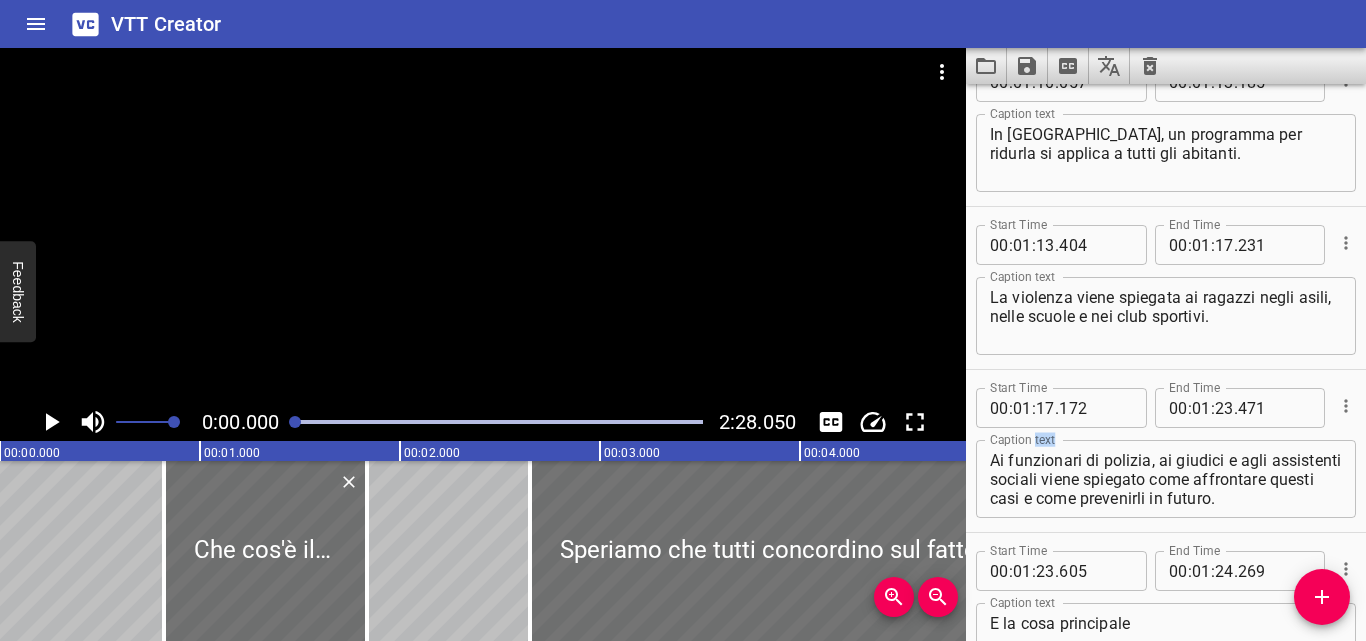 click on "Ai funzionari di polizia, ai giudici e agli assistenti sociali viene spiegato come affrontare questi casi e come prevenirli in futuro. Caption text" at bounding box center [1166, 479] 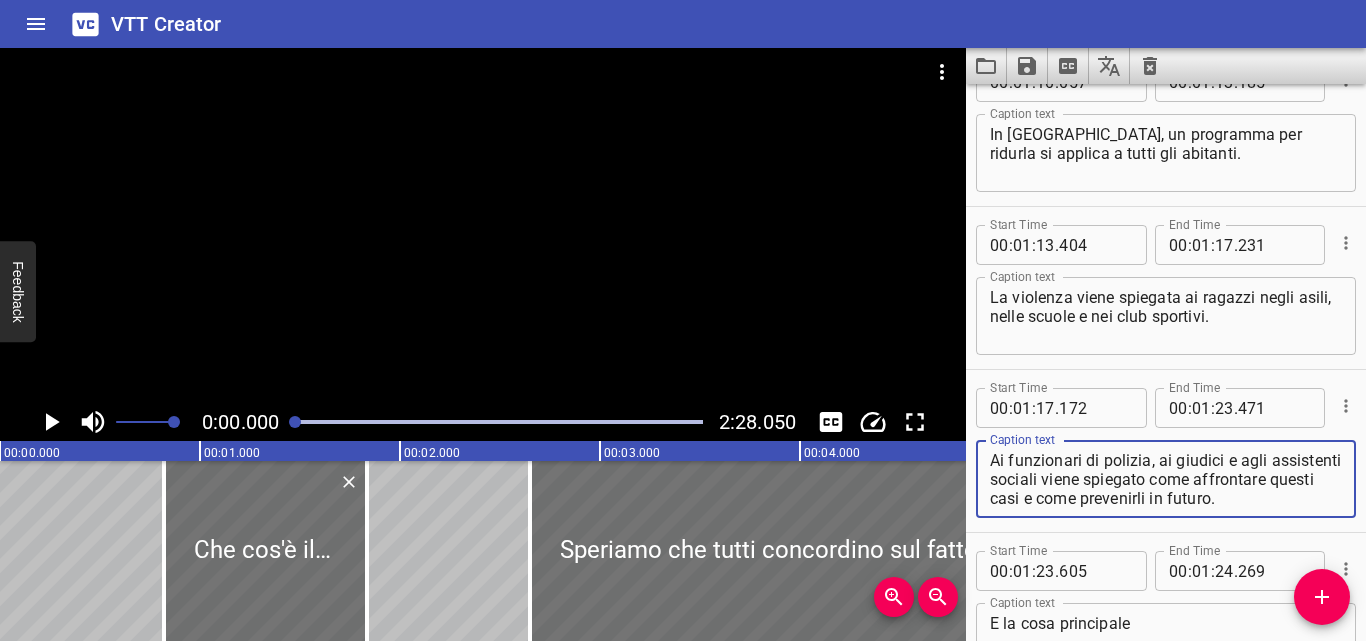 click on "Ai funzionari di polizia, ai giudici e agli assistenti sociali viene spiegato come affrontare questi casi e come prevenirli in futuro. Caption text" at bounding box center [1166, 479] 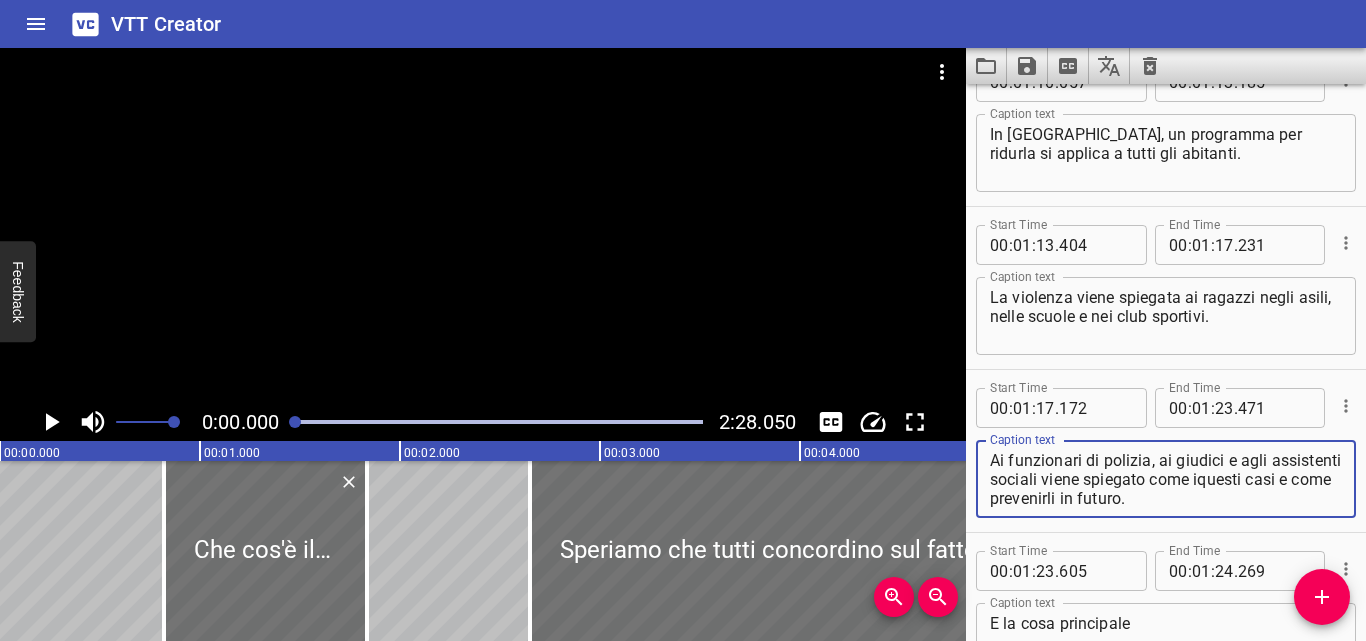 scroll, scrollTop: 0, scrollLeft: 0, axis: both 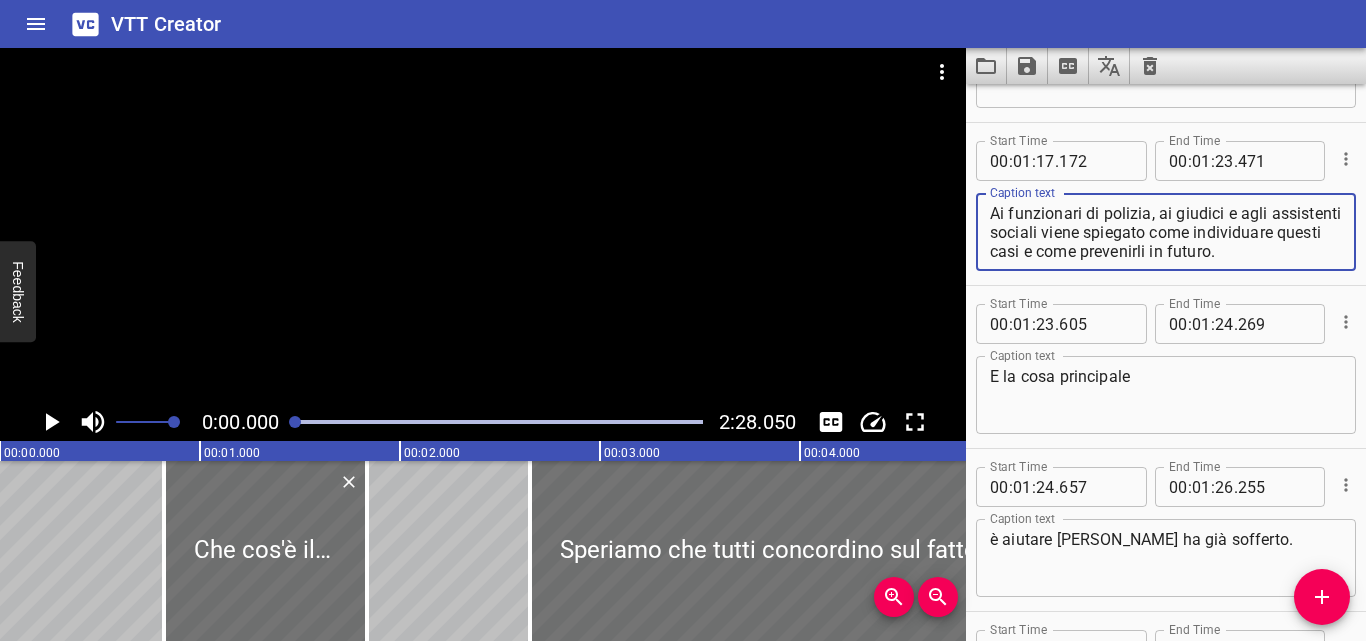 type on "Ai funzionari di polizia, ai giudici e agli assistenti sociali viene spiegato come individuare questi casi e come prevenirli in futuro." 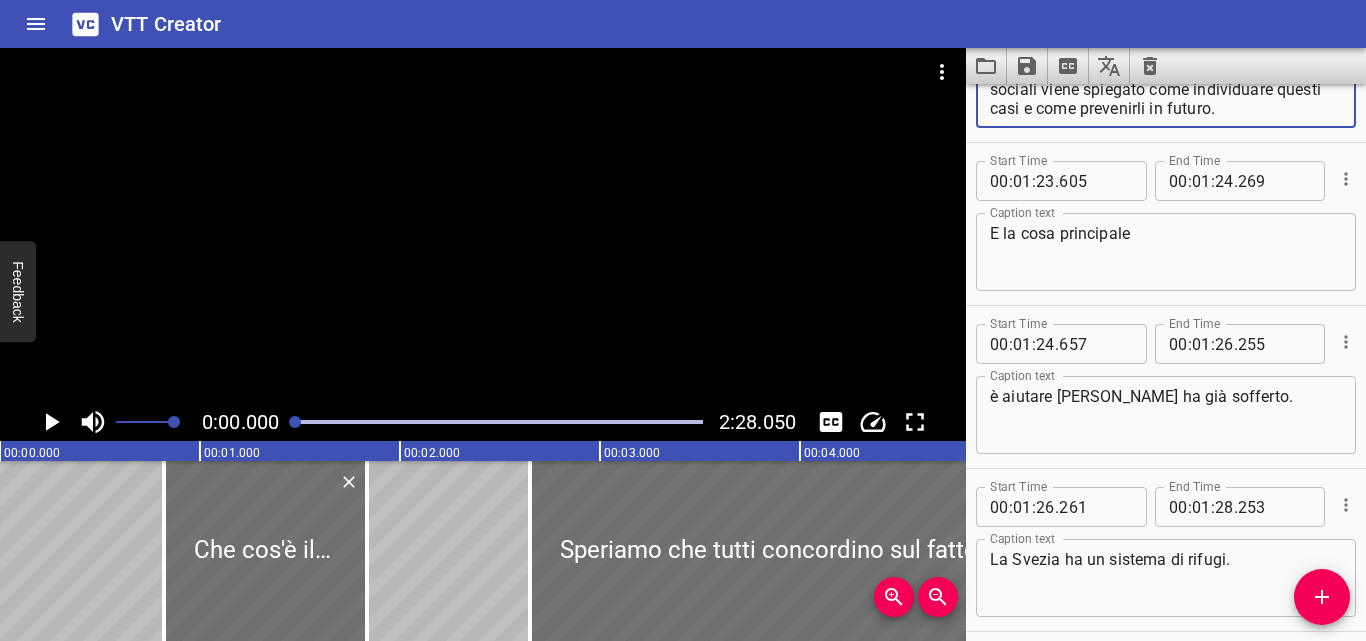 scroll, scrollTop: 3870, scrollLeft: 0, axis: vertical 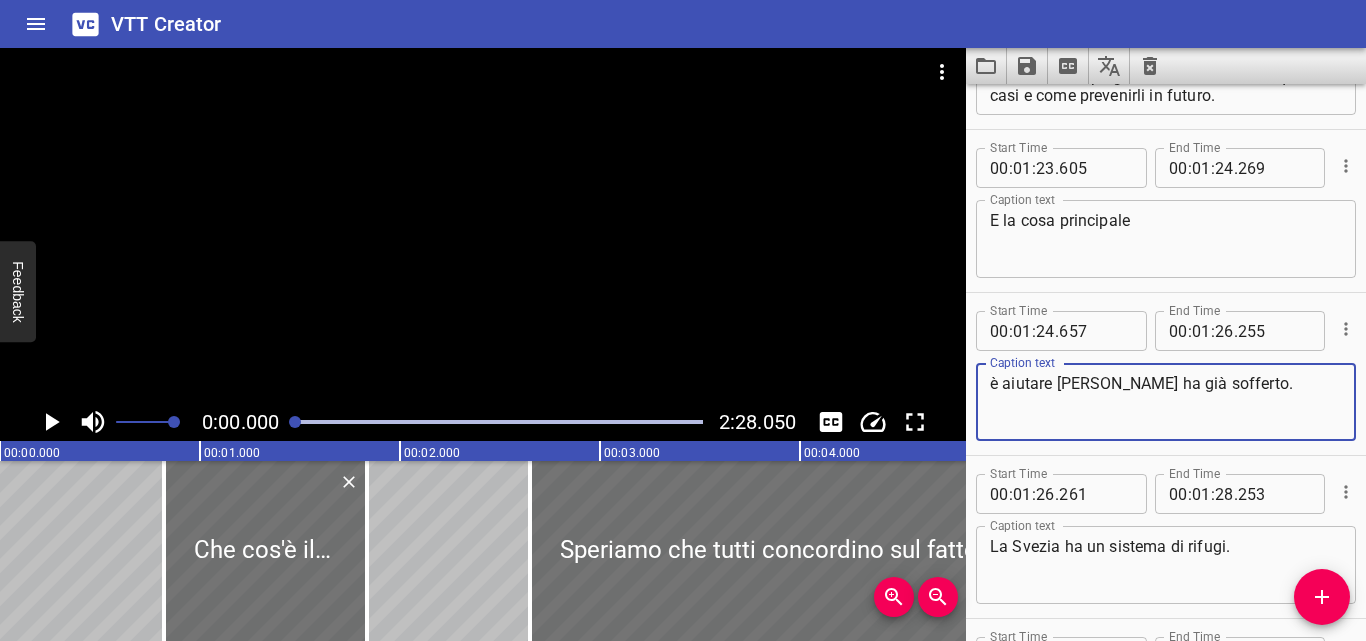 click on "è aiutare [PERSON_NAME] ha già sofferto." at bounding box center (1166, 402) 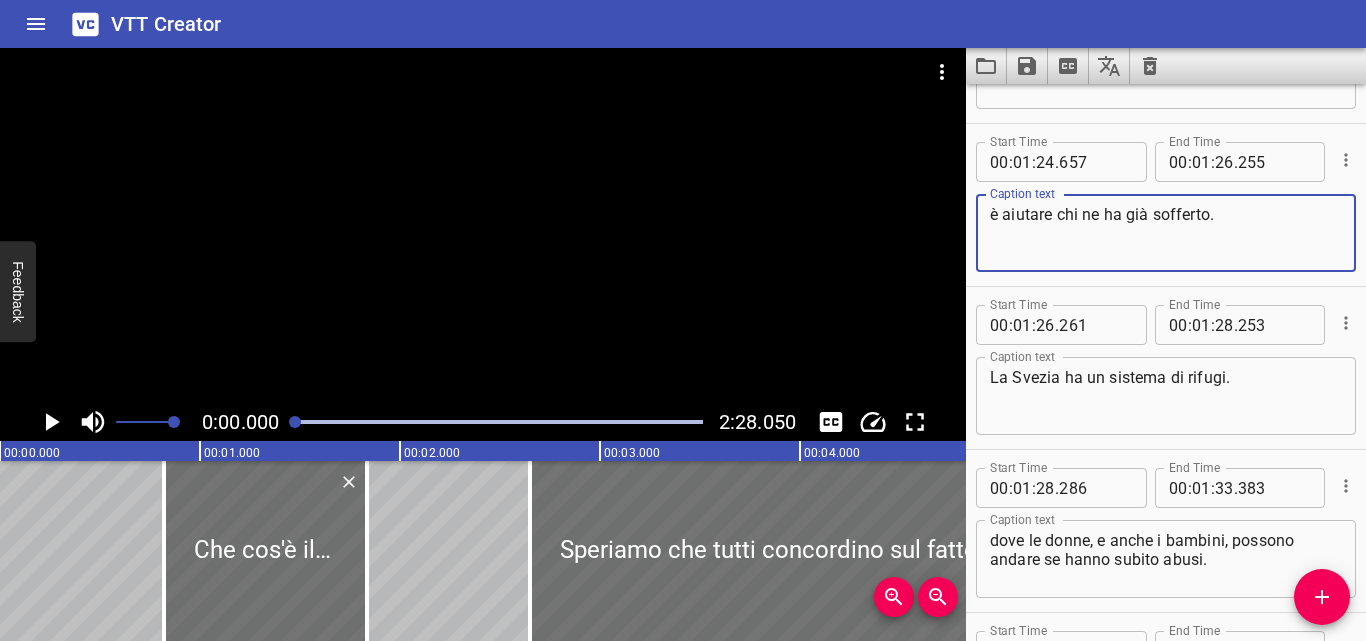 scroll, scrollTop: 4065, scrollLeft: 0, axis: vertical 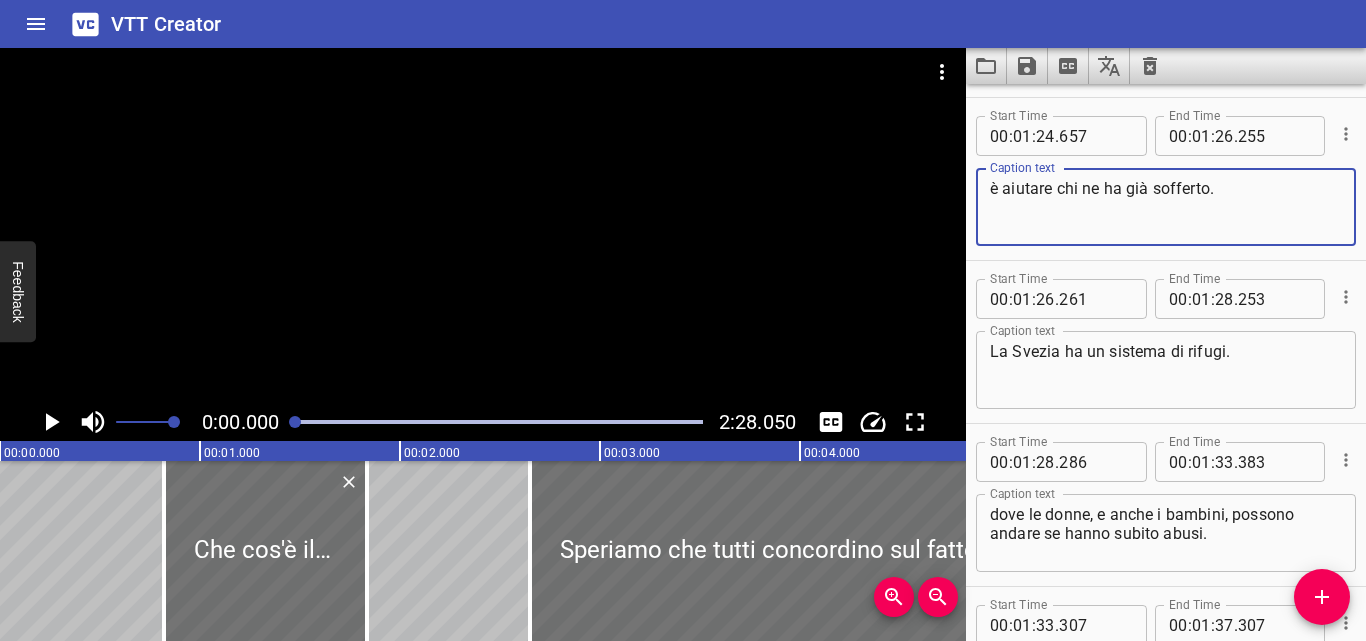 type on "è aiutare chi ne ha già sofferto." 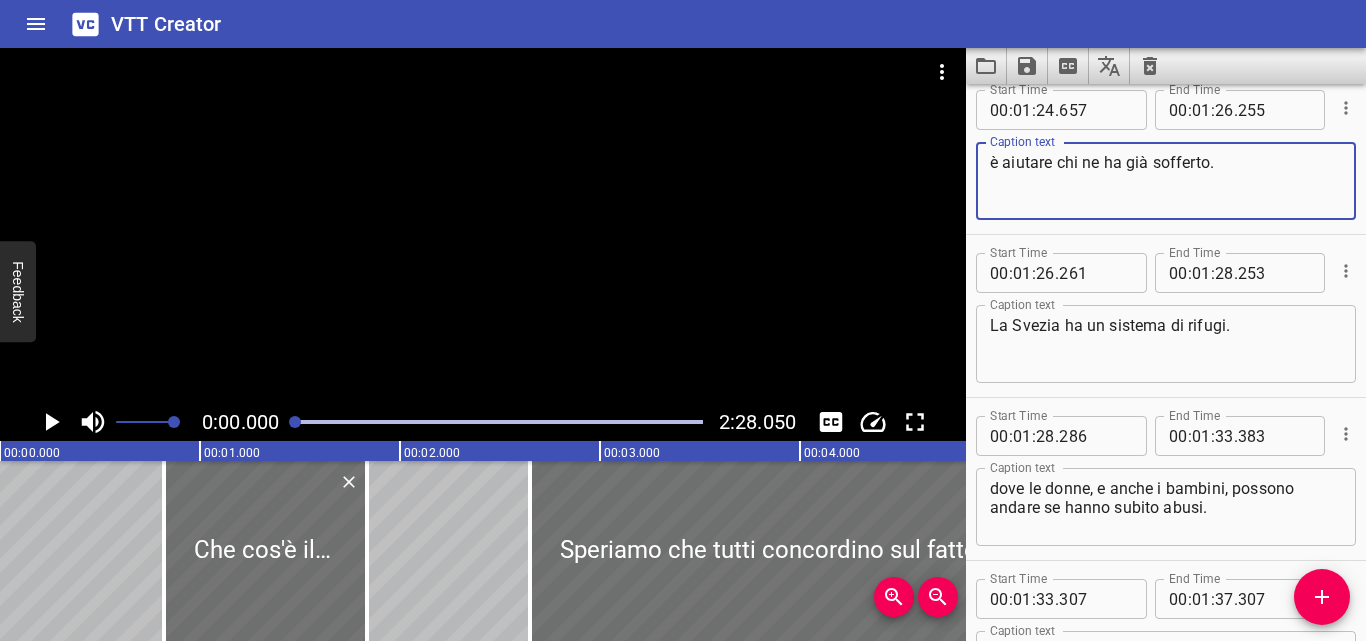 scroll, scrollTop: 4104, scrollLeft: 0, axis: vertical 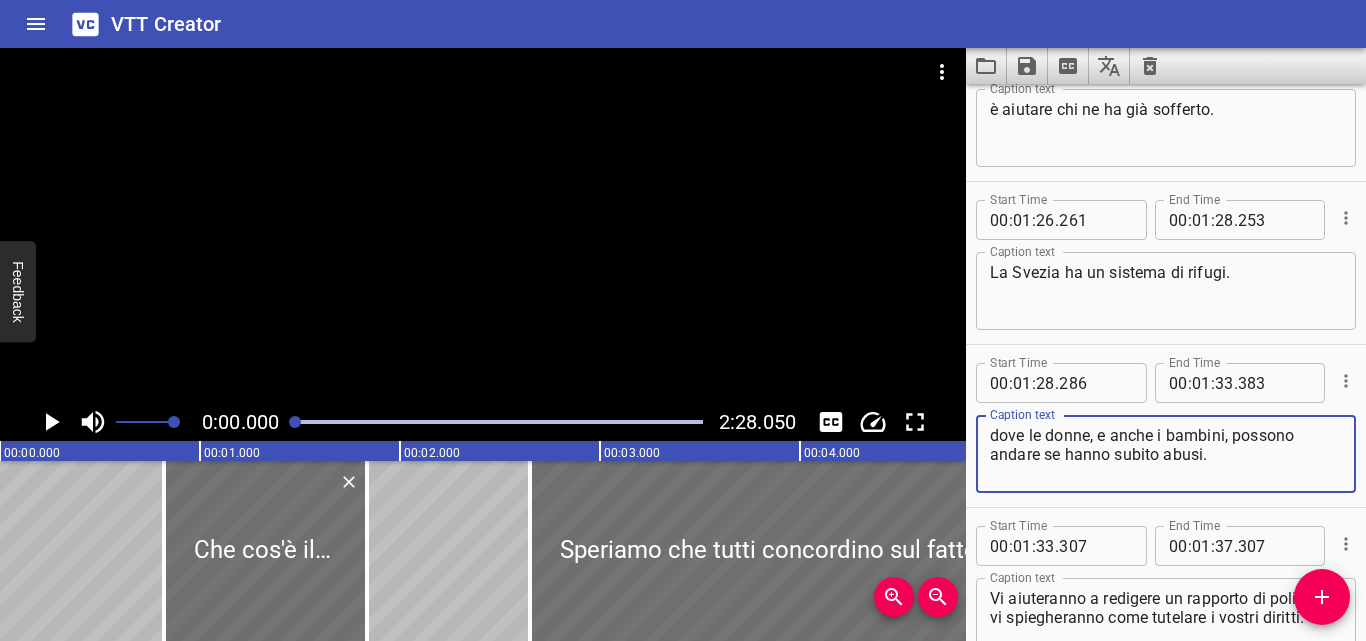 click on "dove le donne, e anche i bambini, possono andare se hanno subito abusi." at bounding box center [1166, 454] 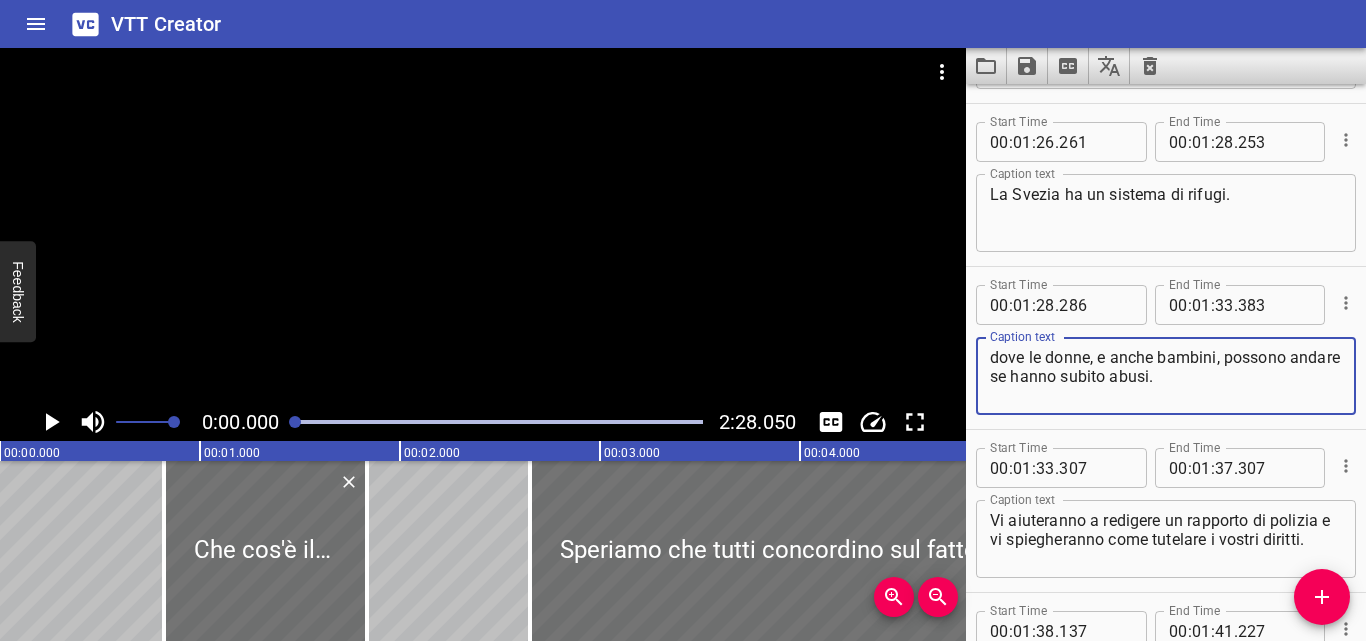 scroll, scrollTop: 4261, scrollLeft: 0, axis: vertical 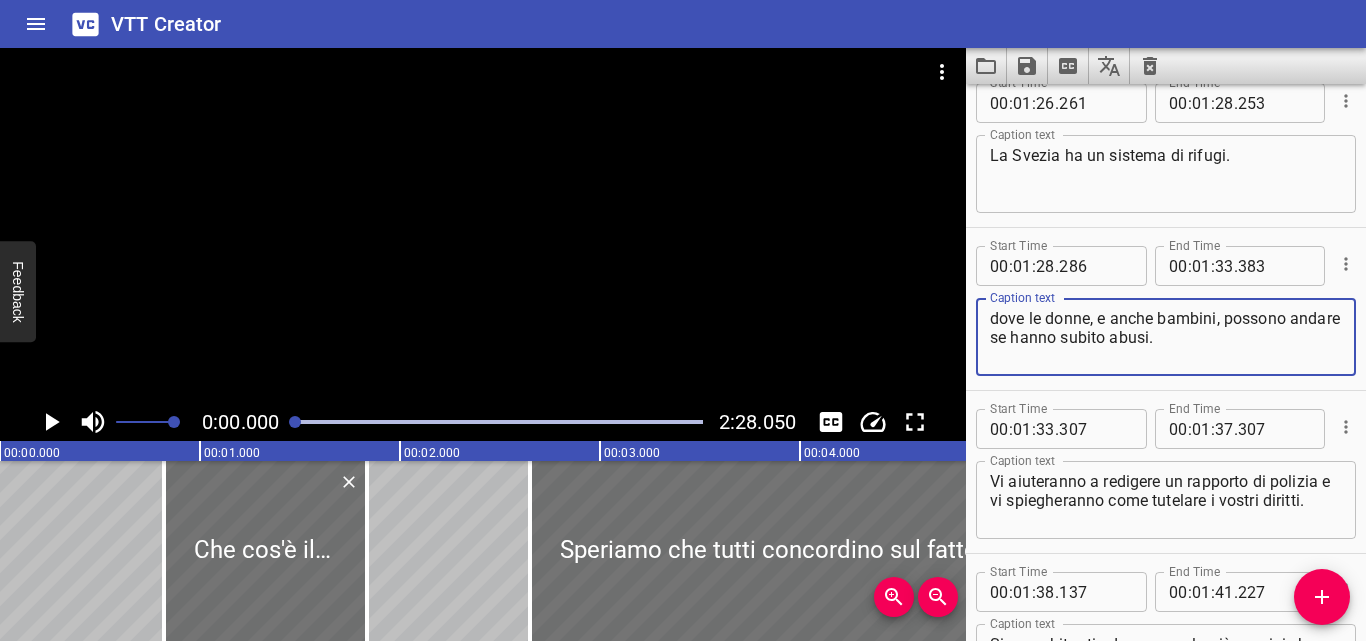 type on "dove le donne, e anche bambini, possono andare se hanno subito abusi." 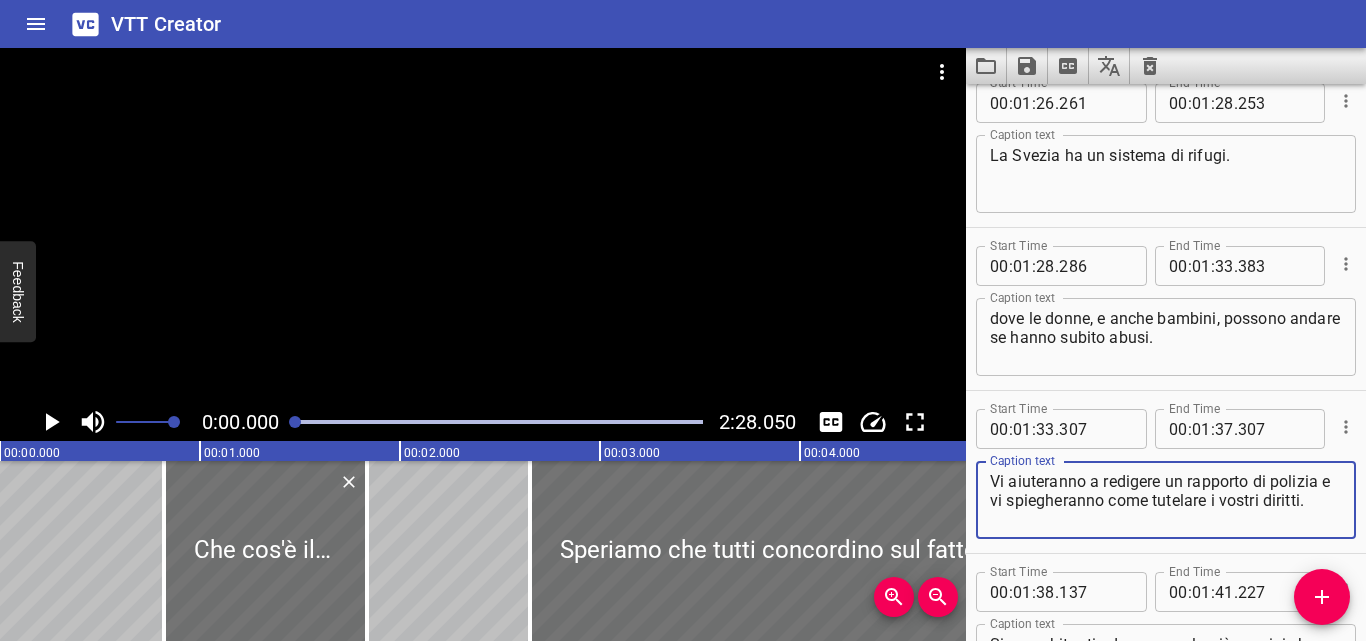 drag, startPoint x: 991, startPoint y: 480, endPoint x: 1085, endPoint y: 476, distance: 94.08507 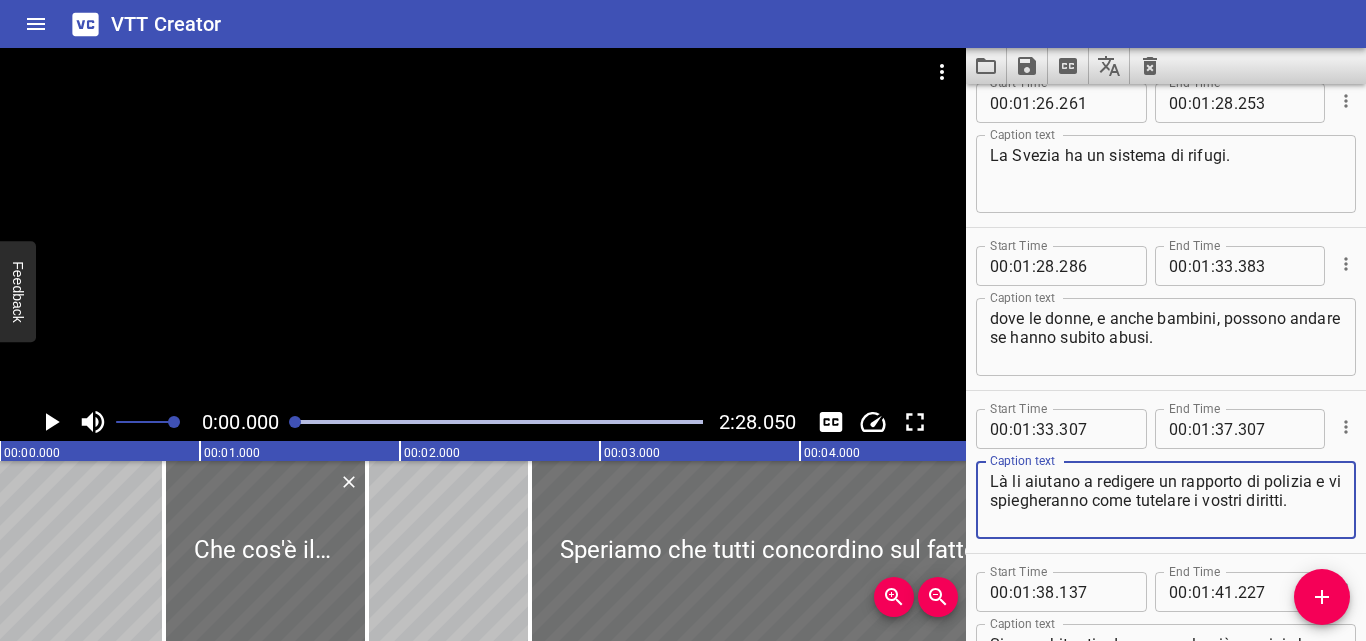 drag, startPoint x: 993, startPoint y: 502, endPoint x: 1007, endPoint y: 502, distance: 14 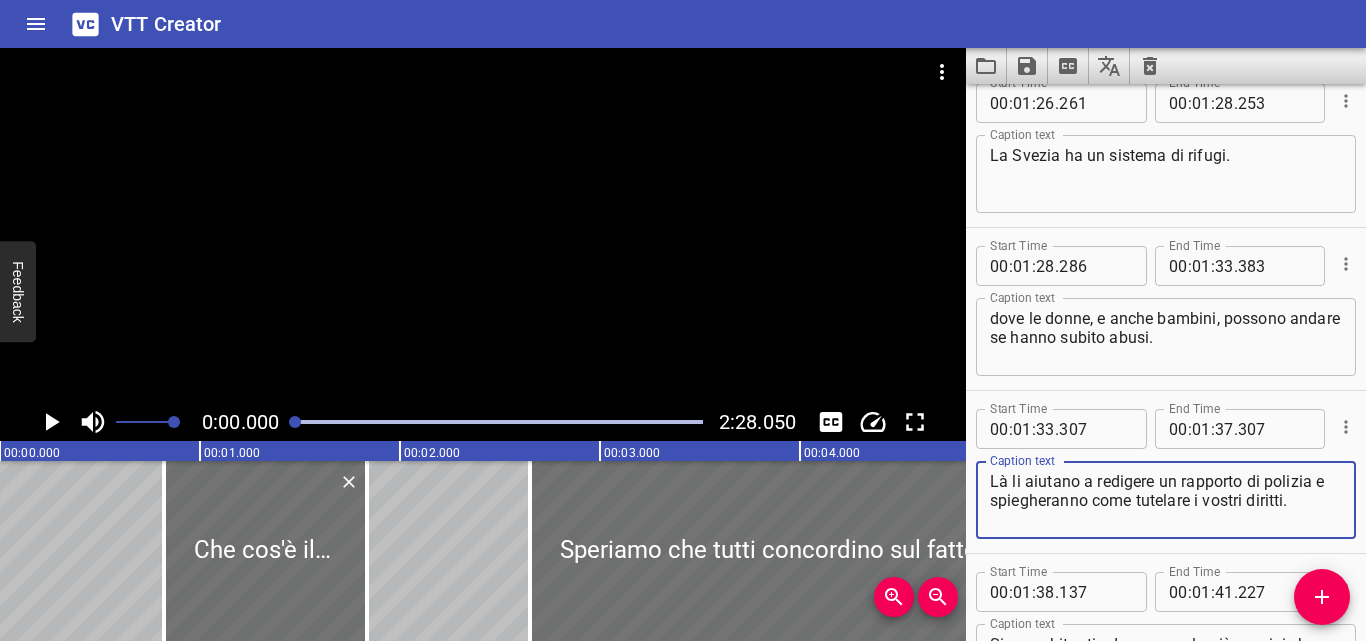 click on "Là li aiutano a redigere un rapporto di polizia e spiegheranno come tutelare i vostri diritti." at bounding box center [1166, 500] 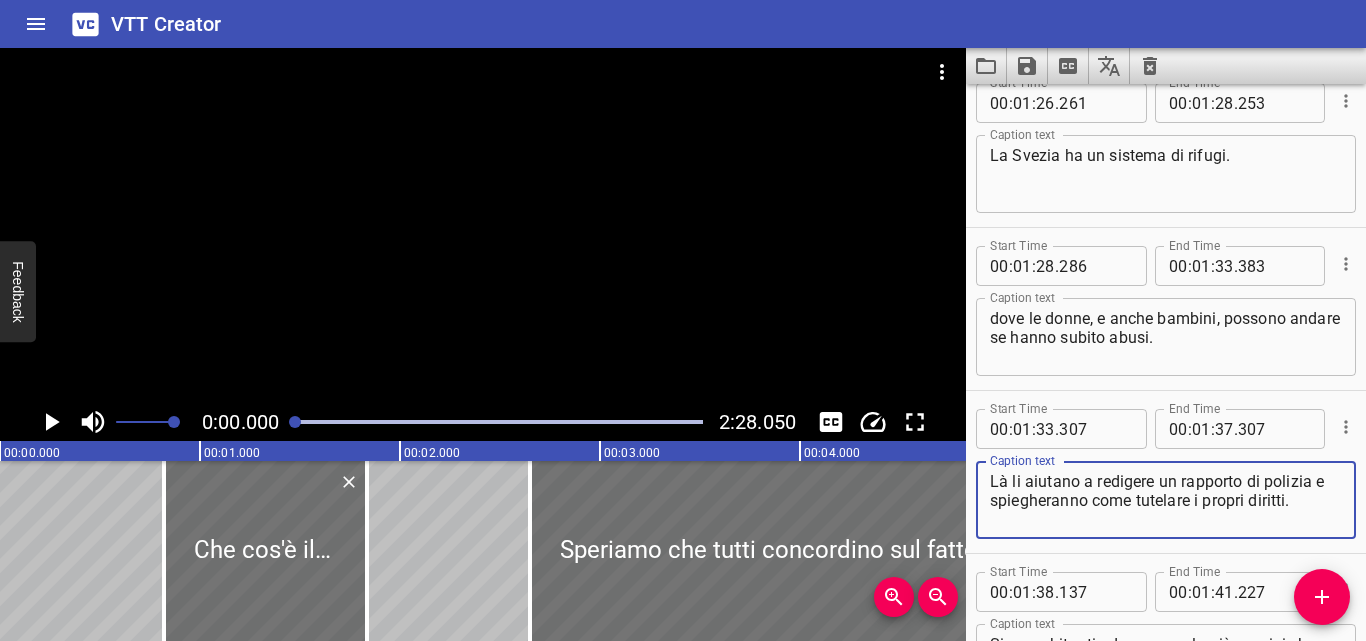 click on "Là li aiutano a redigere un rapporto di polizia e spiegheranno come tutelare i propri diritti." at bounding box center (1166, 500) 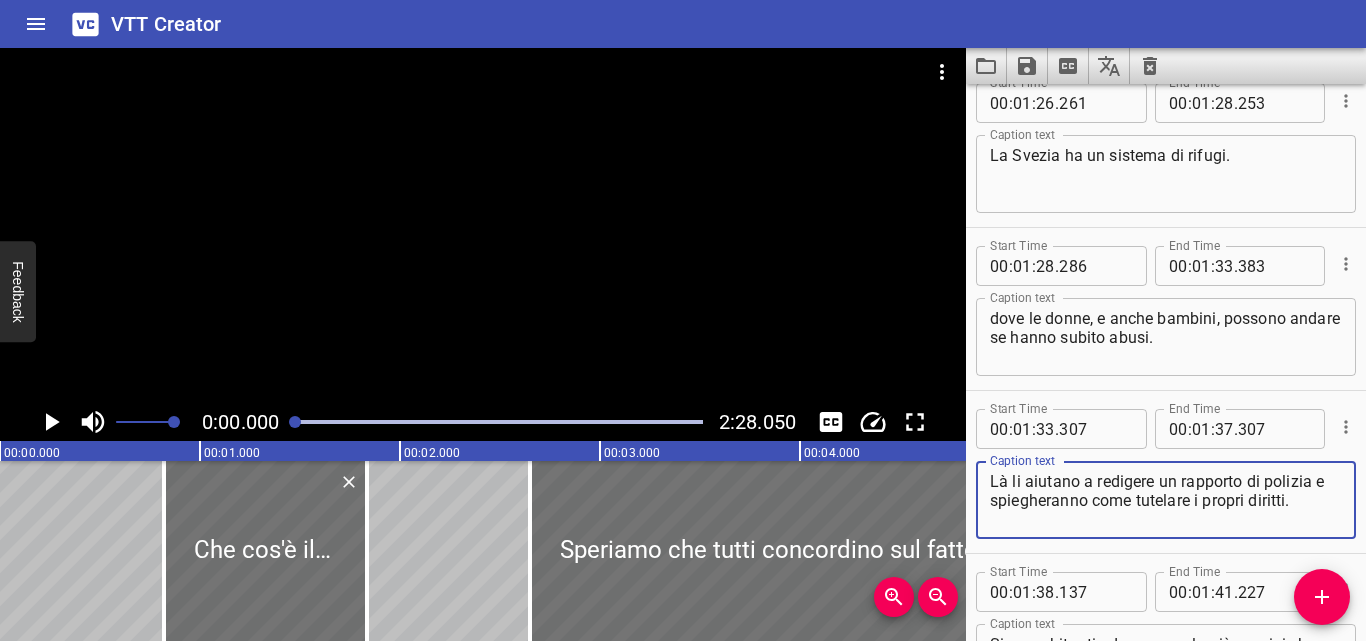 click on "Là li aiutano a redigere un rapporto di polizia e spiegheranno come tutelare i propri diritti." at bounding box center [1166, 500] 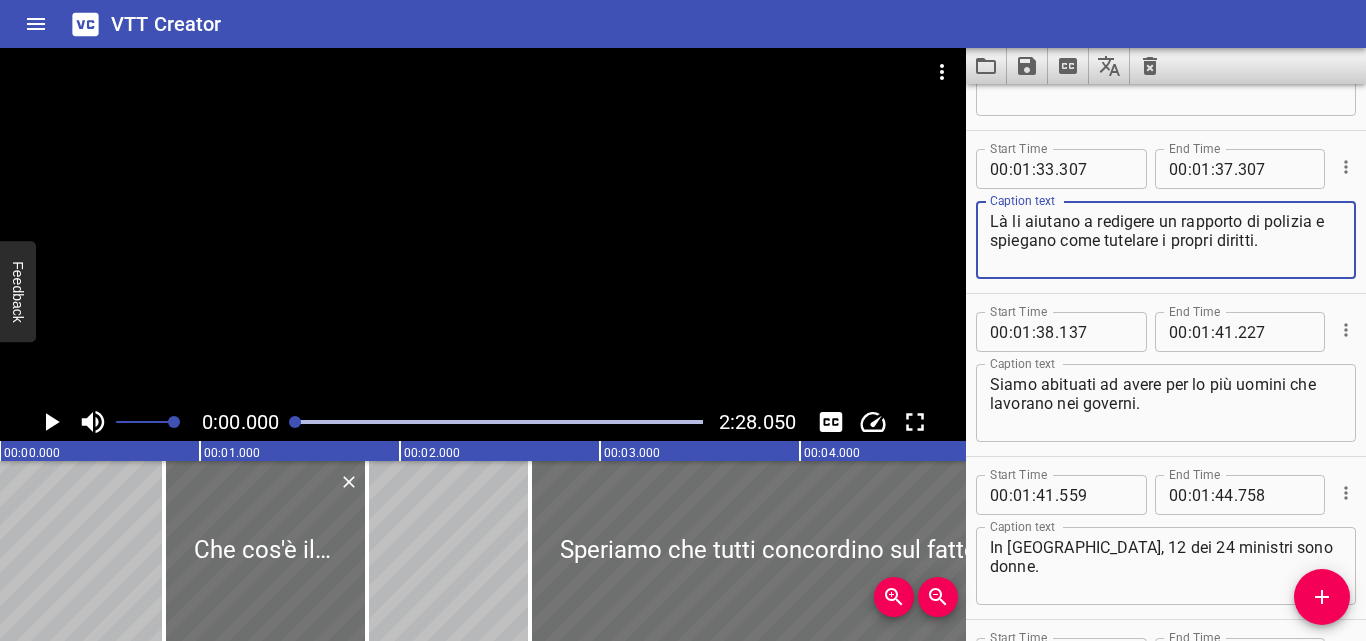 scroll, scrollTop: 4560, scrollLeft: 0, axis: vertical 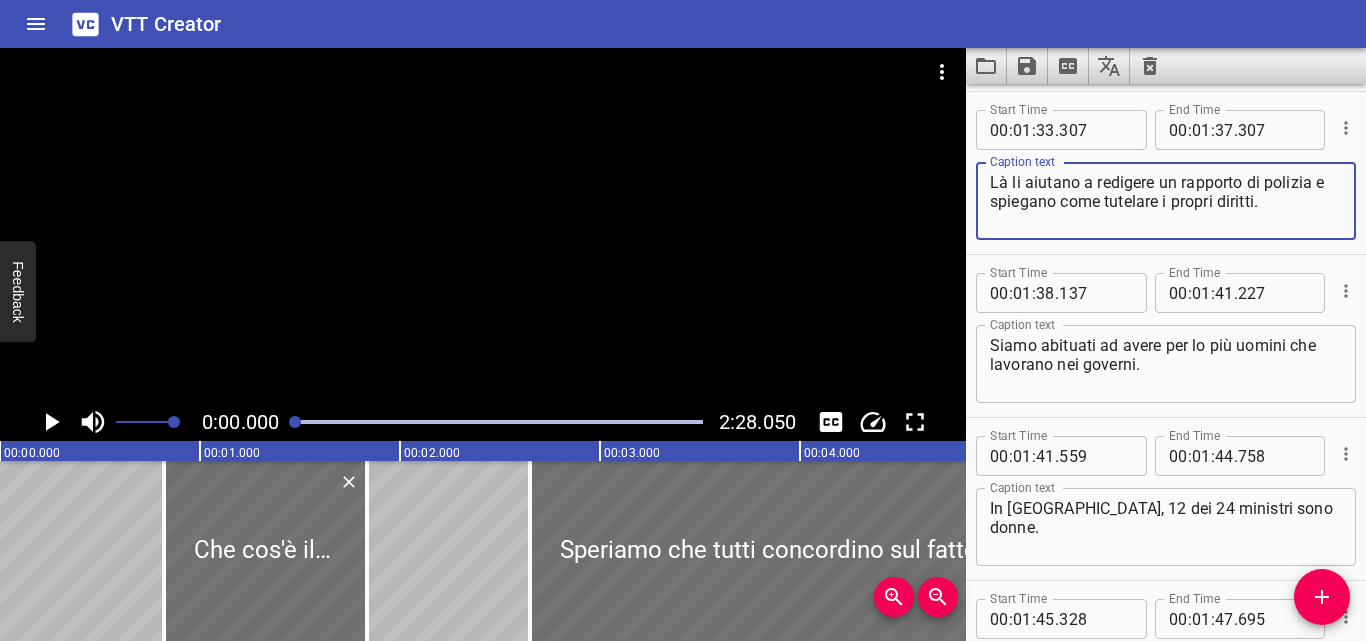 type on "Là li aiutano a redigere un rapporto di polizia e spiegano come tutelare i propri diritti." 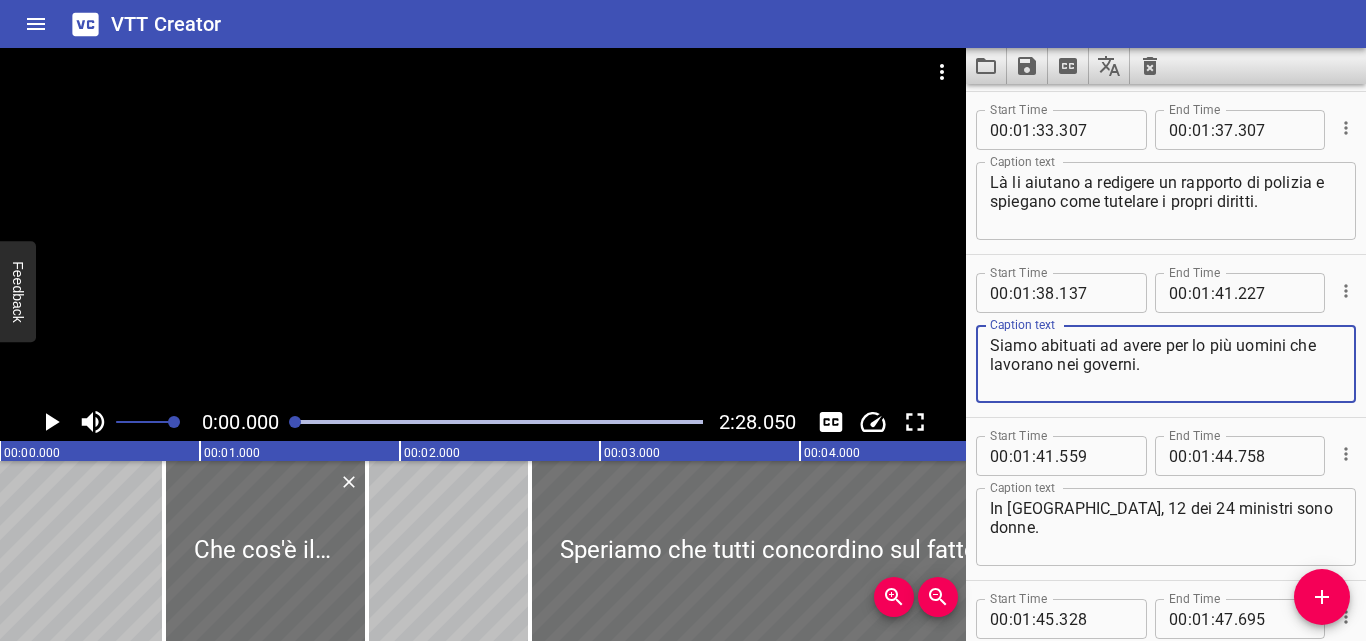 drag, startPoint x: 1290, startPoint y: 349, endPoint x: 1312, endPoint y: 349, distance: 22 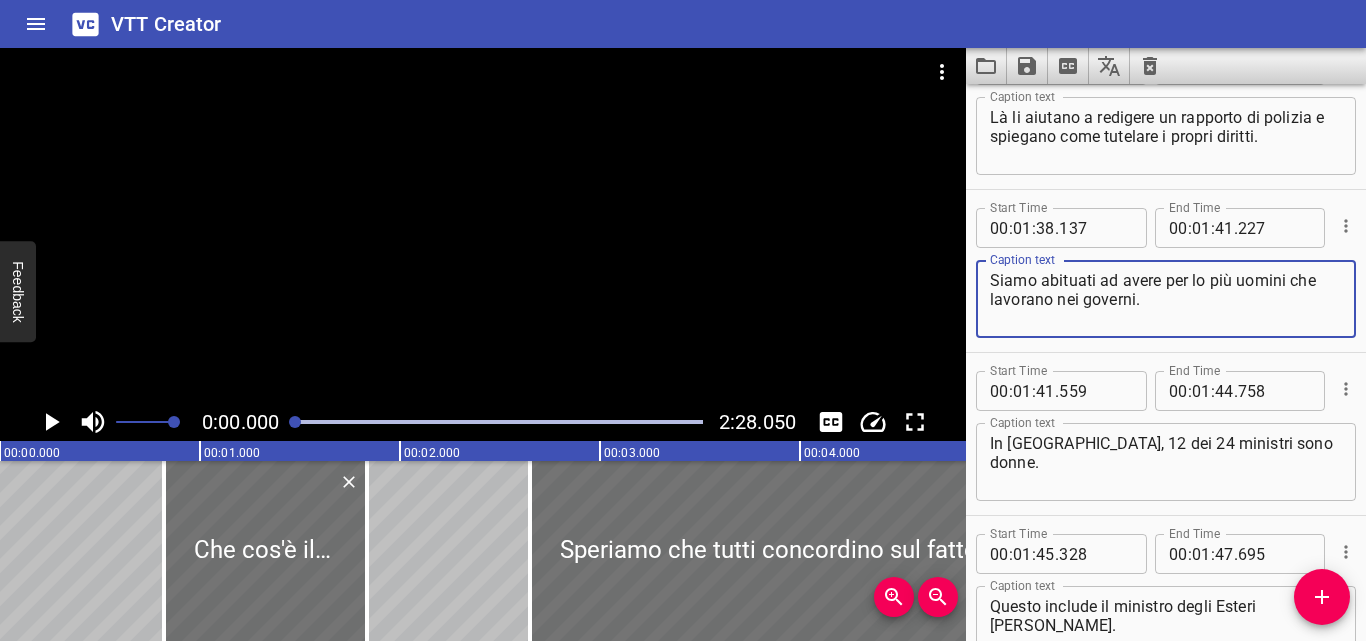 scroll, scrollTop: 4638, scrollLeft: 0, axis: vertical 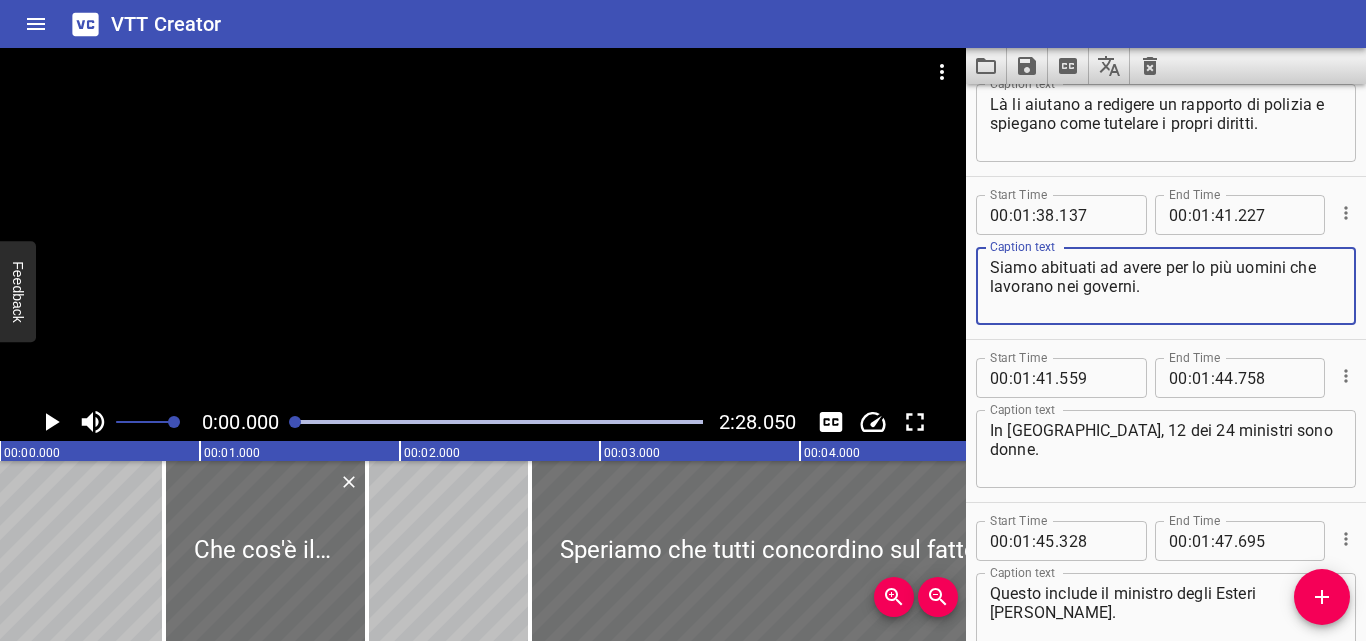 click on "In [GEOGRAPHIC_DATA], 12 dei 24 ministri sono donne." at bounding box center (1166, 449) 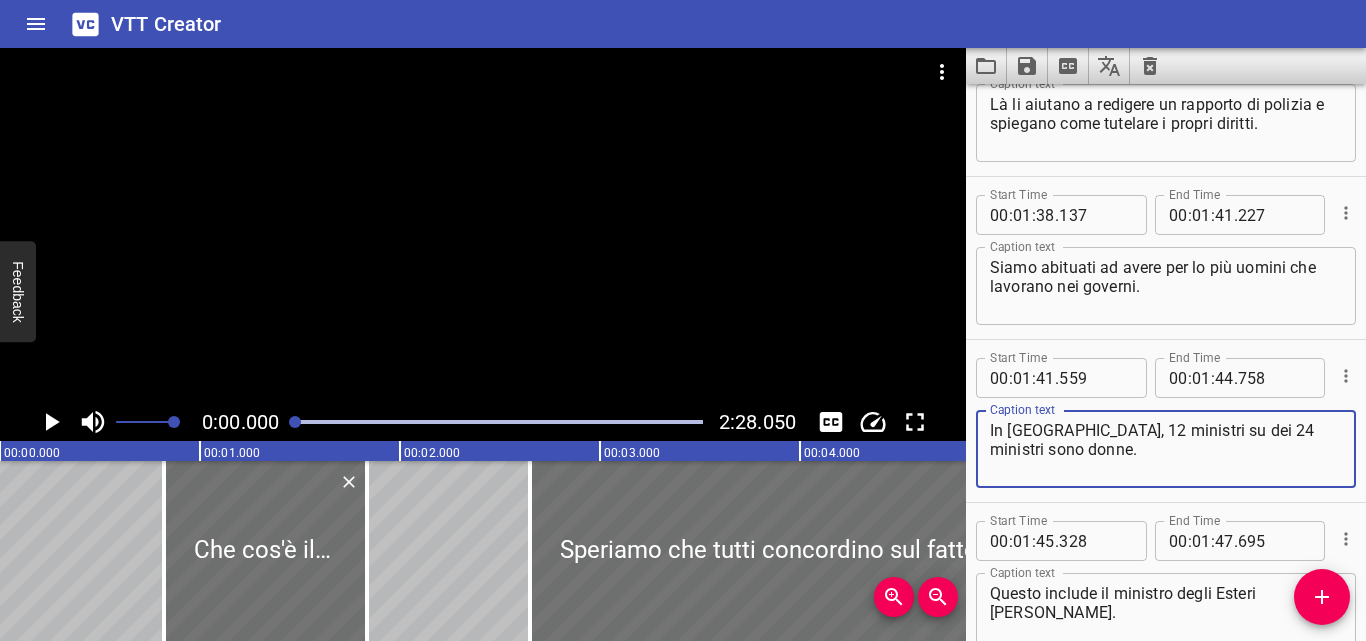 drag, startPoint x: 1168, startPoint y: 432, endPoint x: 1275, endPoint y: 432, distance: 107 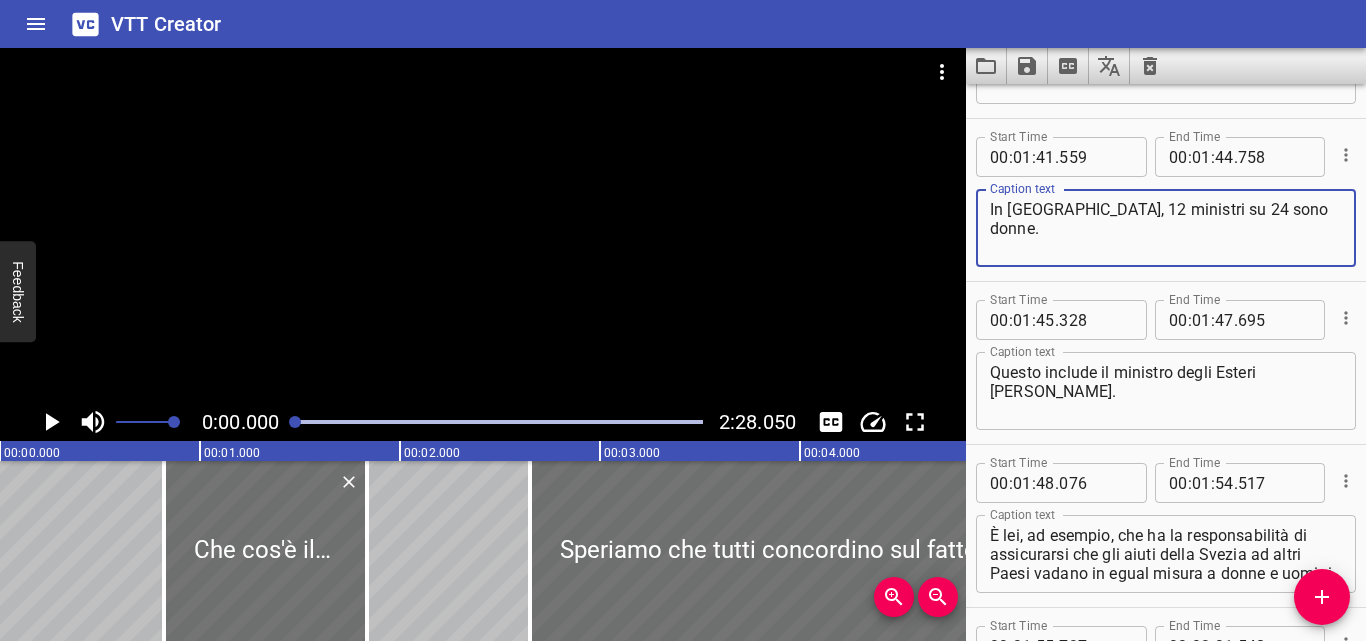 scroll, scrollTop: 4898, scrollLeft: 0, axis: vertical 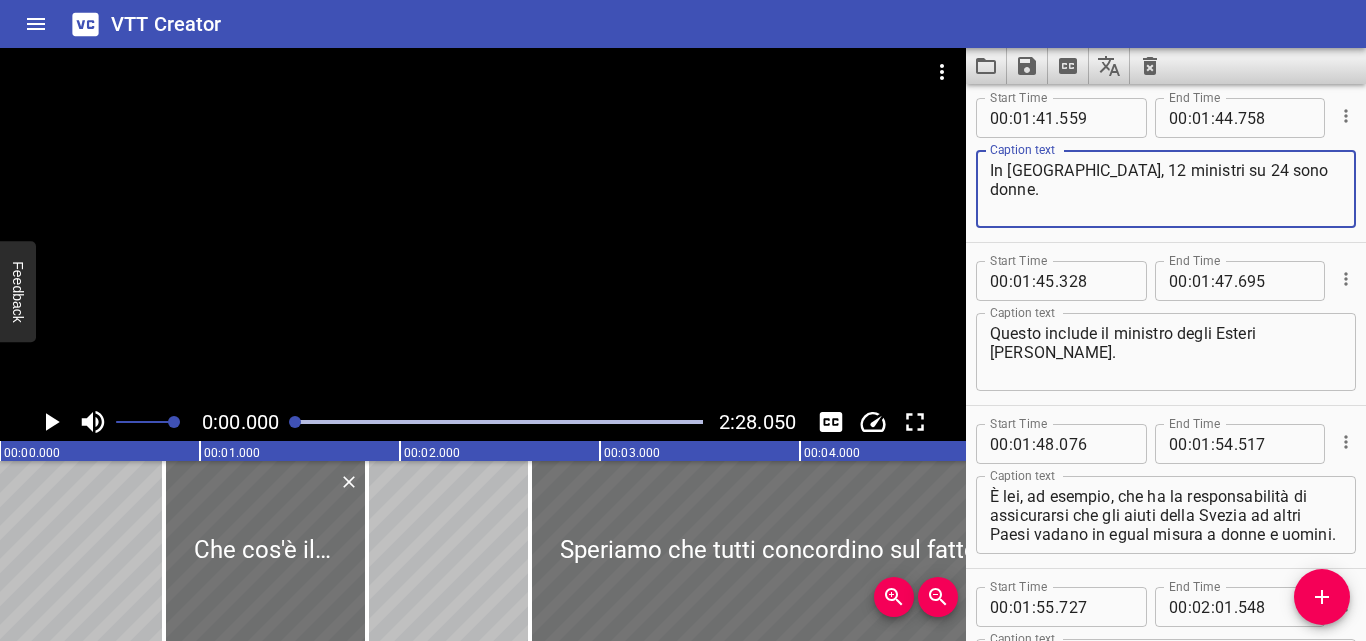 type on "In [GEOGRAPHIC_DATA], 12 ministri su 24 sono donne." 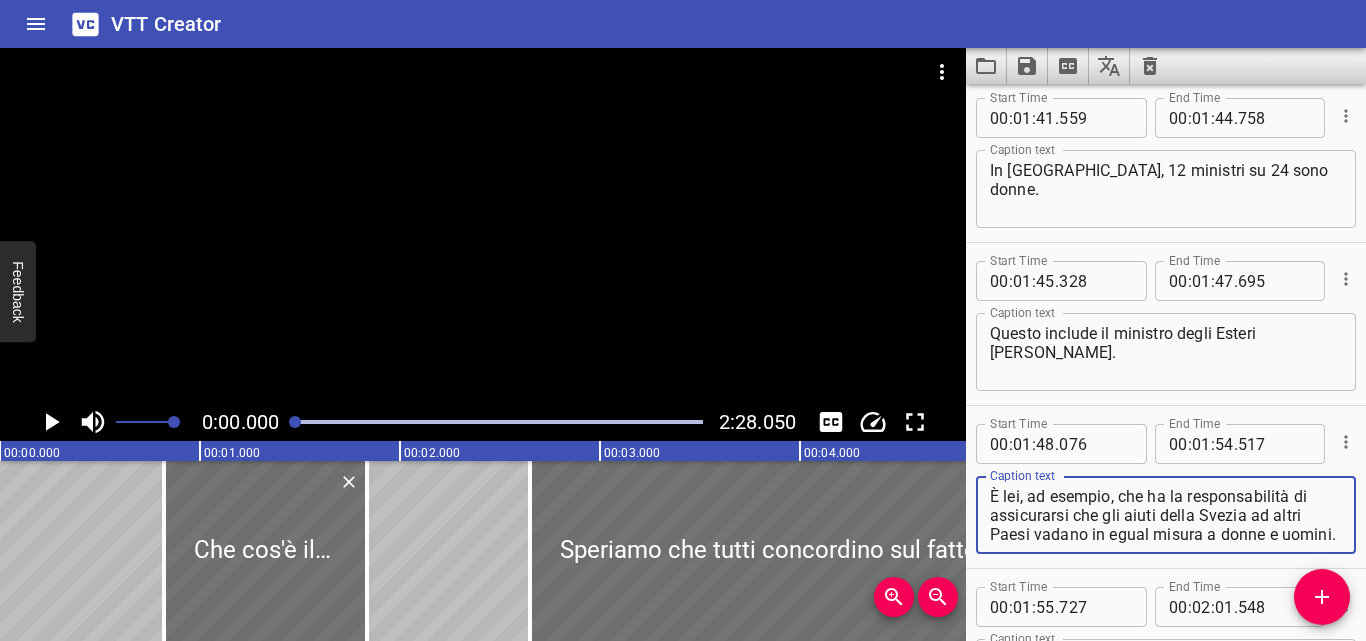 scroll, scrollTop: 0, scrollLeft: 0, axis: both 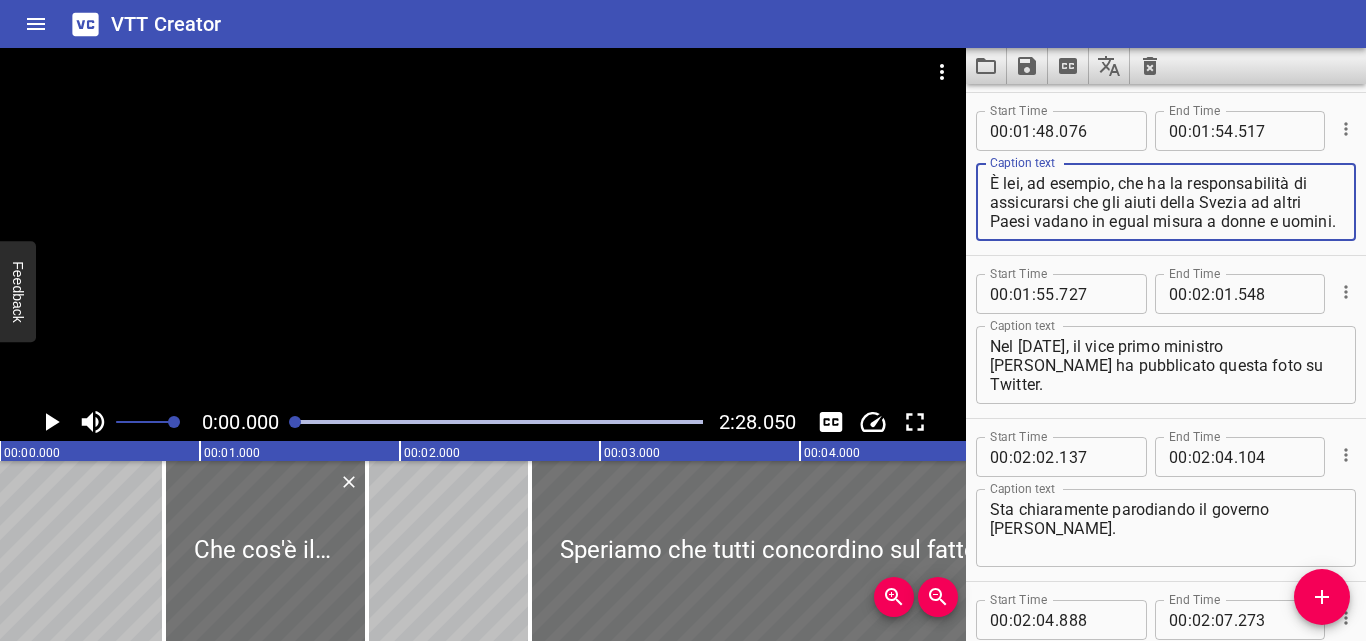 click on "Sta chiaramente parodiando il governo [PERSON_NAME]." at bounding box center (1166, 528) 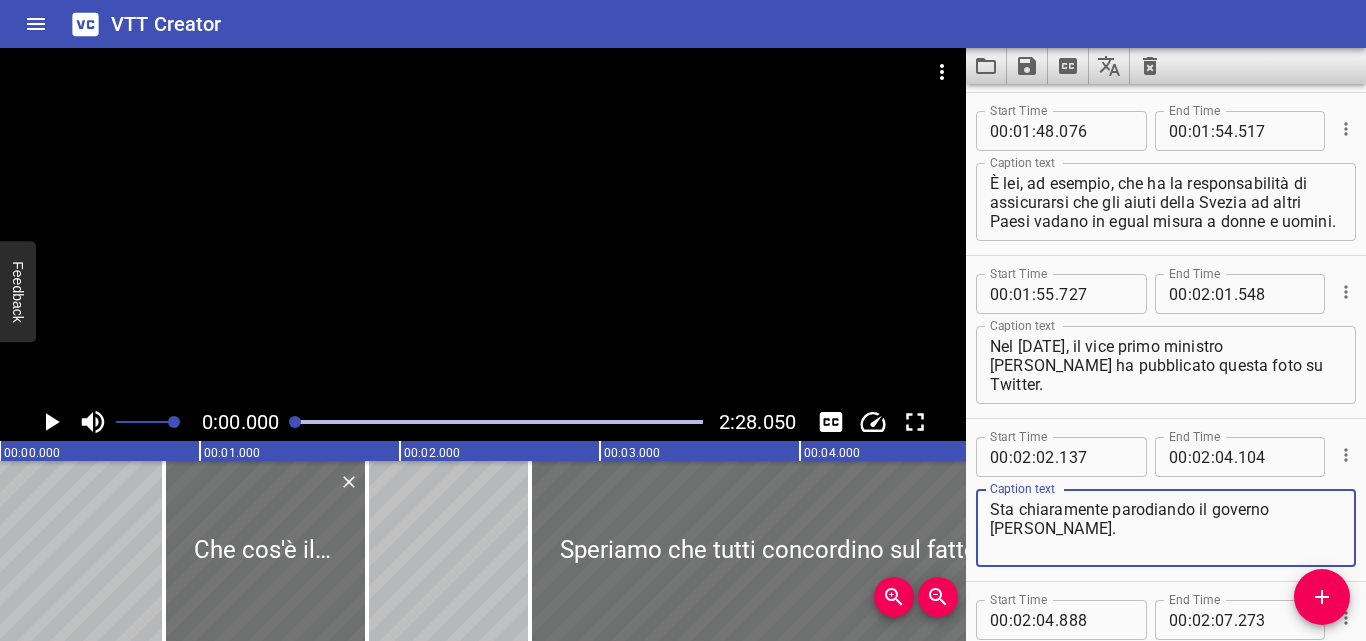 click on "Sta chiaramente parodiando il governo [PERSON_NAME]." at bounding box center (1166, 528) 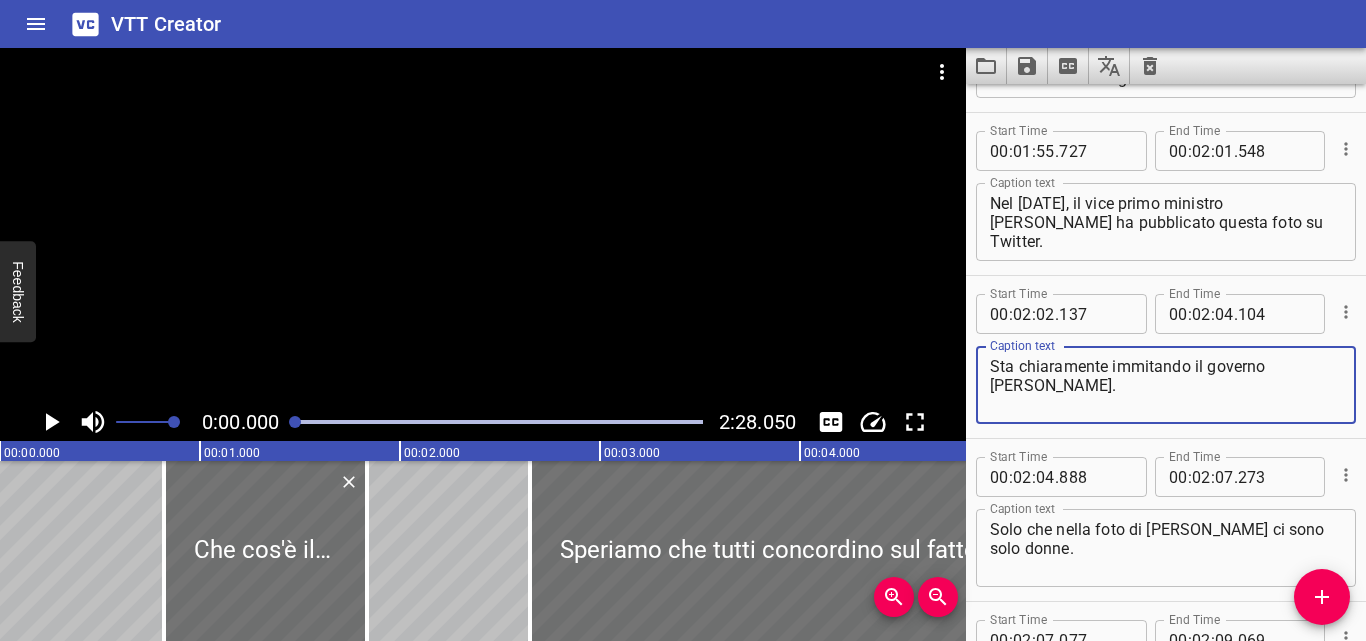 scroll, scrollTop: 5406, scrollLeft: 0, axis: vertical 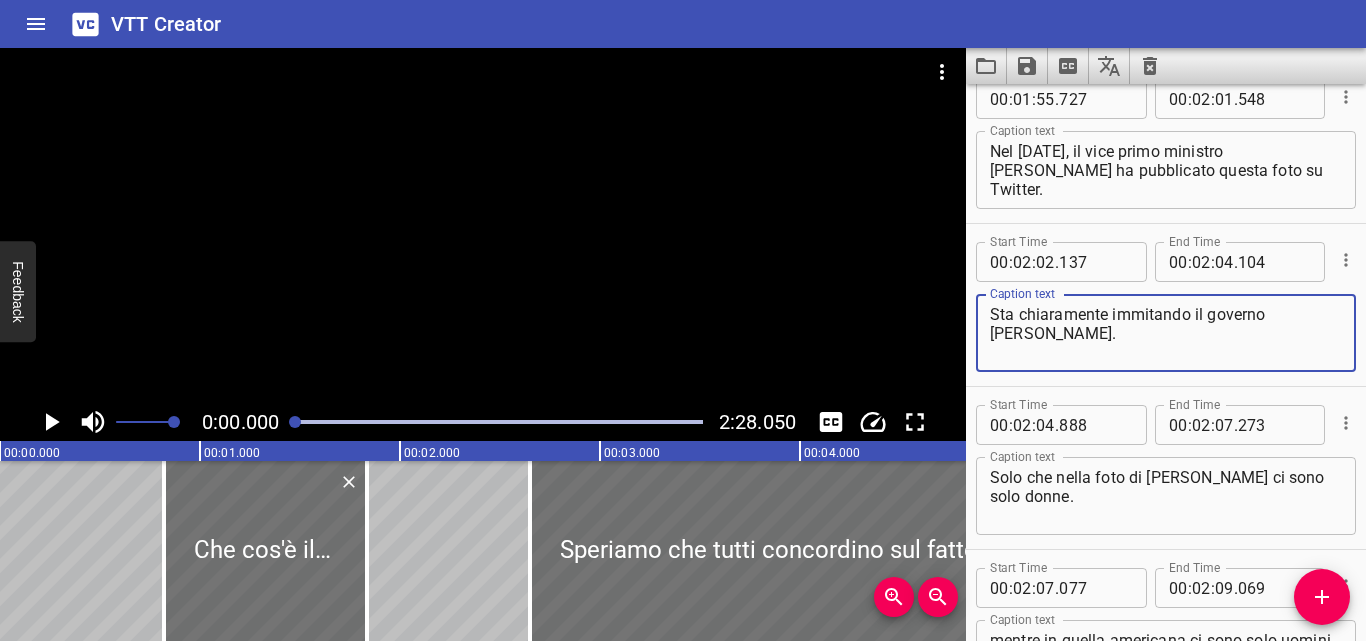 type on "Sta chiaramente immitando il governo [PERSON_NAME]." 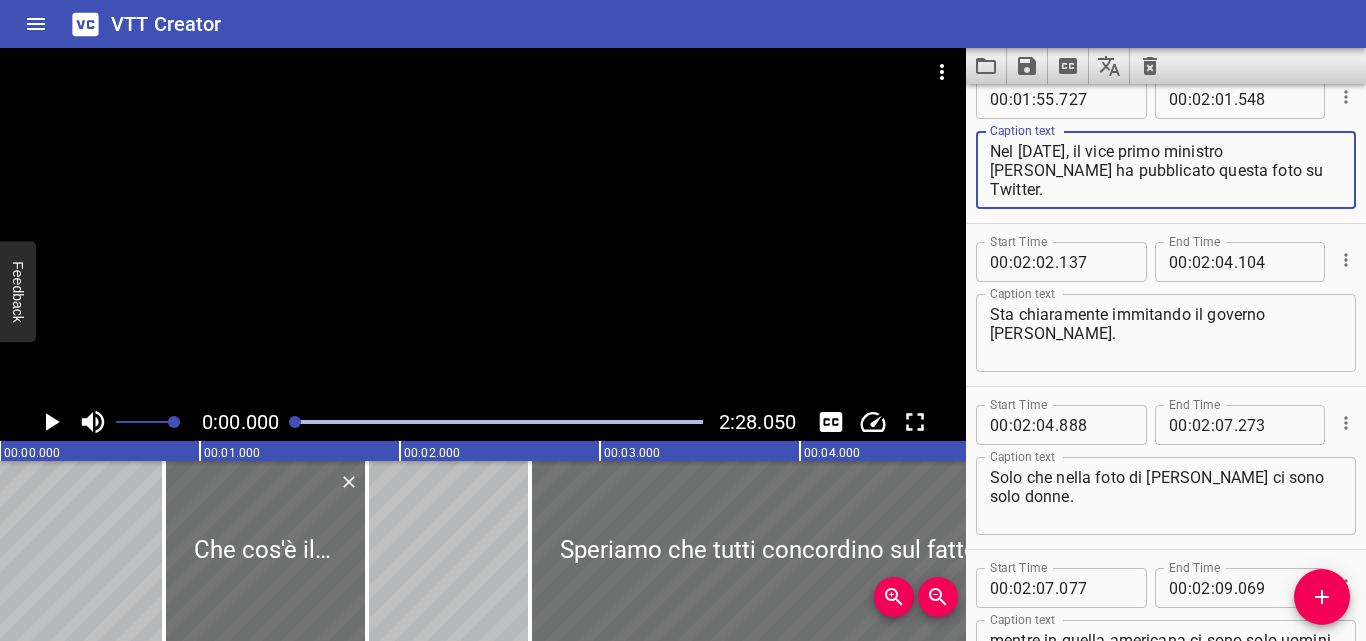 click on "Nel [DATE], il vice primo ministro [PERSON_NAME] ha pubblicato questa foto su Twitter." at bounding box center (1166, 170) 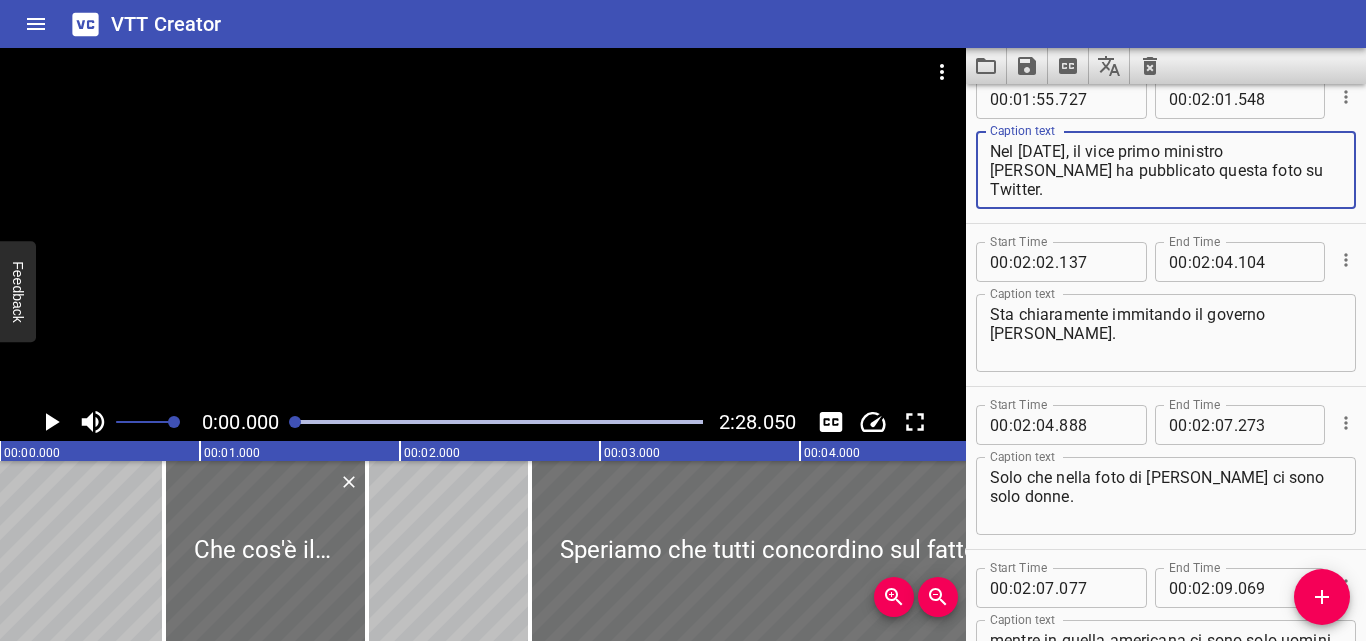click on "Solo che nella foto di [PERSON_NAME] ci sono solo donne." at bounding box center (1166, 496) 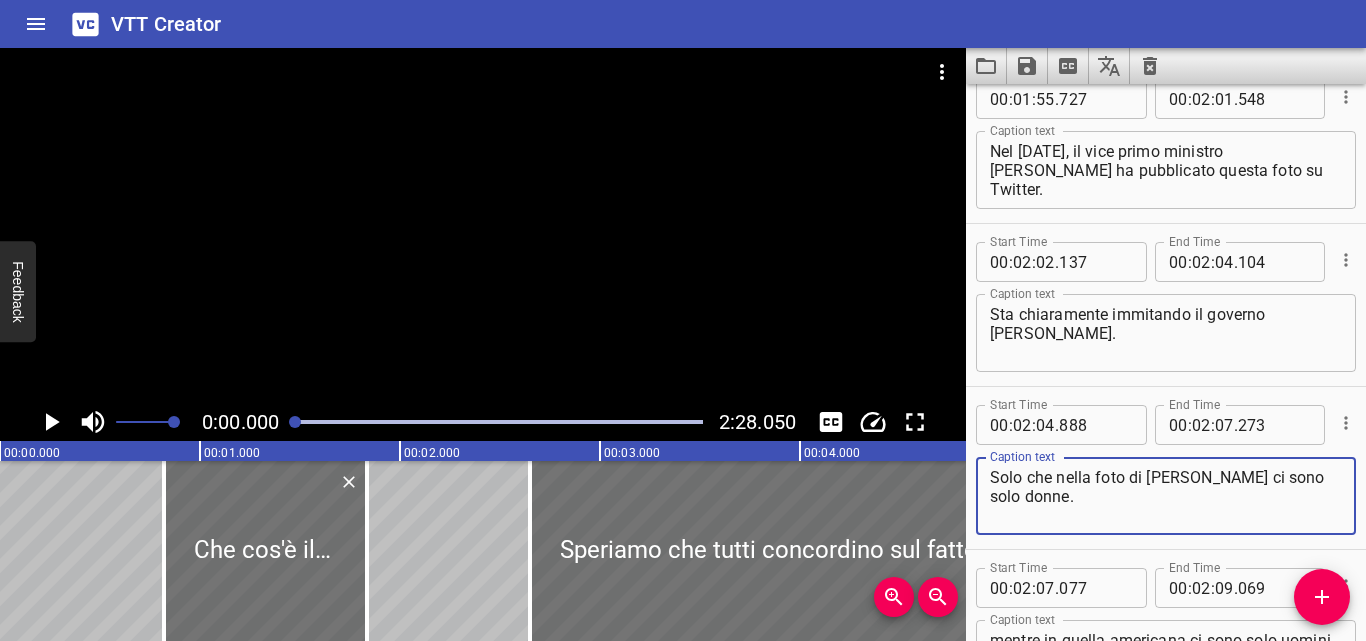 click on "Solo che nella foto di [PERSON_NAME] ci sono solo donne." at bounding box center (1166, 496) 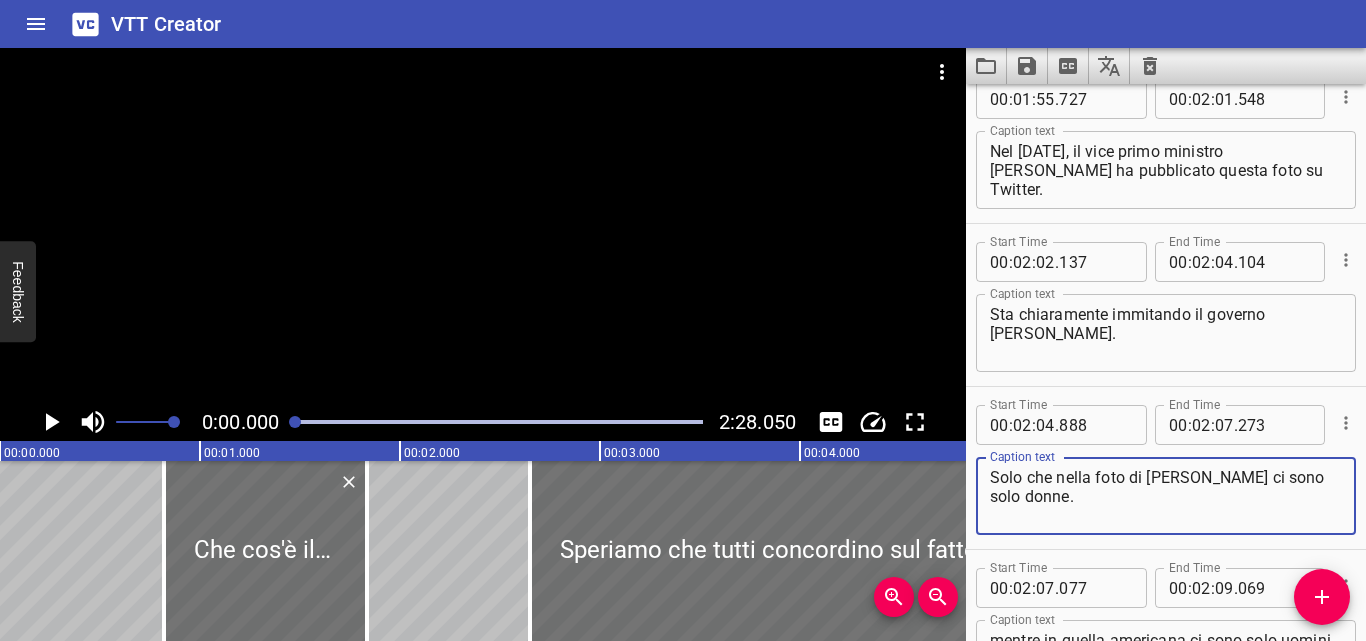 paste on "öv" 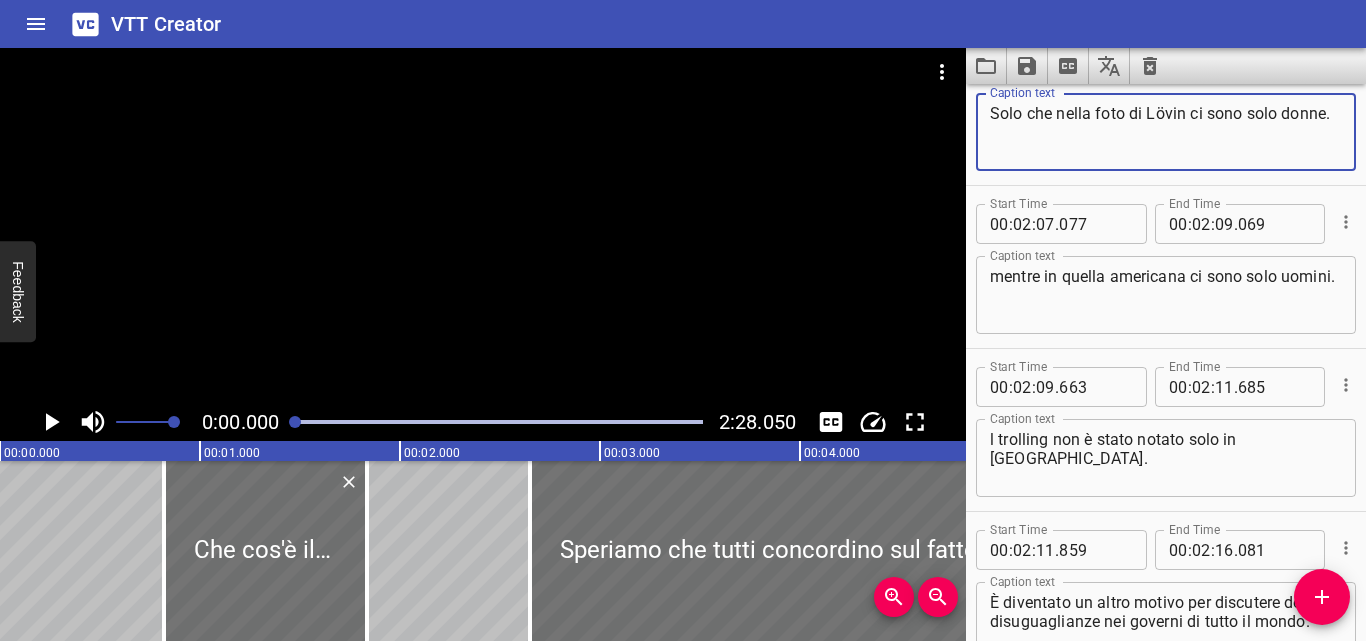 scroll, scrollTop: 5783, scrollLeft: 0, axis: vertical 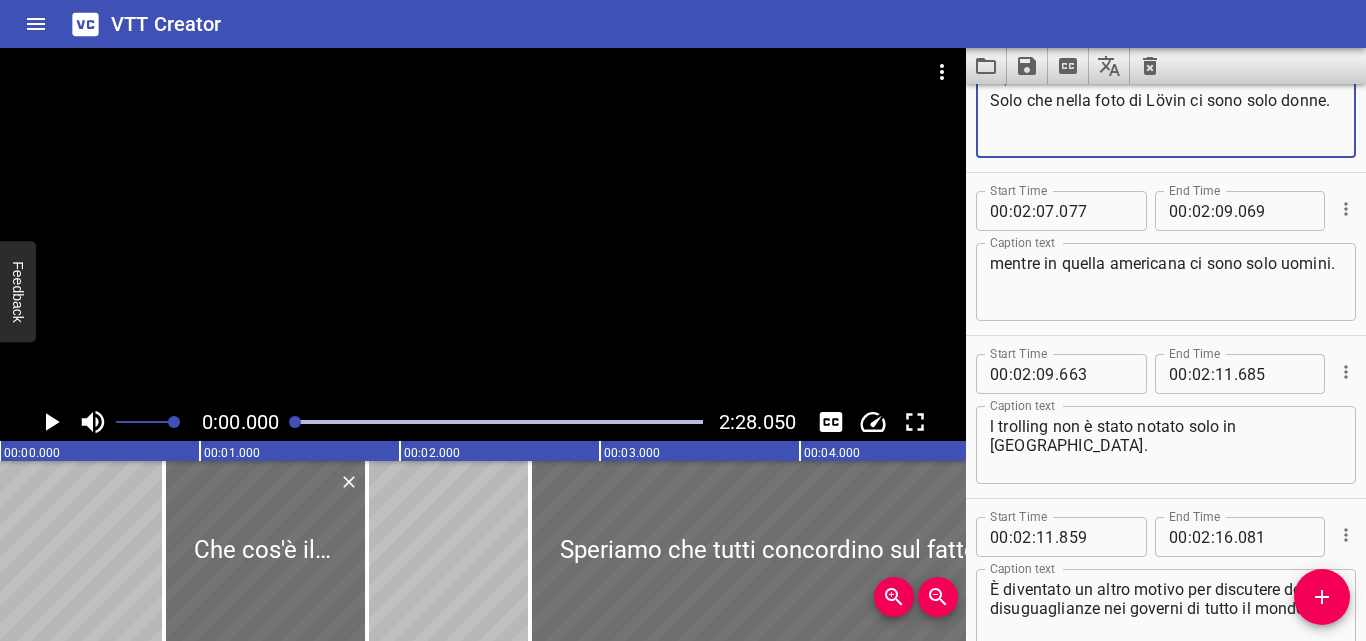 type on "Solo che nella foto di Lövin ci sono solo donne." 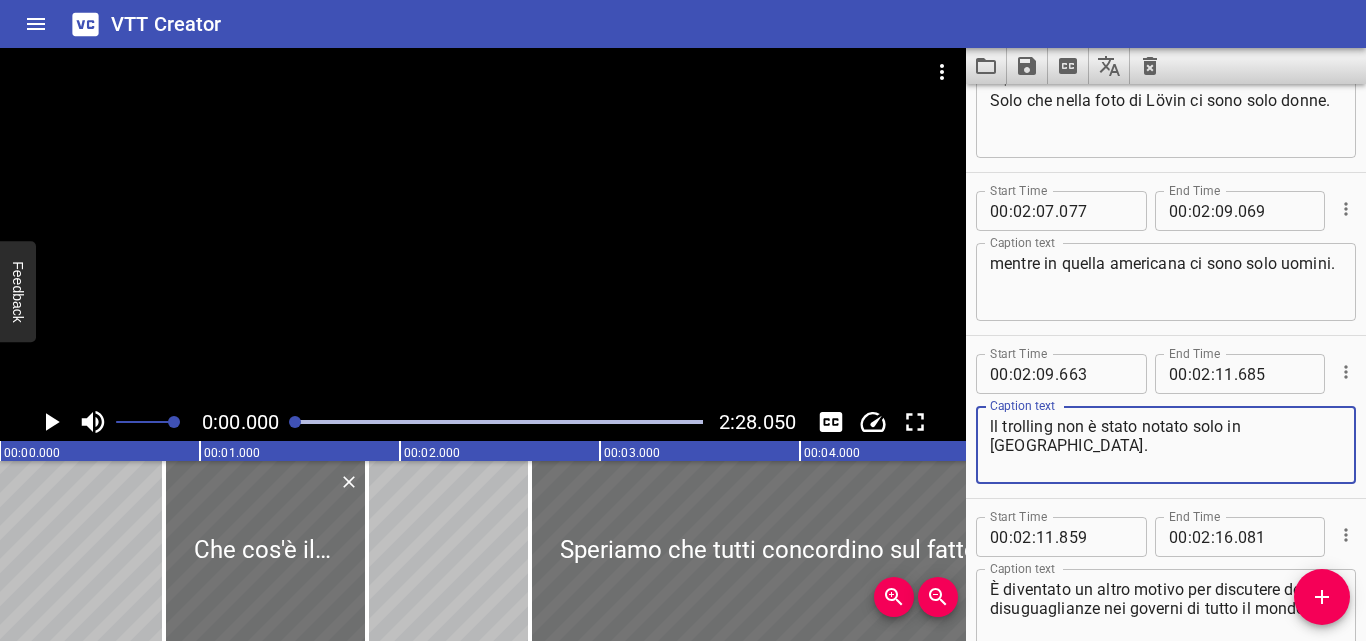 type on "ll trolling non è stato notato solo in [GEOGRAPHIC_DATA]." 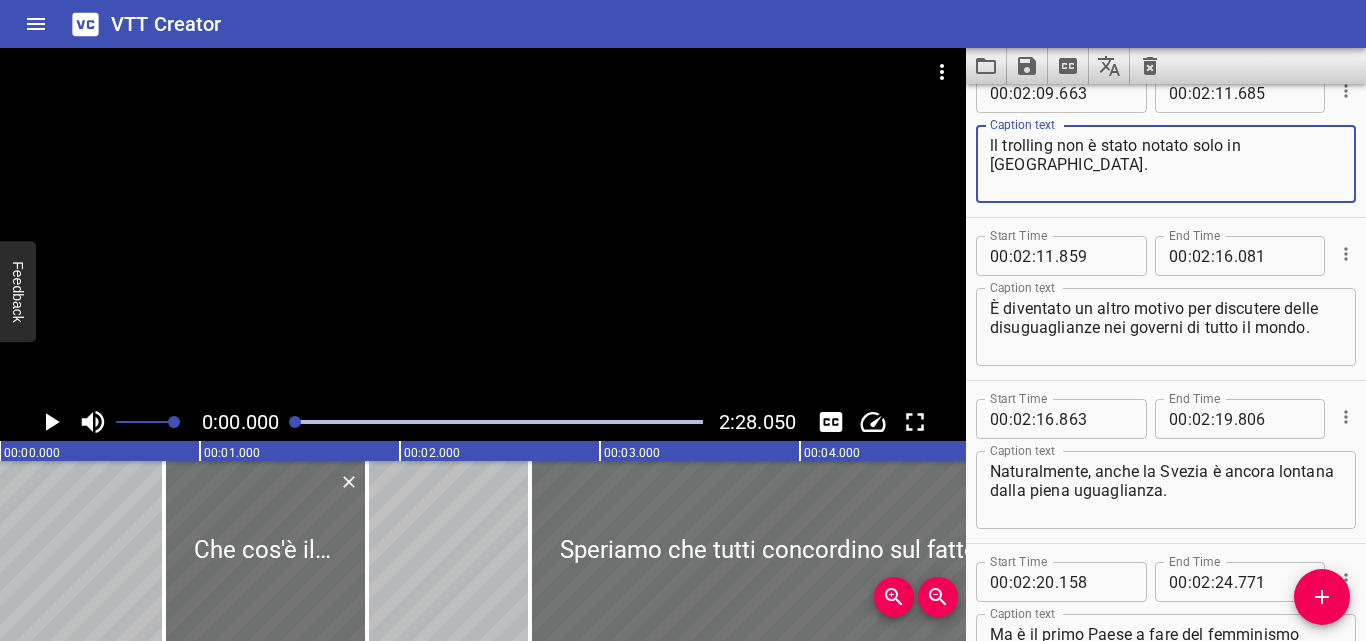 scroll, scrollTop: 6220, scrollLeft: 0, axis: vertical 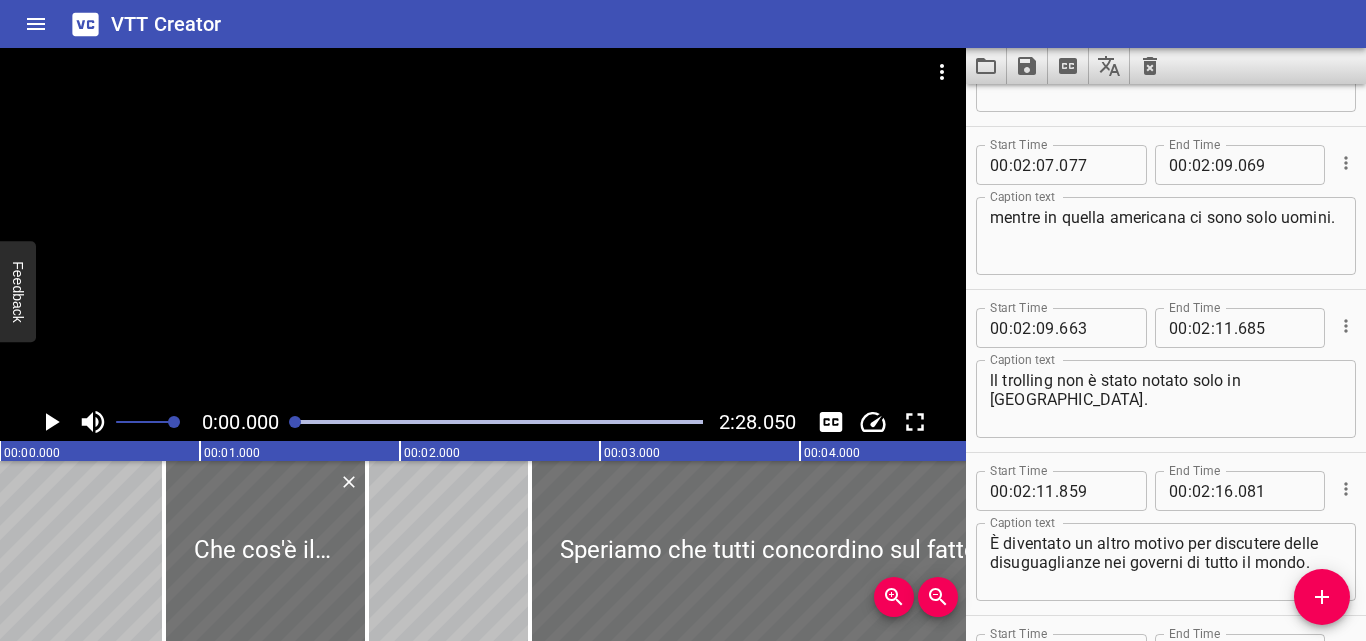 click at bounding box center [483, 225] 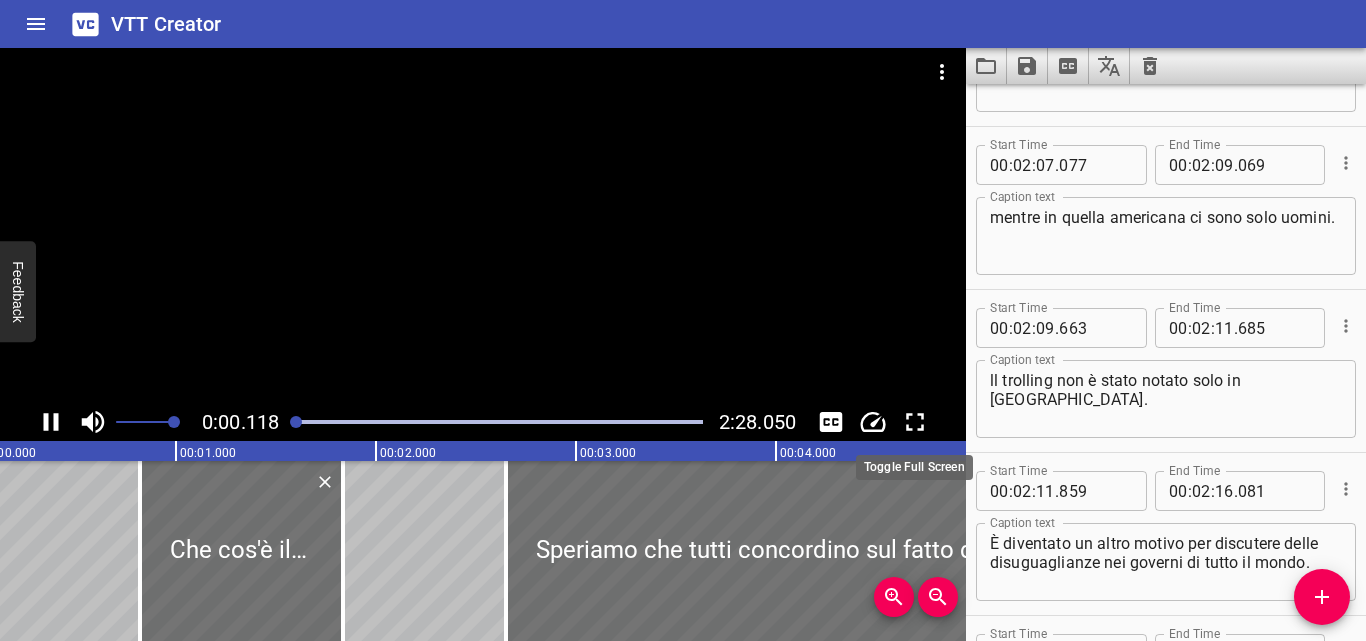 click 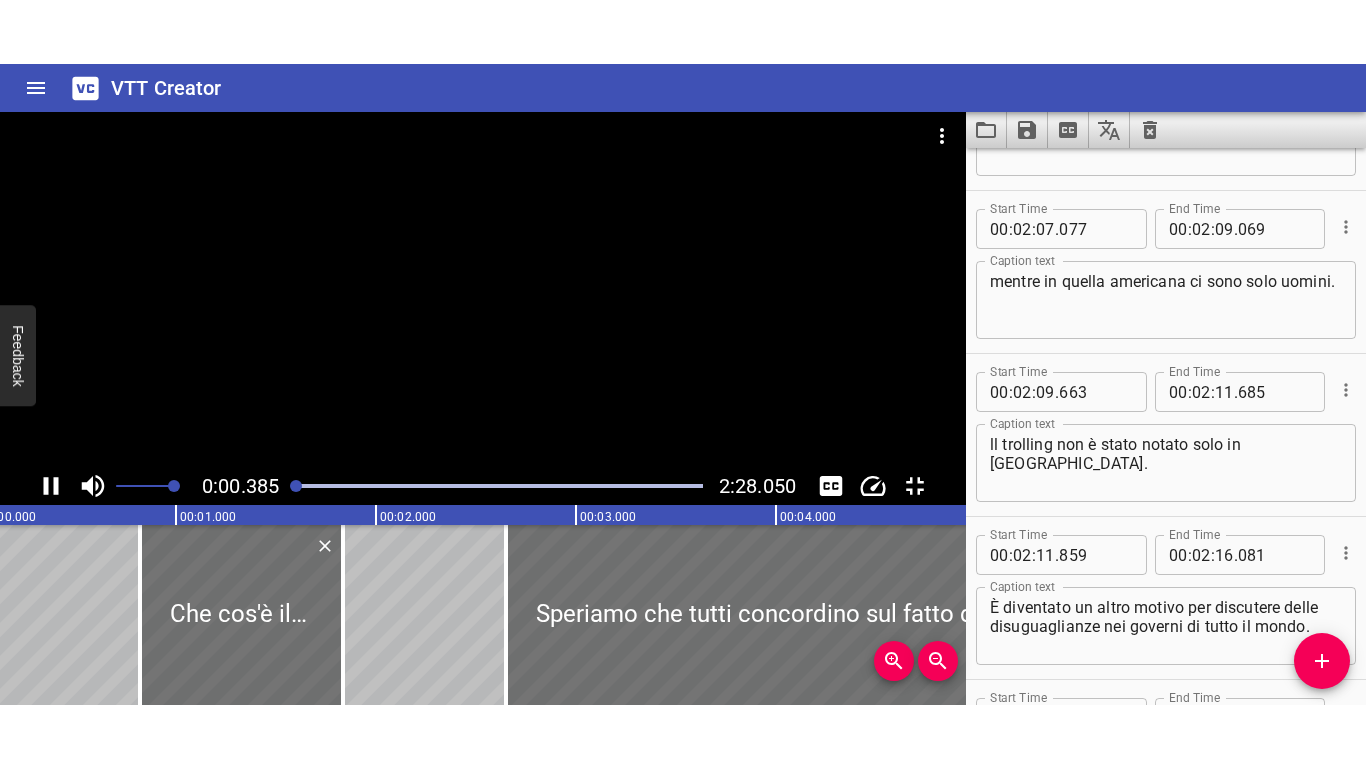 scroll, scrollTop: 0, scrollLeft: 77, axis: horizontal 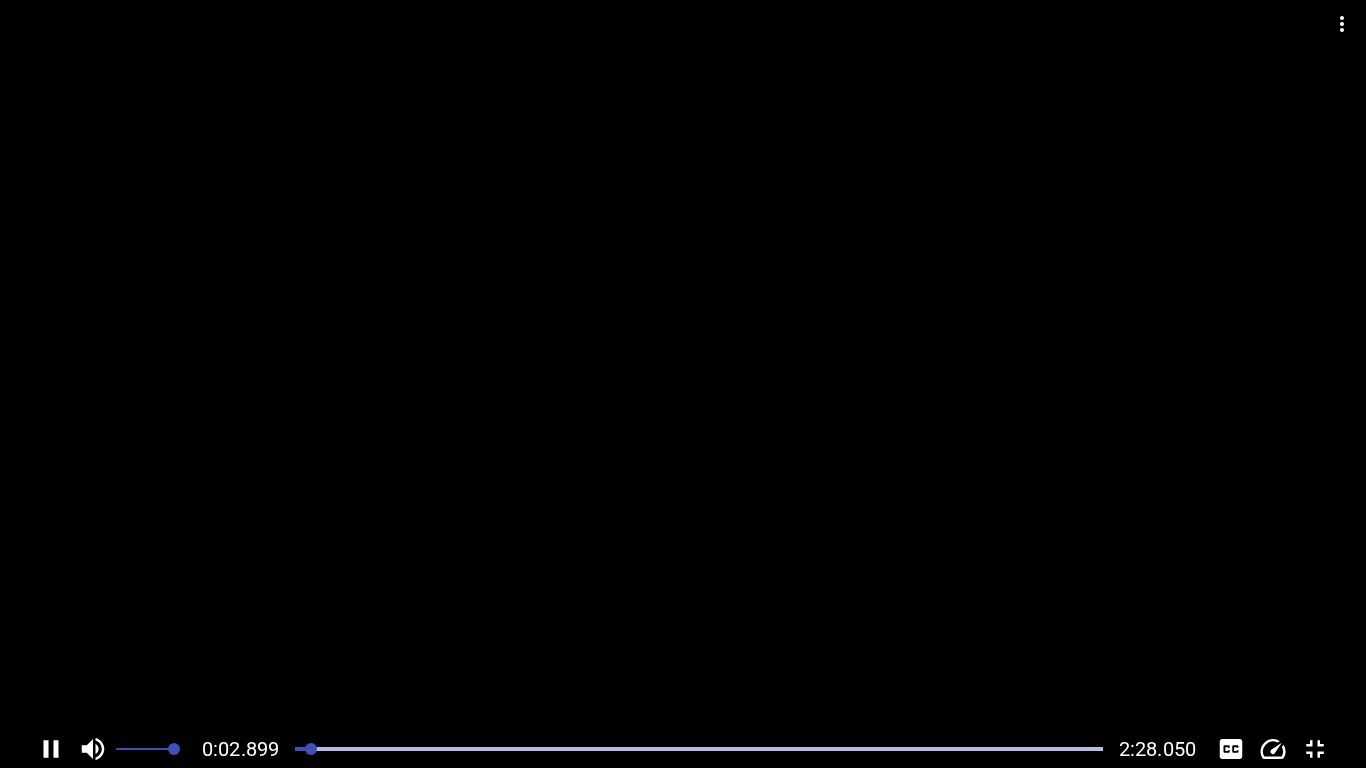 drag, startPoint x: 304, startPoint y: 748, endPoint x: 267, endPoint y: 747, distance: 37.01351 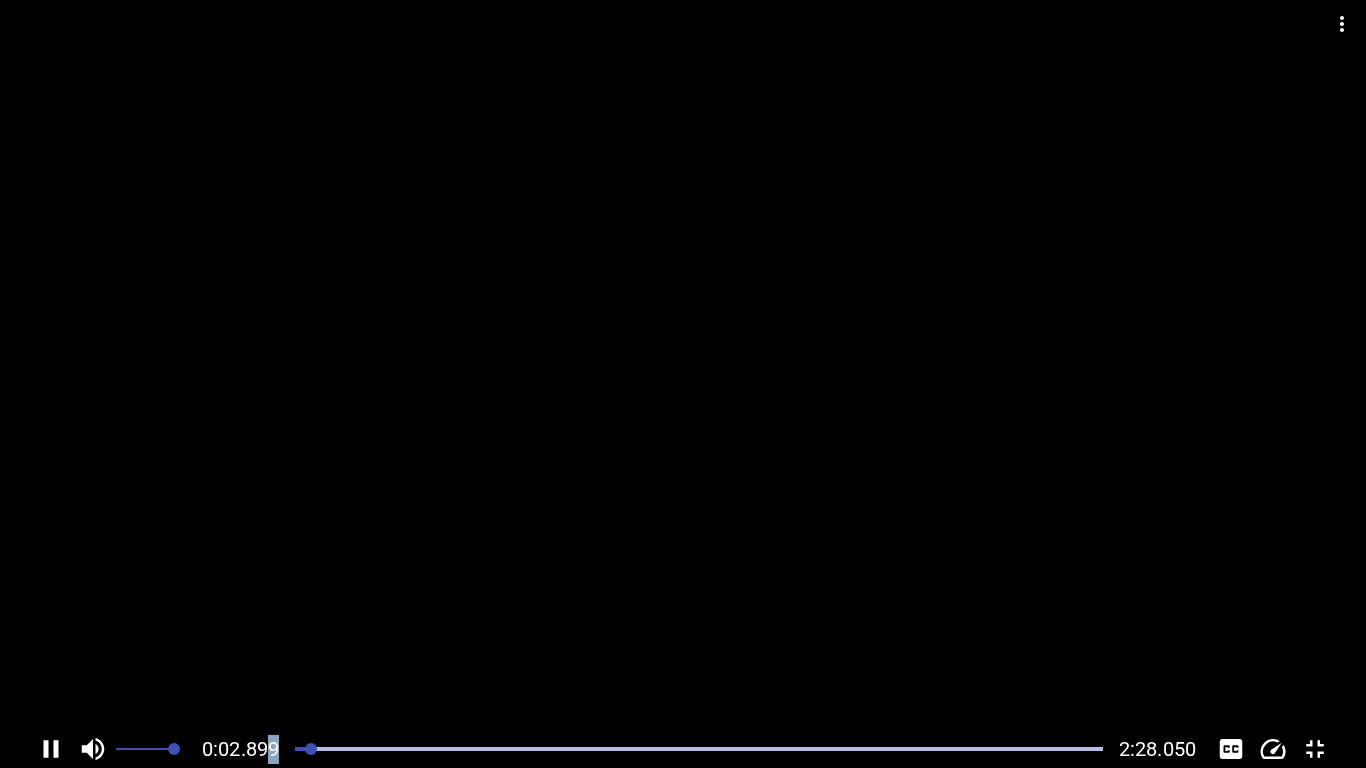scroll, scrollTop: 73, scrollLeft: 0, axis: vertical 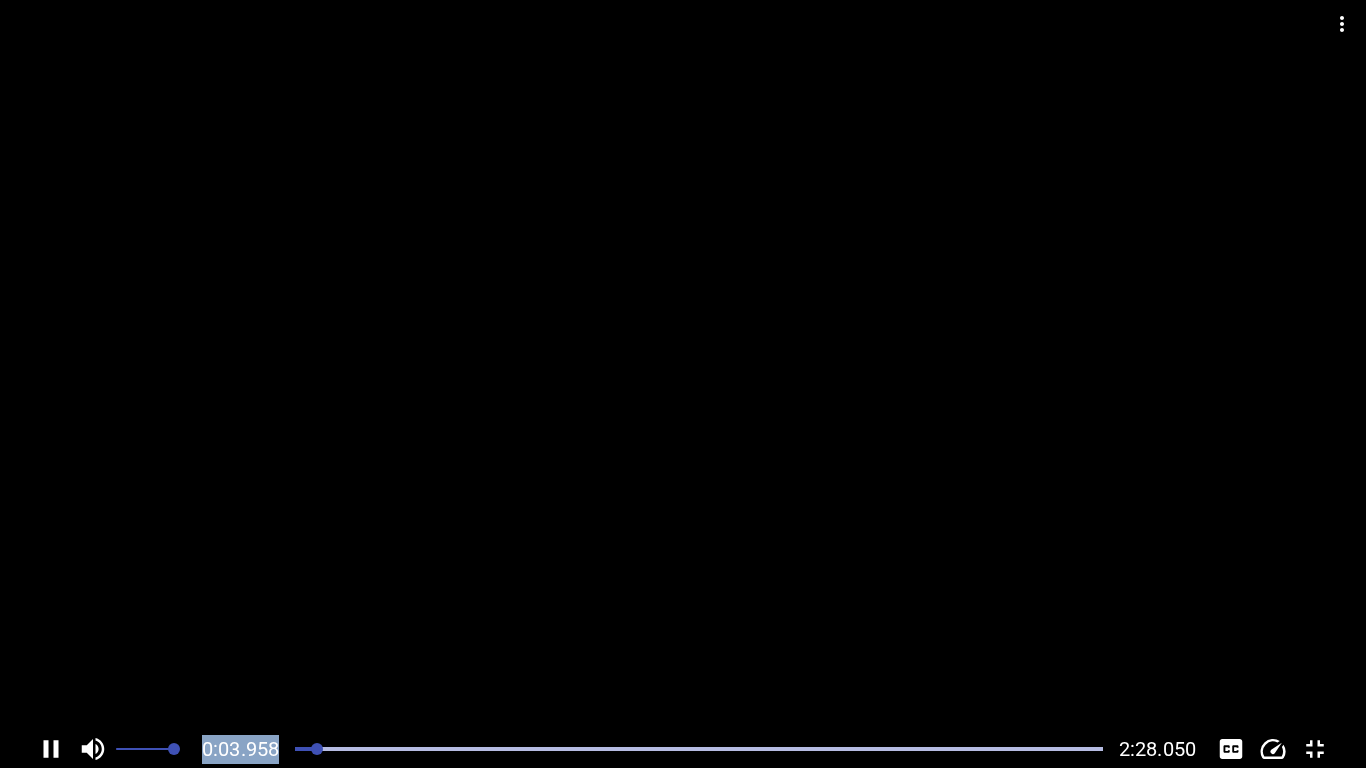 click at bounding box center [699, 749] 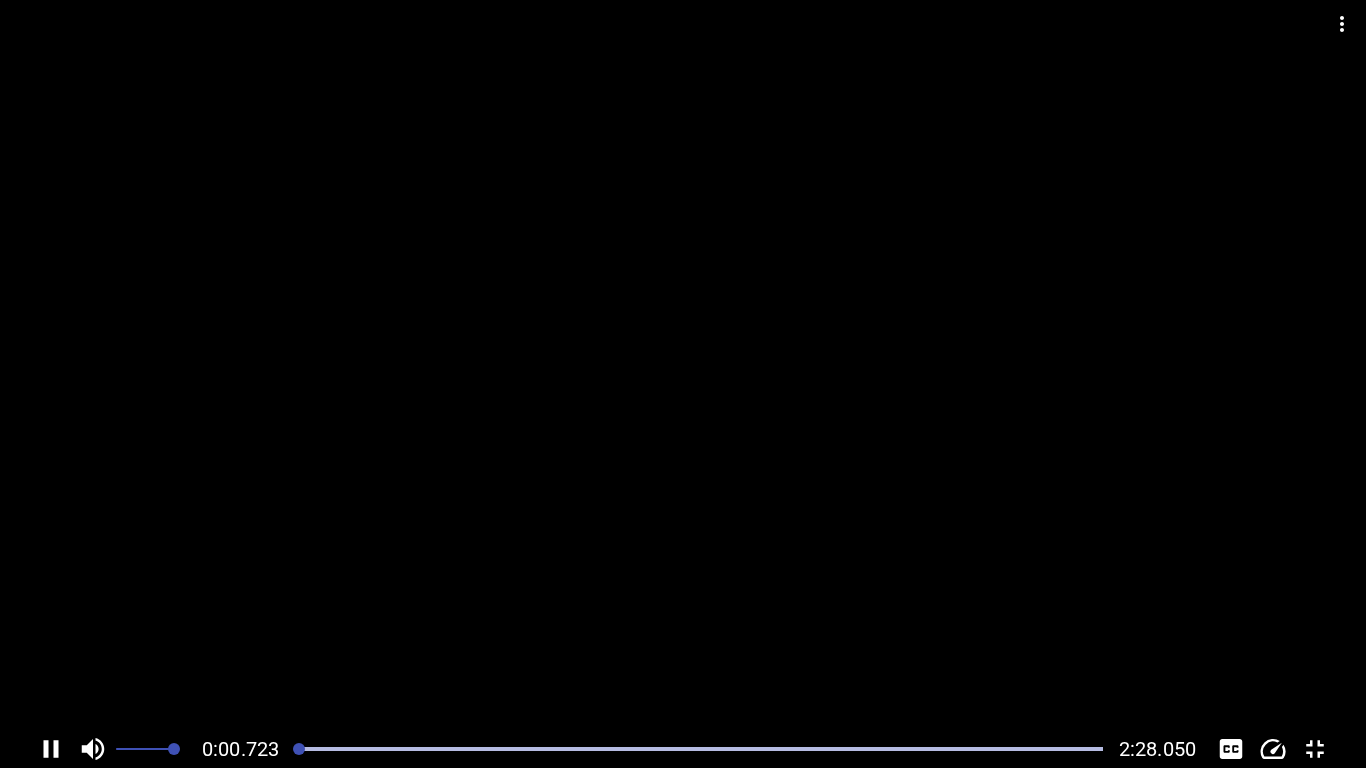 scroll, scrollTop: 0, scrollLeft: 145, axis: horizontal 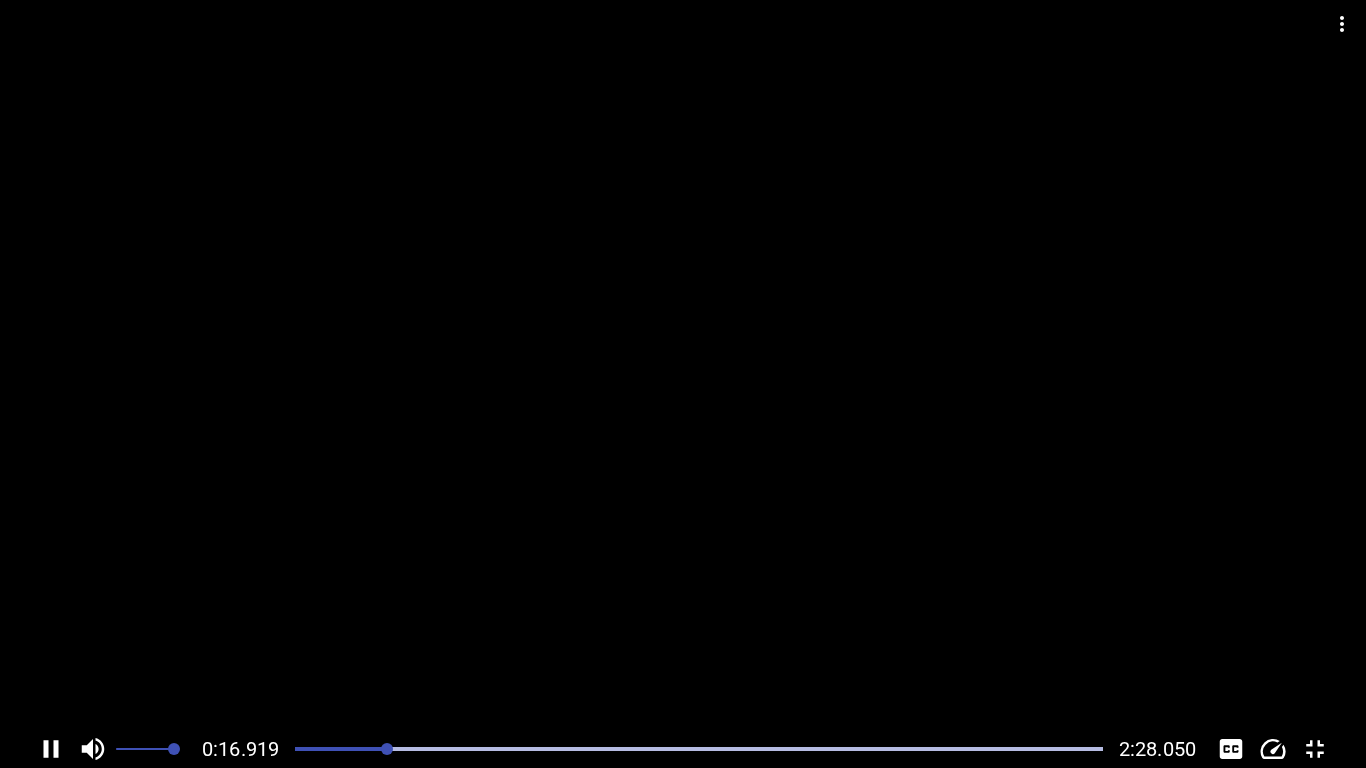 click at bounding box center (683, 365) 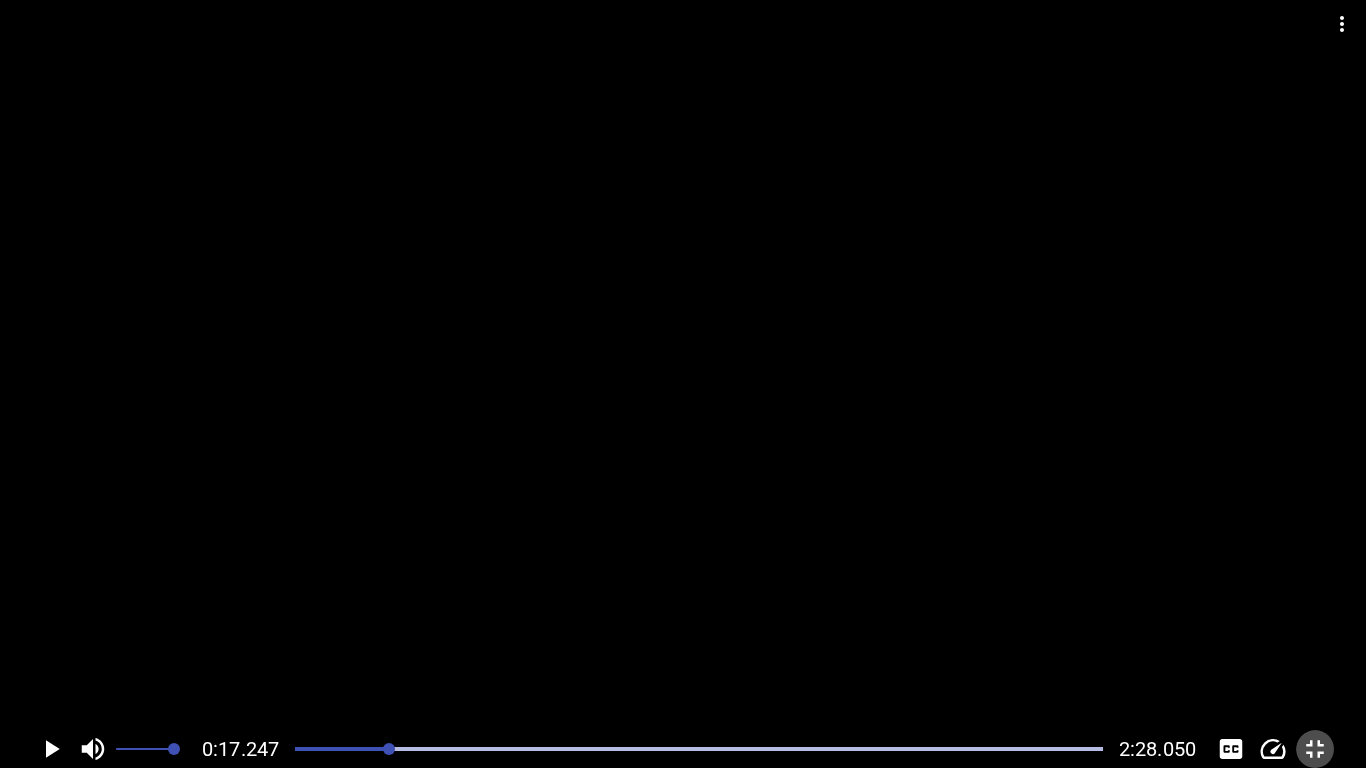 click 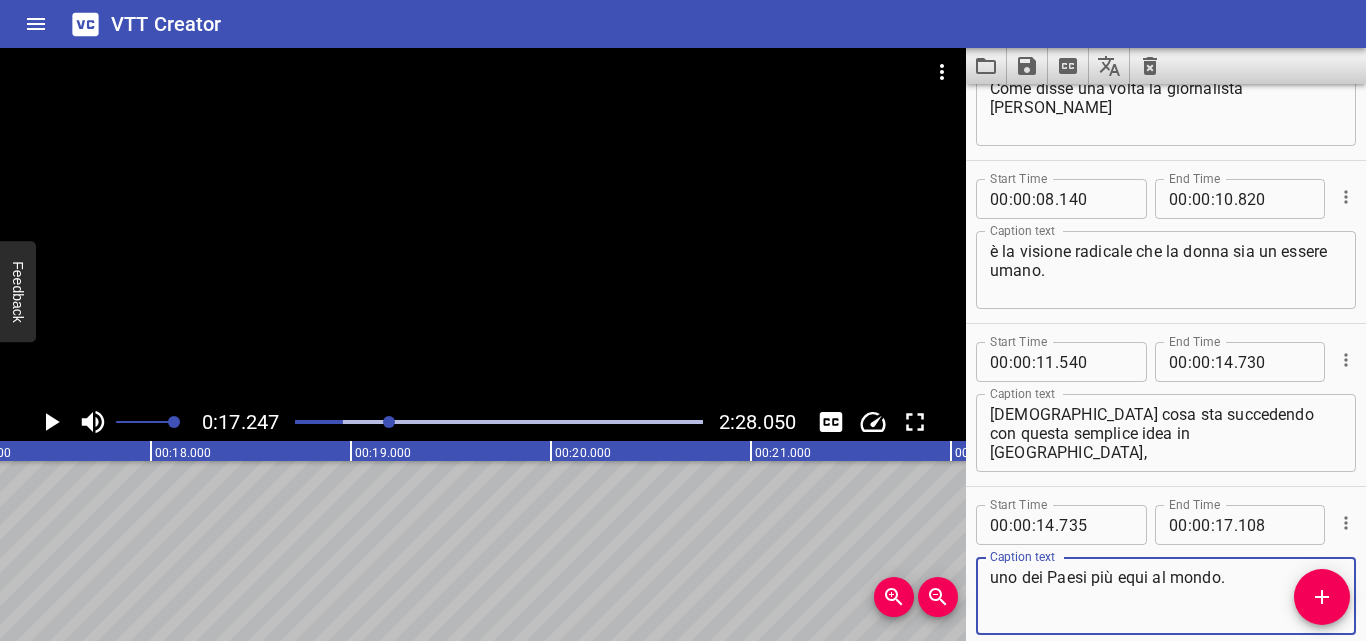 click on "uno dei Paesi più equi al mondo." at bounding box center [1166, 596] 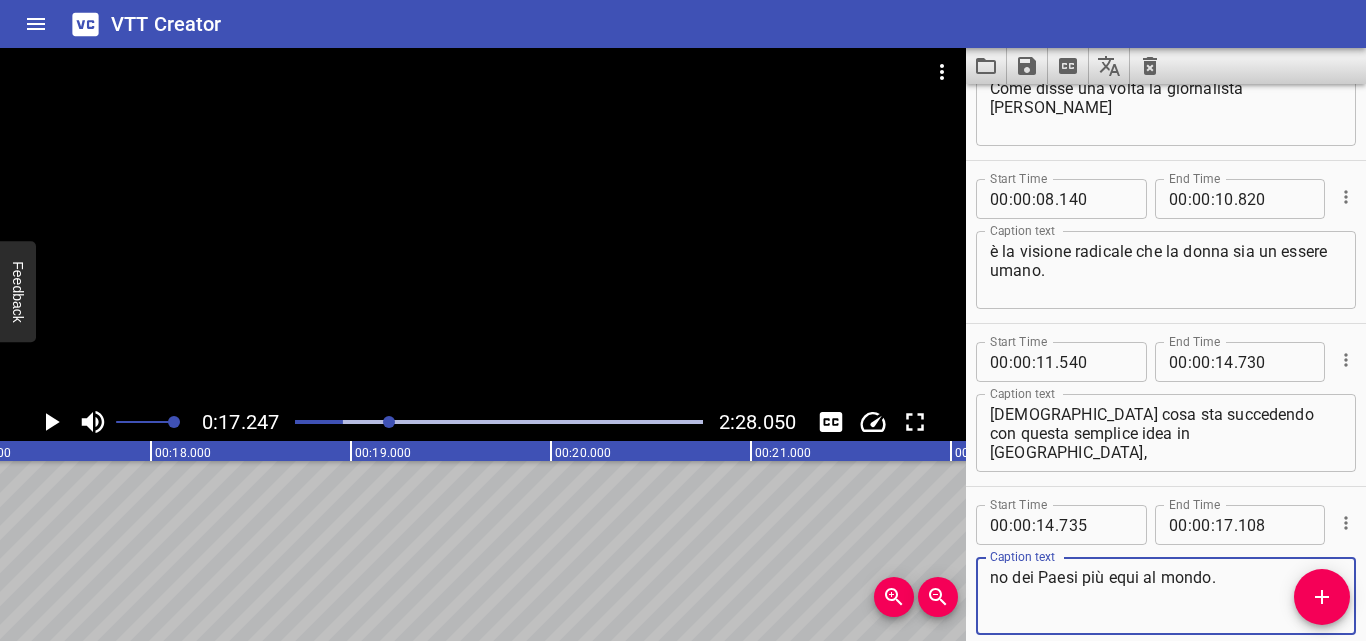 type on "uno dei Paesi più equi al mondo." 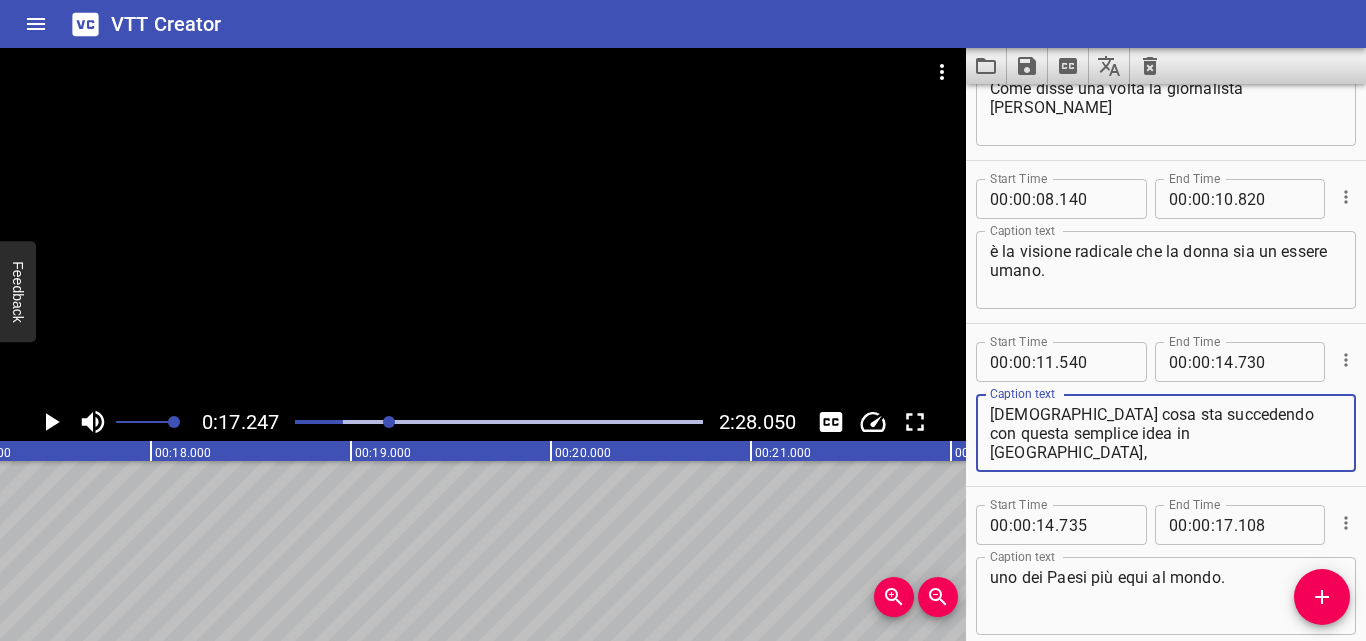 click on "[DEMOGRAPHIC_DATA] cosa sta succedendo con questa semplice idea in [GEOGRAPHIC_DATA]," at bounding box center (1166, 433) 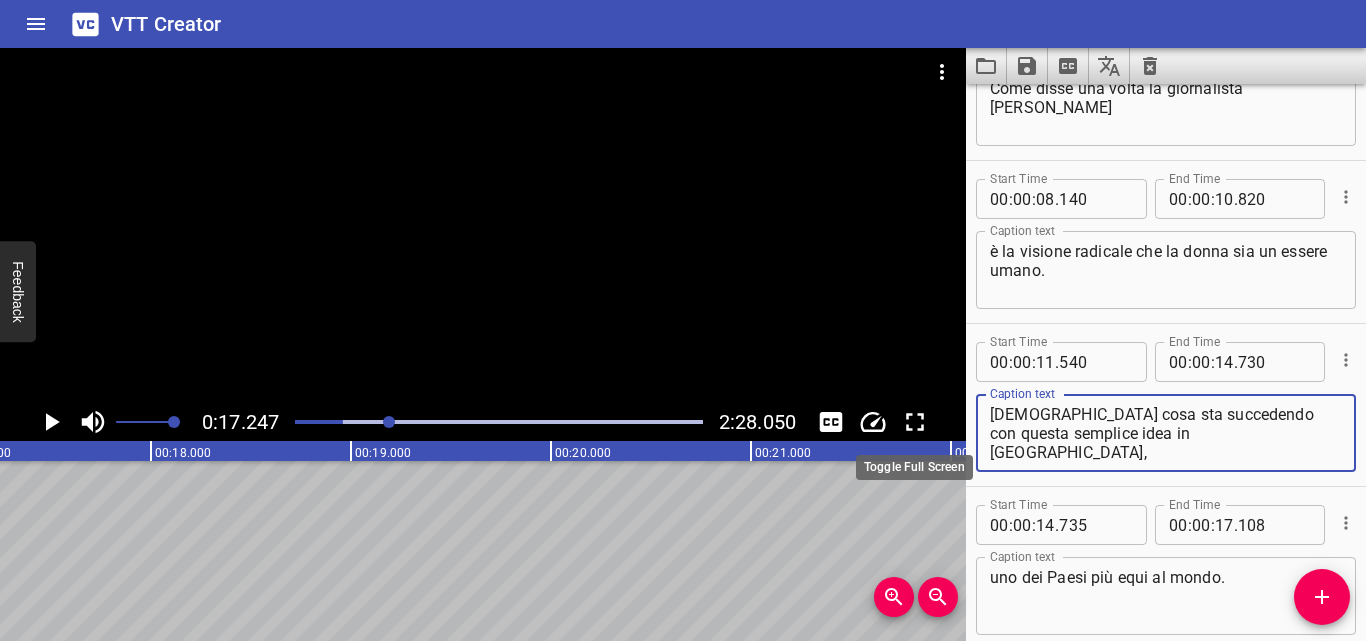 click 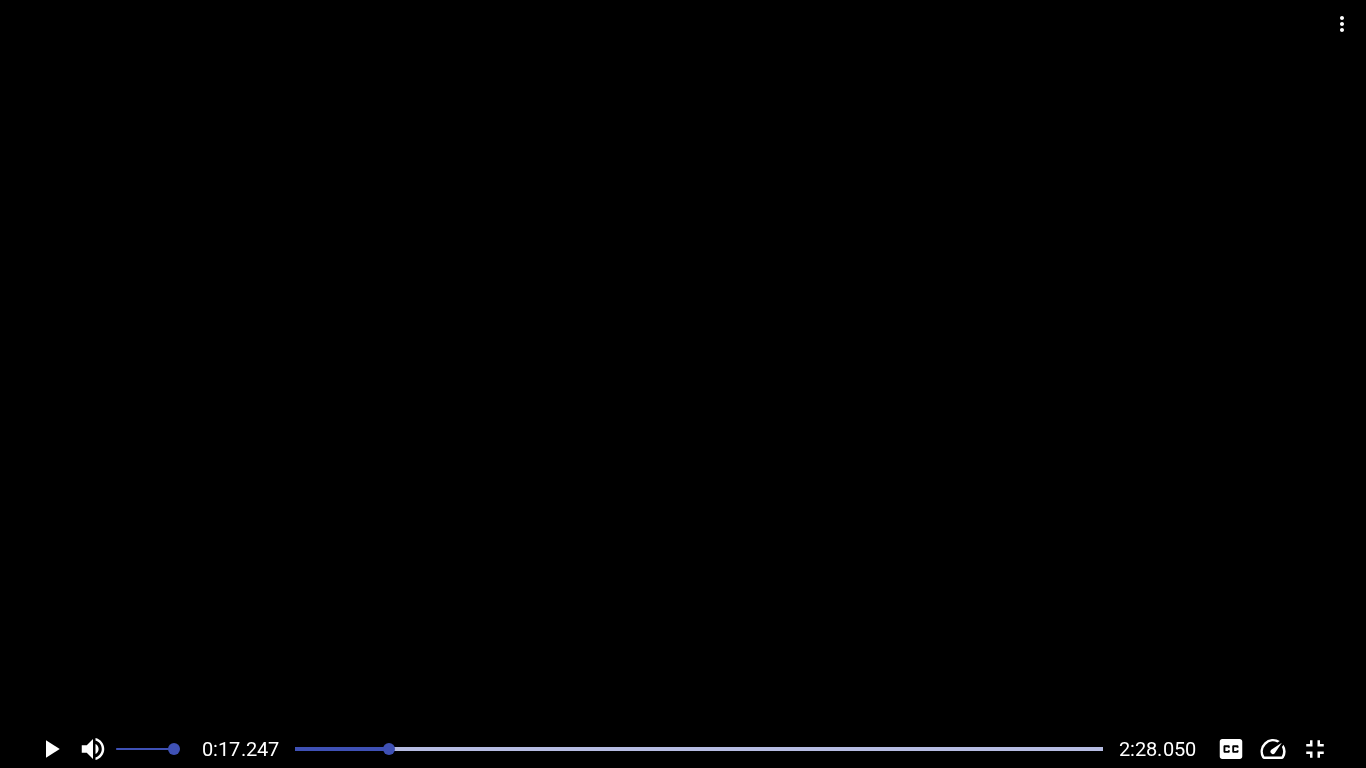 click at bounding box center (683, 365) 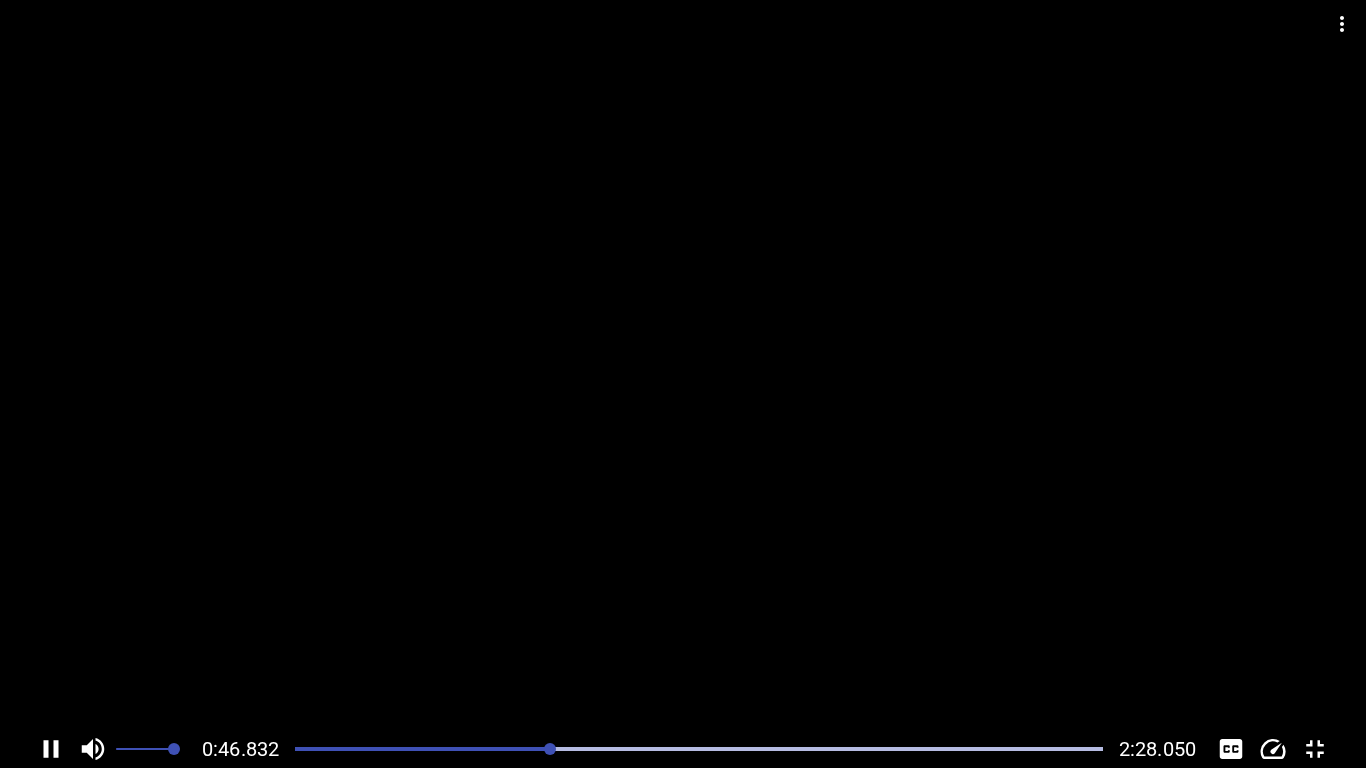 click at bounding box center [699, 749] 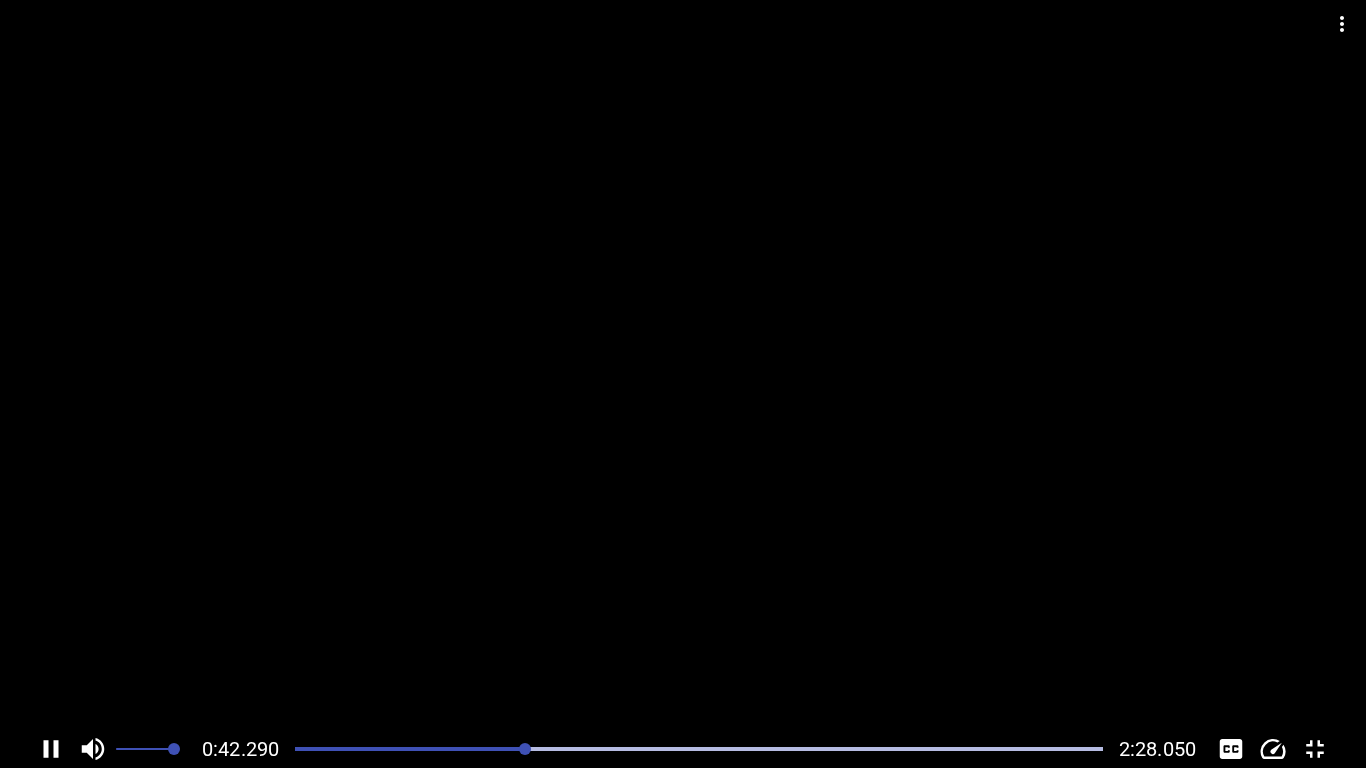 click at bounding box center (683, 365) 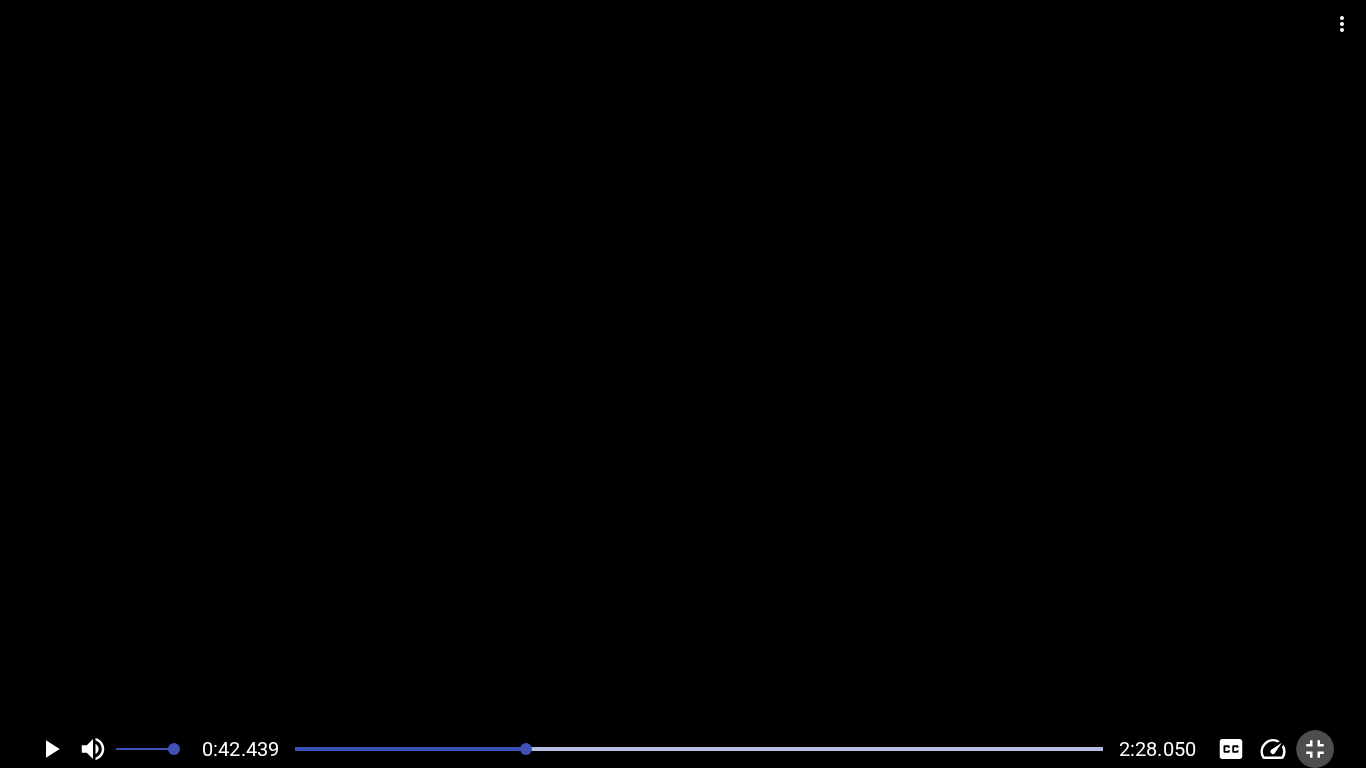 click 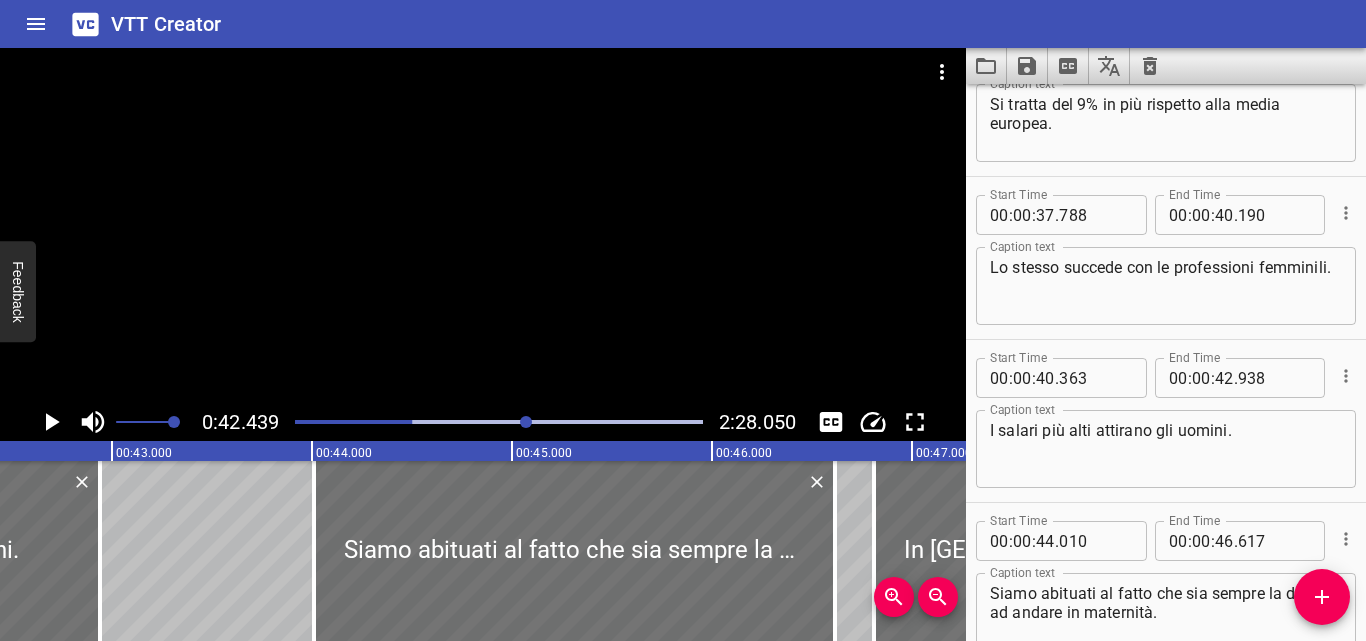 click on "Lo stesso succede con le professioni femminili." at bounding box center [1166, 286] 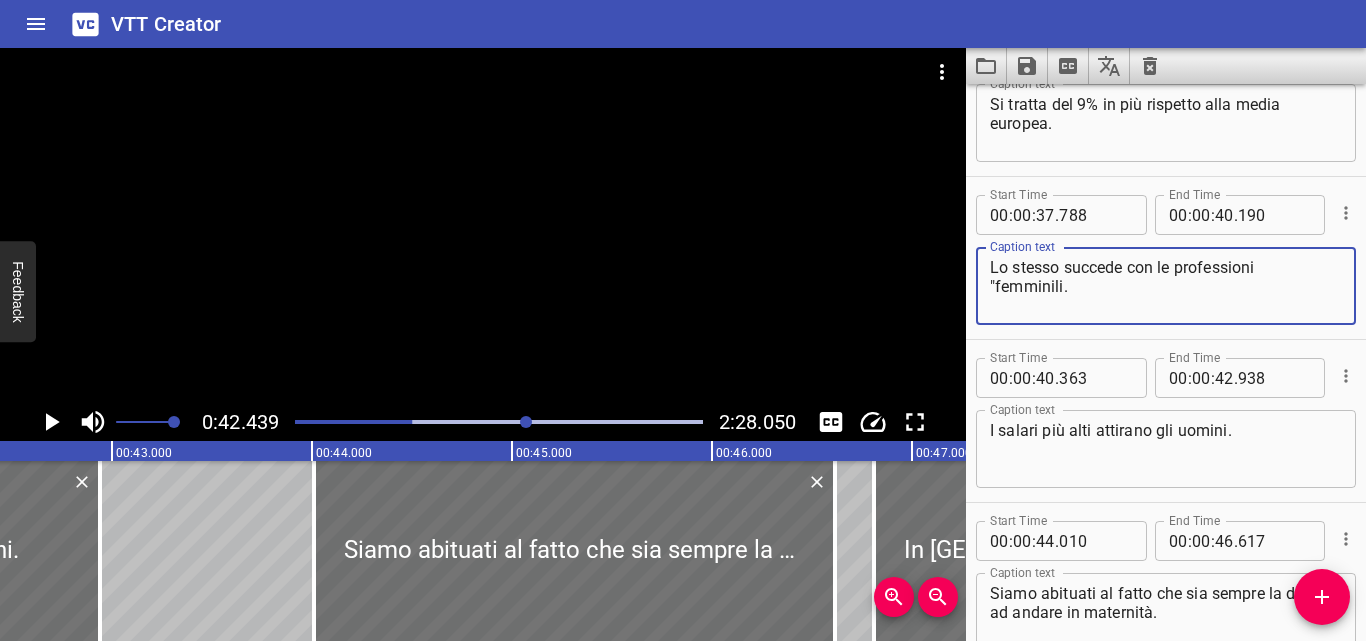 click on "Lo stesso succede con le professioni
"femminili." at bounding box center (1166, 286) 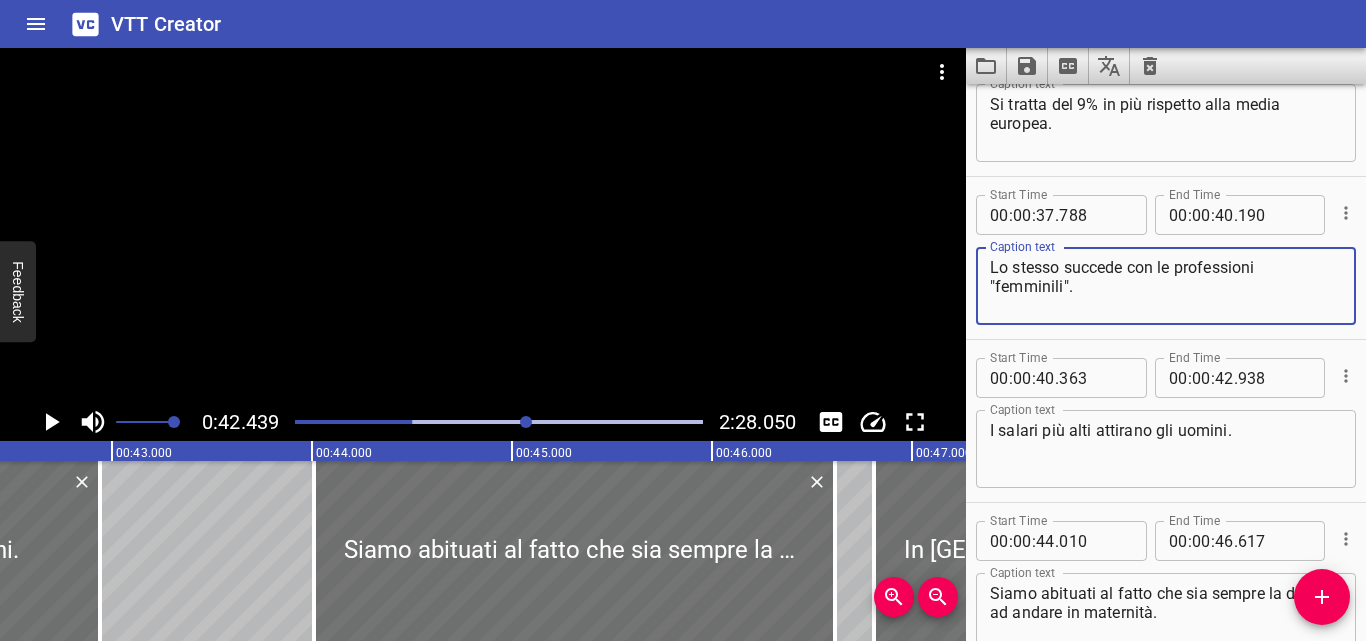 type on "Lo stesso succede con le professioni
"femminili"." 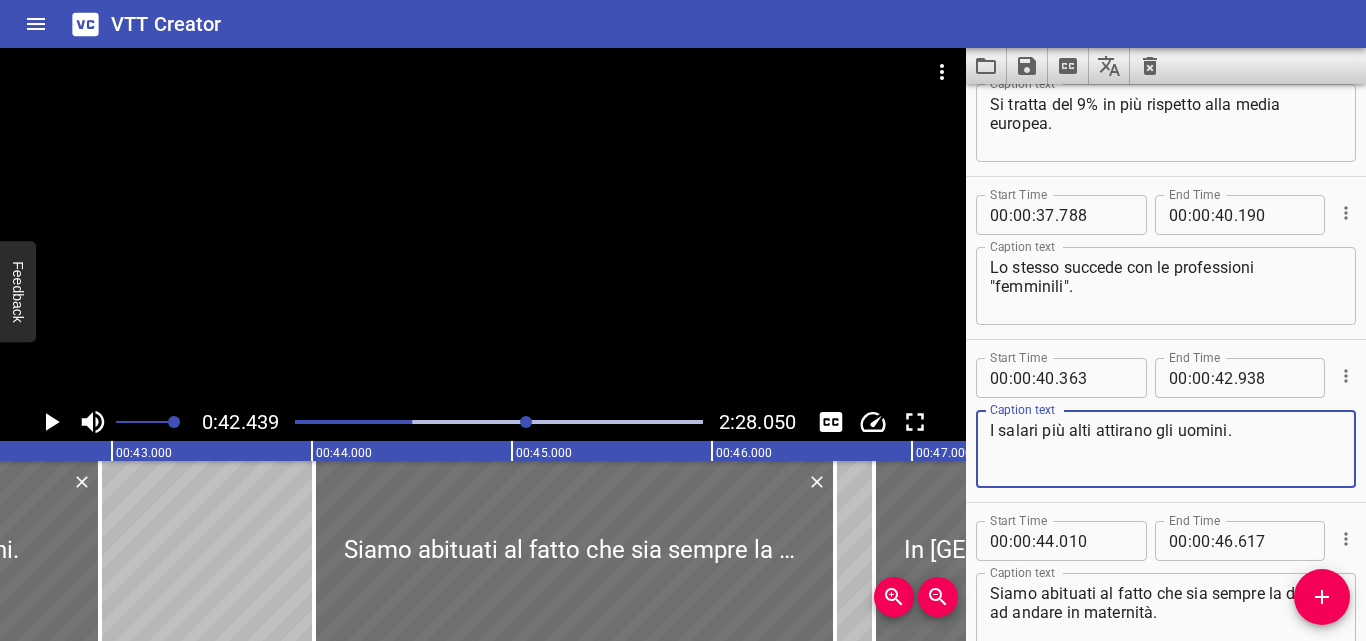 click on "I salari più alti attirano gli uomini." at bounding box center (1166, 449) 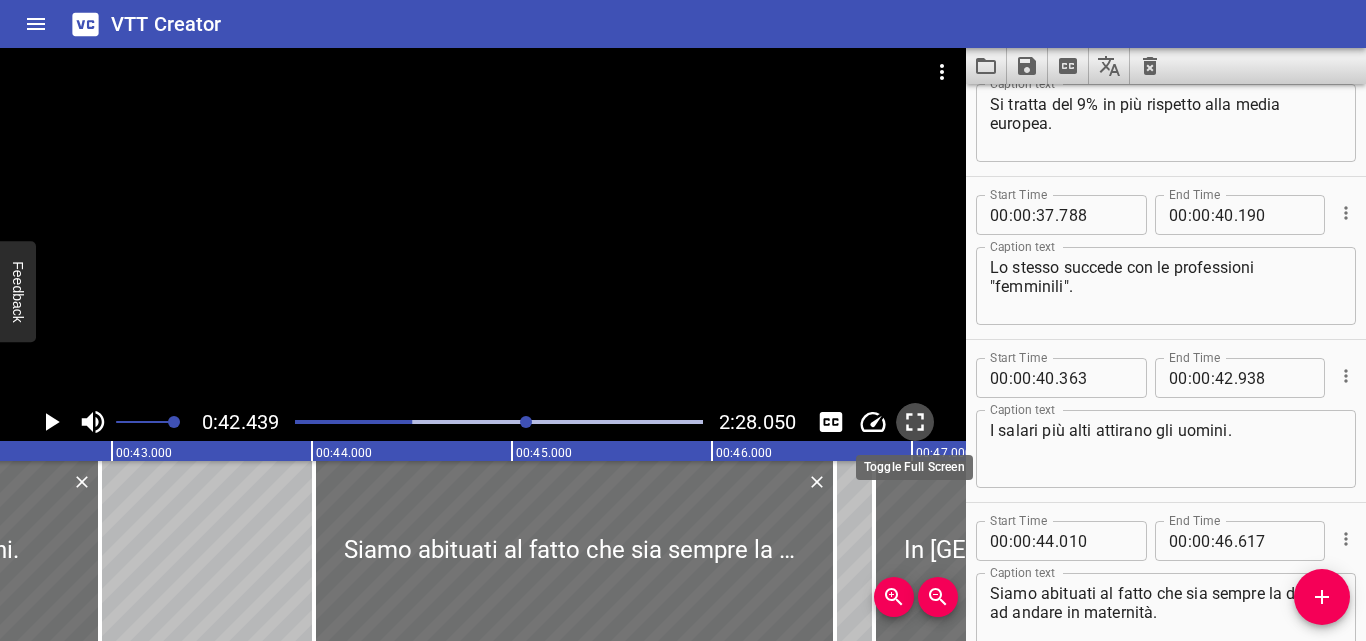 click 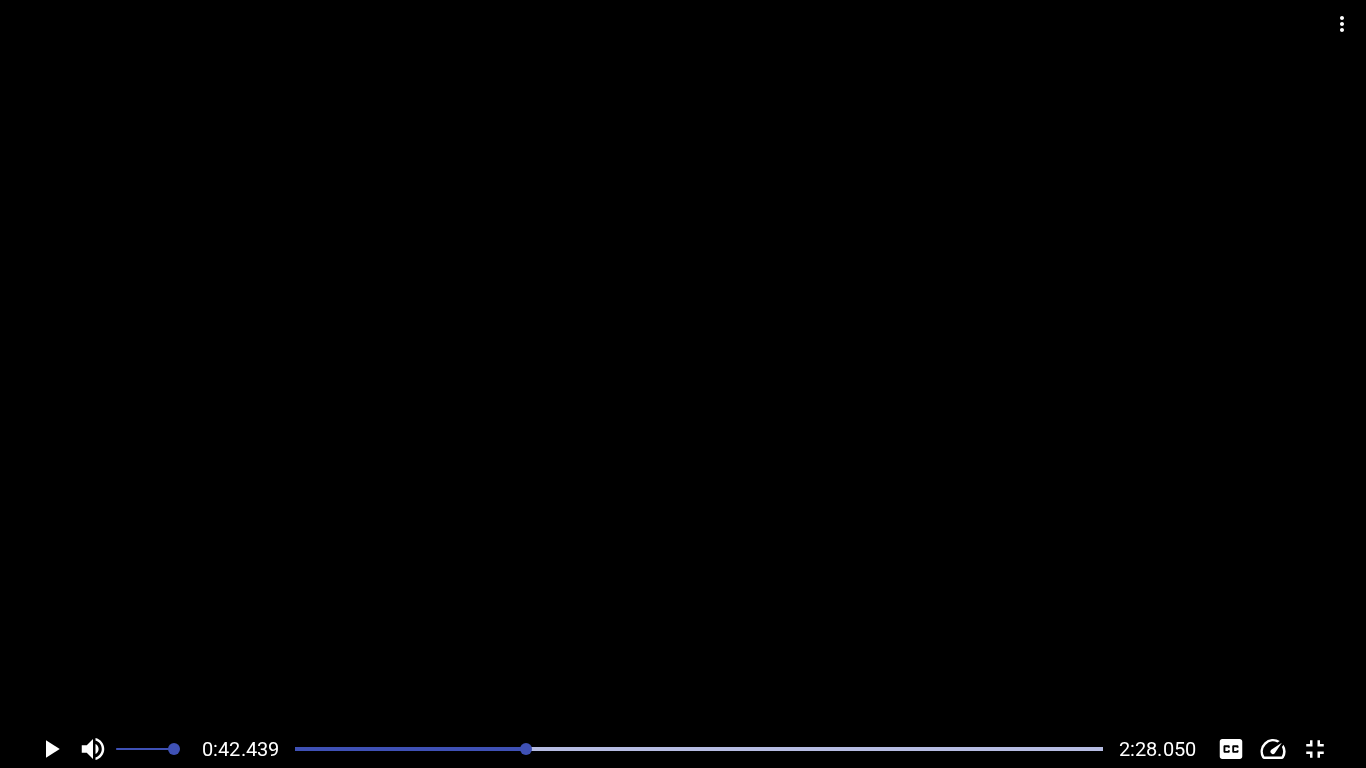 click at bounding box center (699, 749) 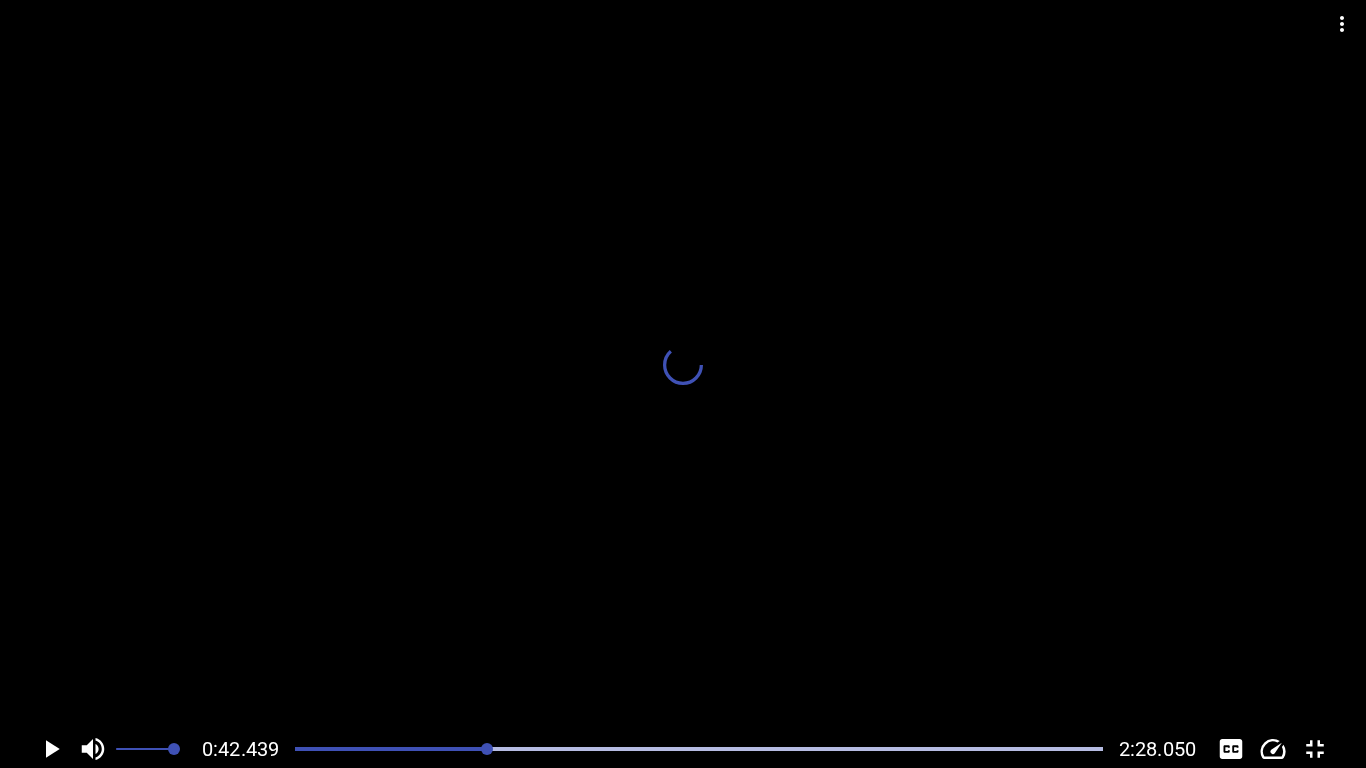 scroll, scrollTop: 1669, scrollLeft: 0, axis: vertical 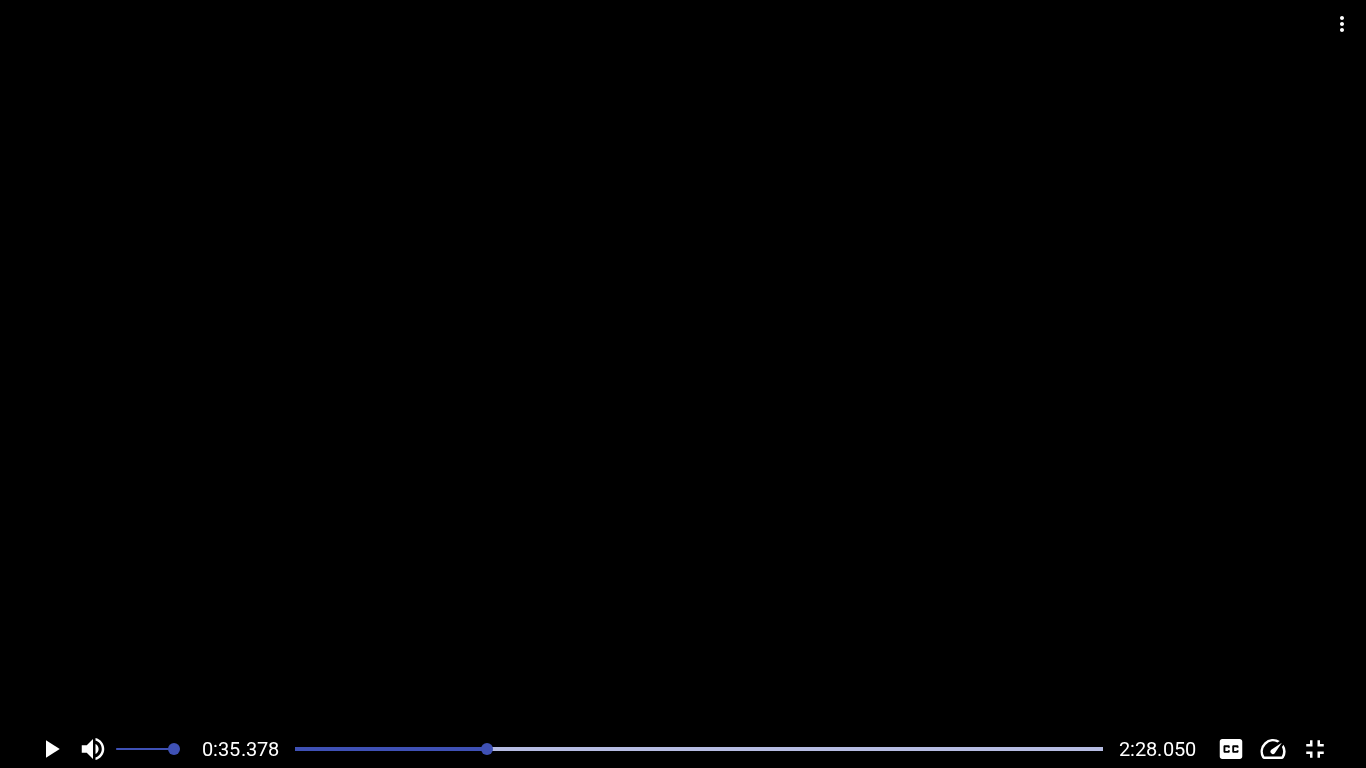click at bounding box center (683, 365) 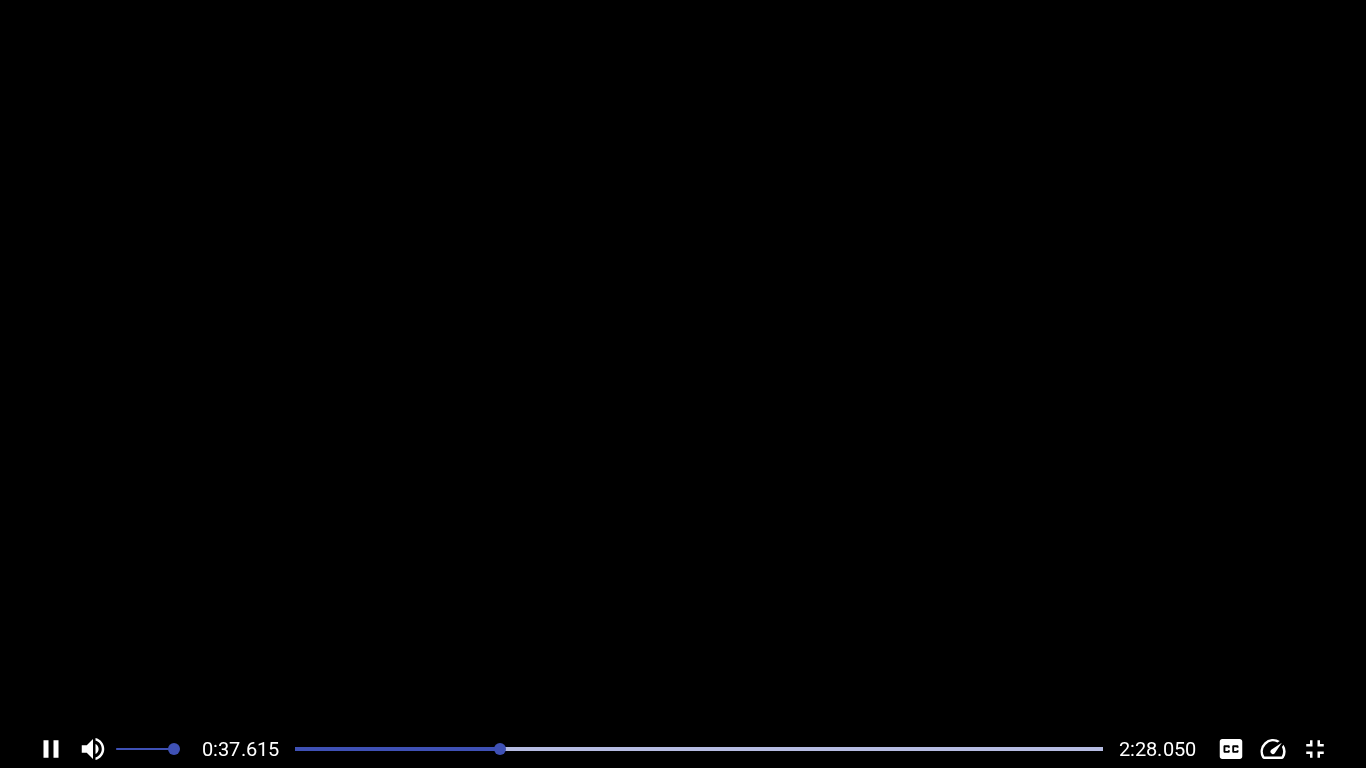 scroll, scrollTop: 0, scrollLeft: 7523, axis: horizontal 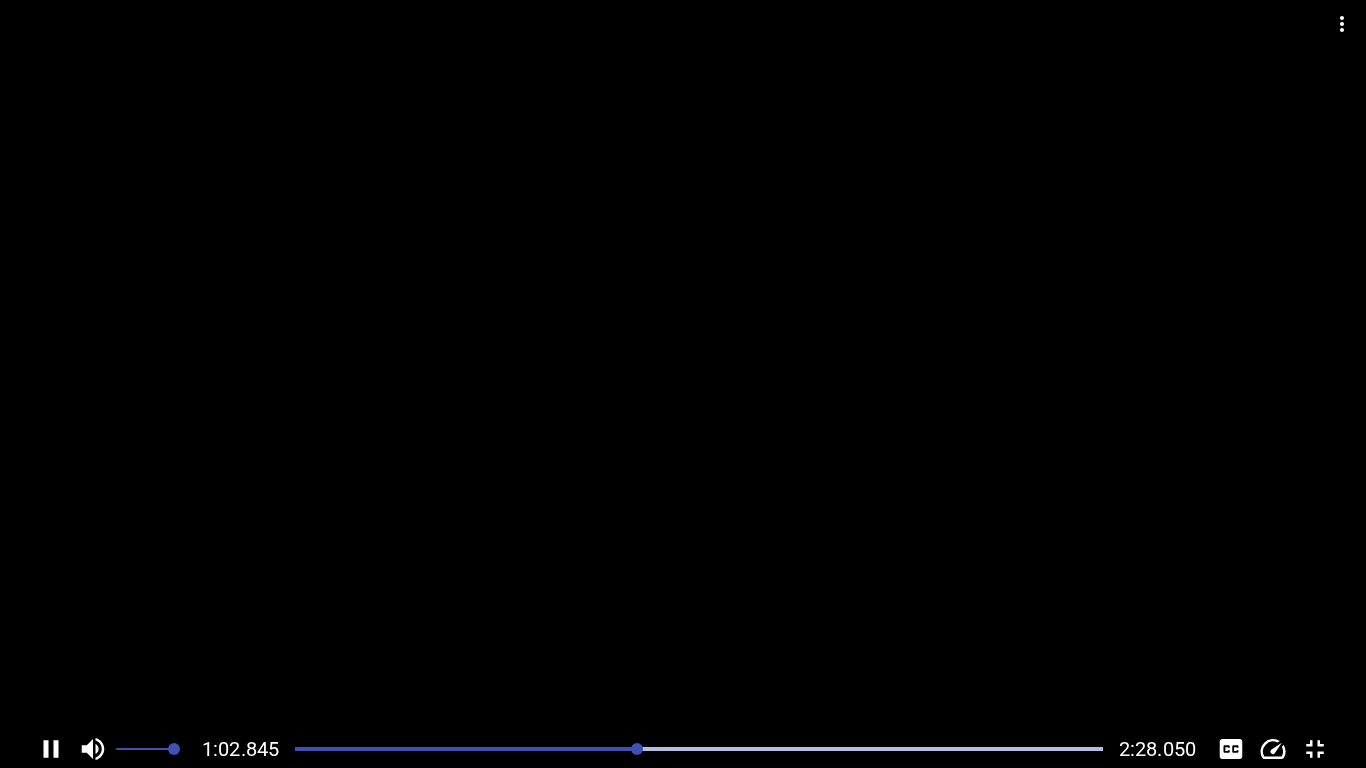 click at bounding box center (683, 365) 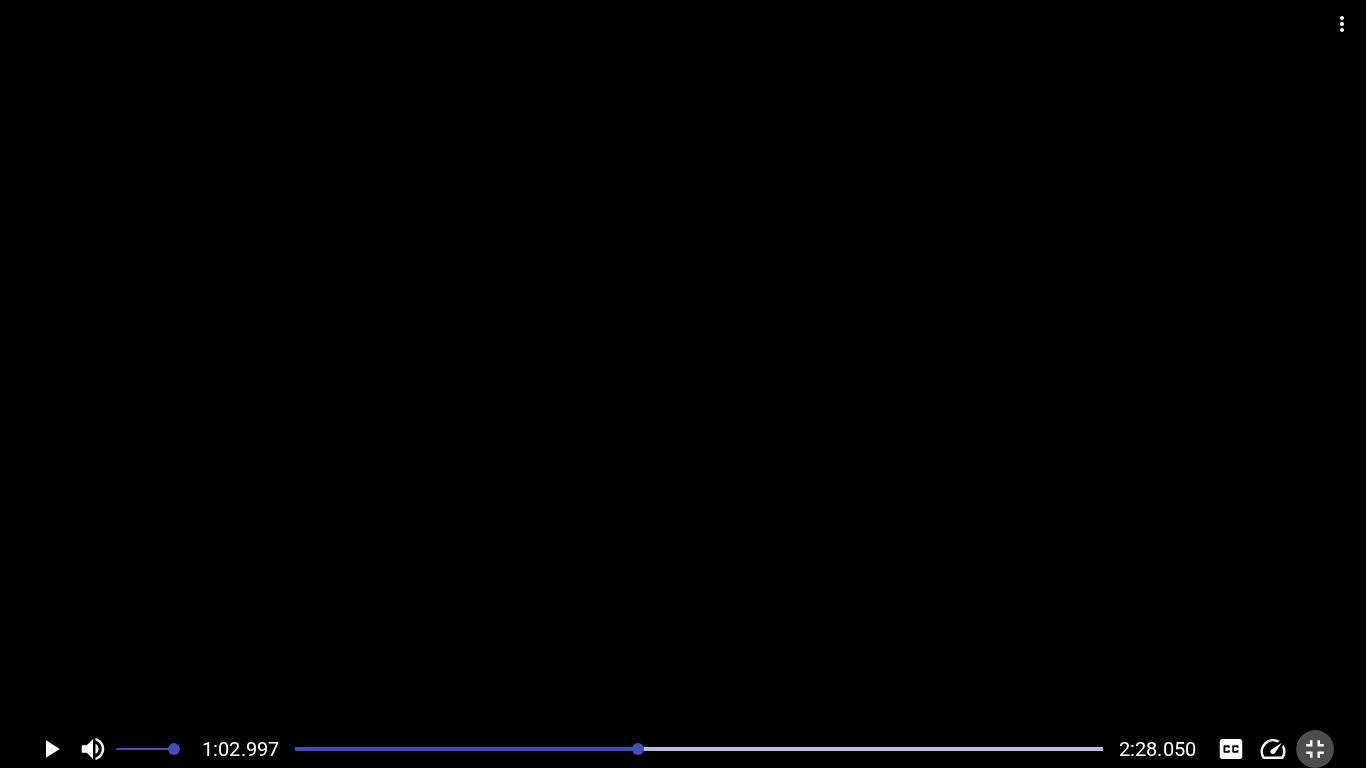 click 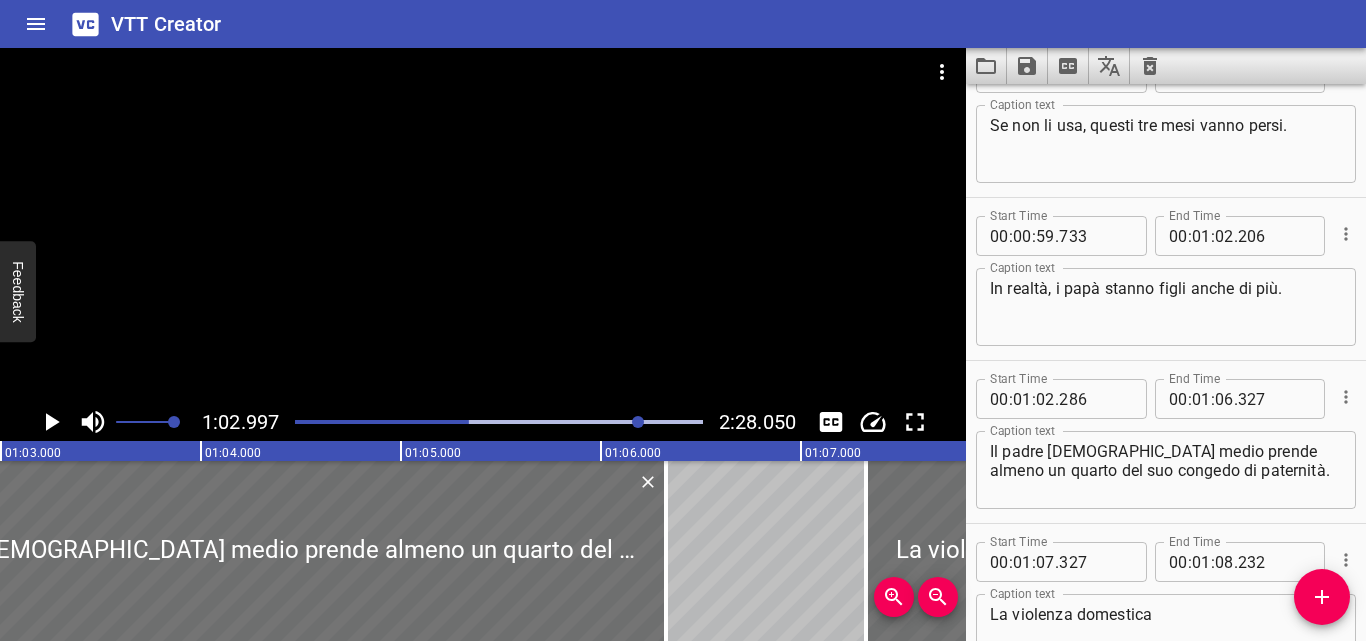 click on "In realtà, i papà stanno figli anche di più." at bounding box center [1166, 307] 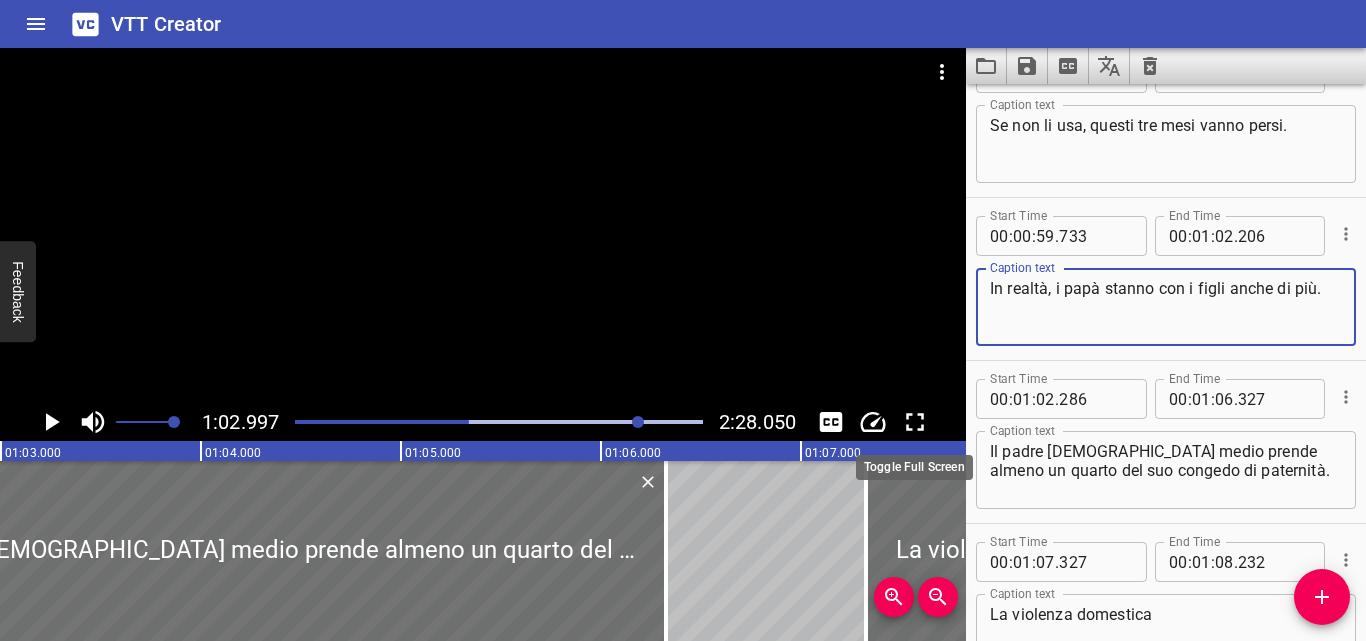 type on "In realtà, i papà stanno con i figli anche di più." 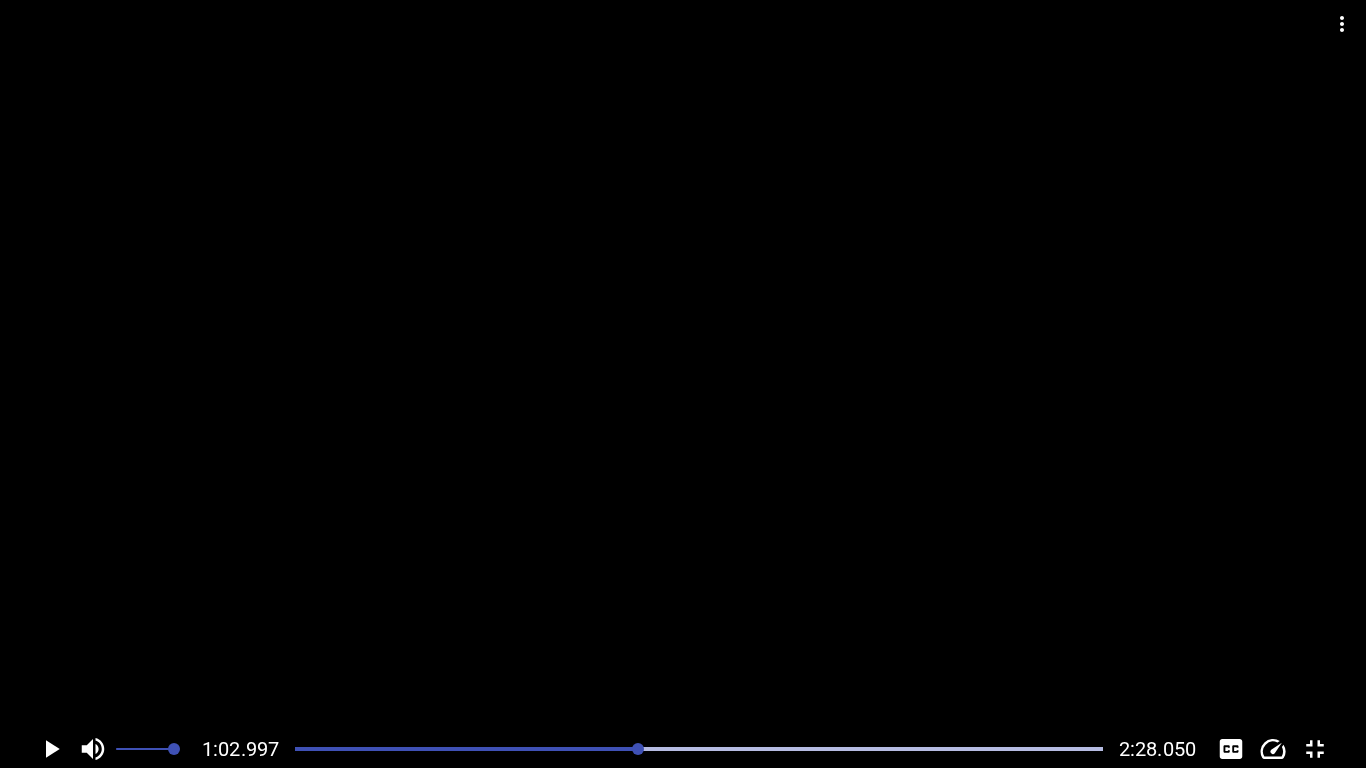 click at bounding box center [699, 749] 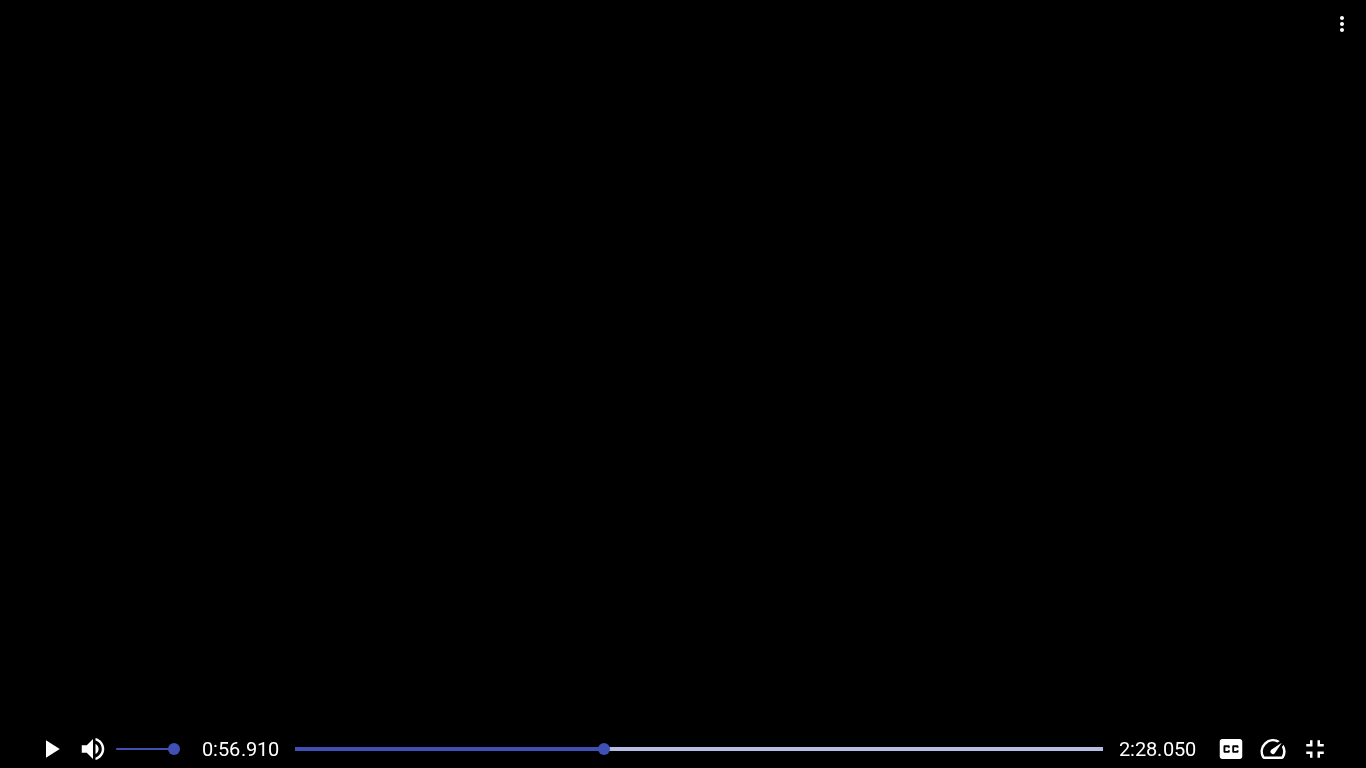 click at bounding box center (683, 365) 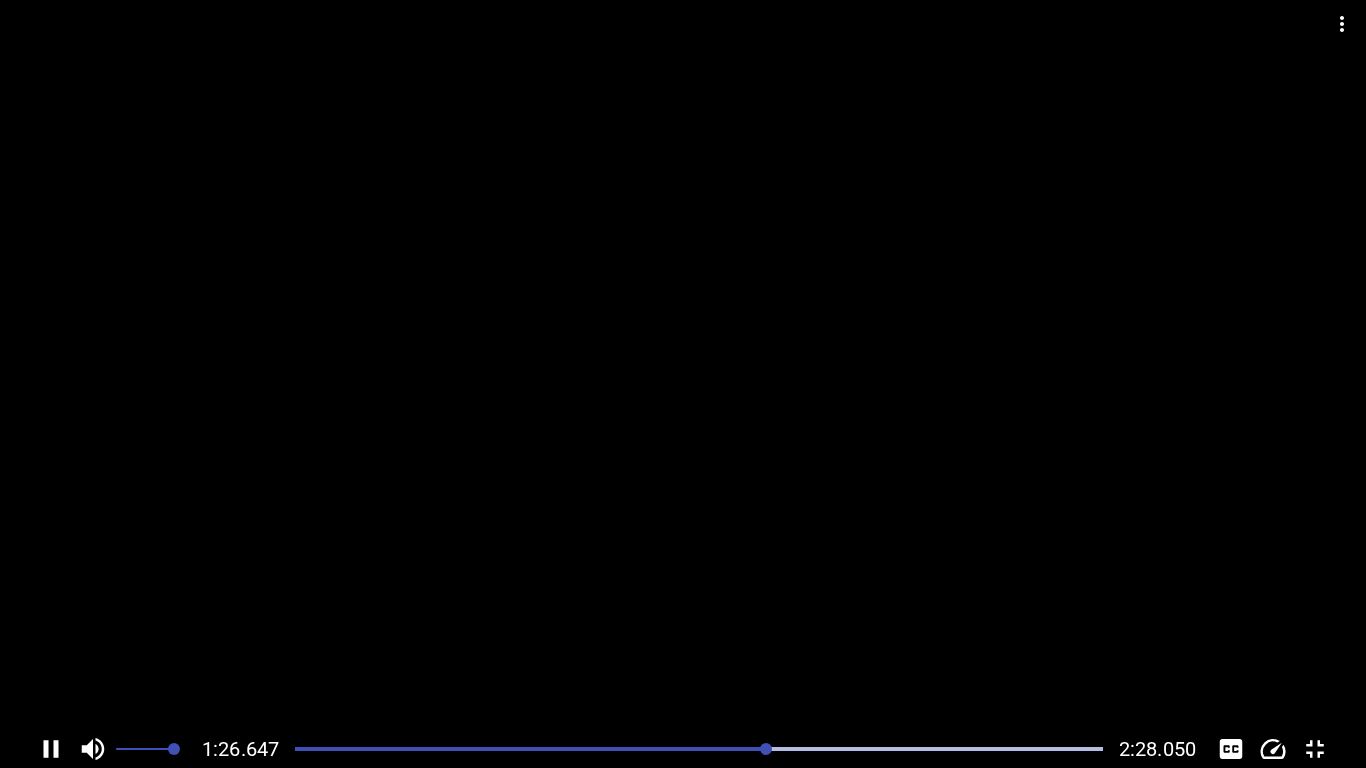 click at bounding box center [683, 365] 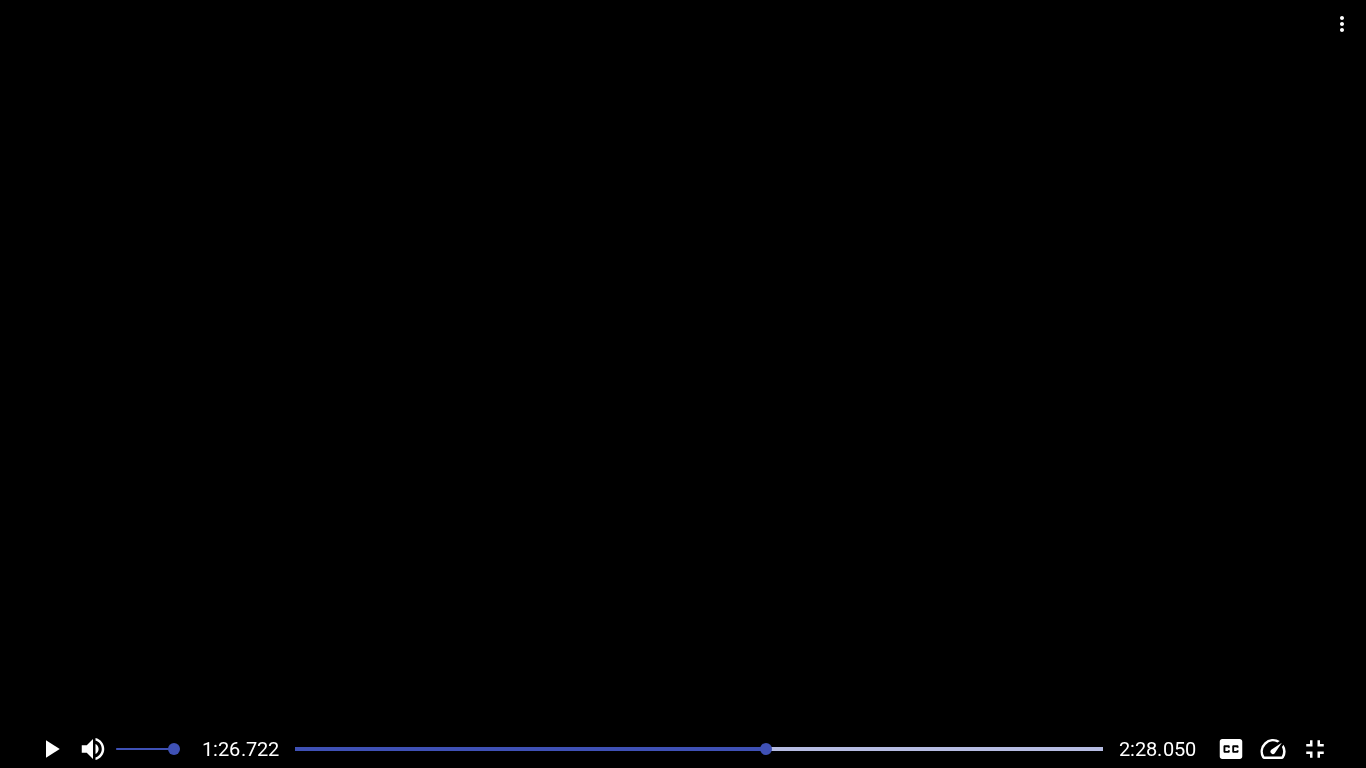 click at bounding box center (699, 749) 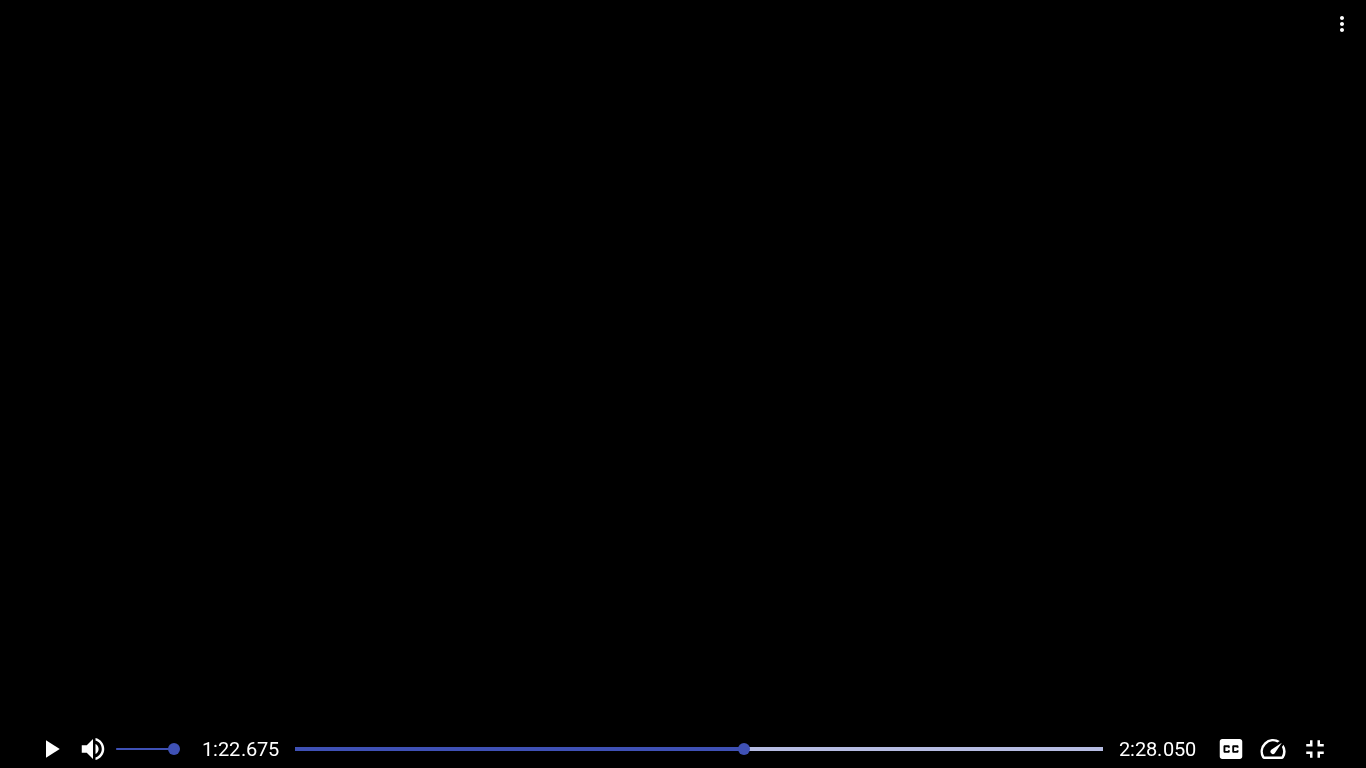 click at bounding box center (683, 365) 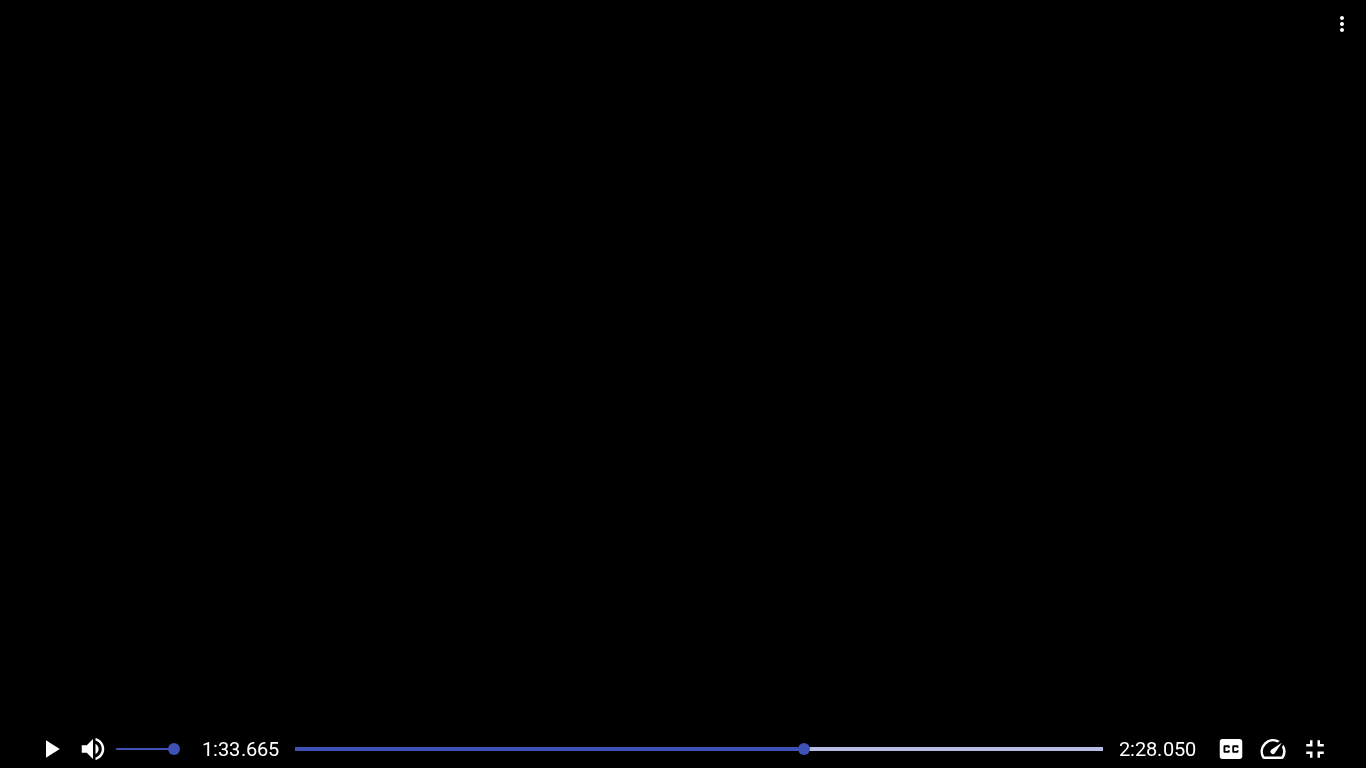 click 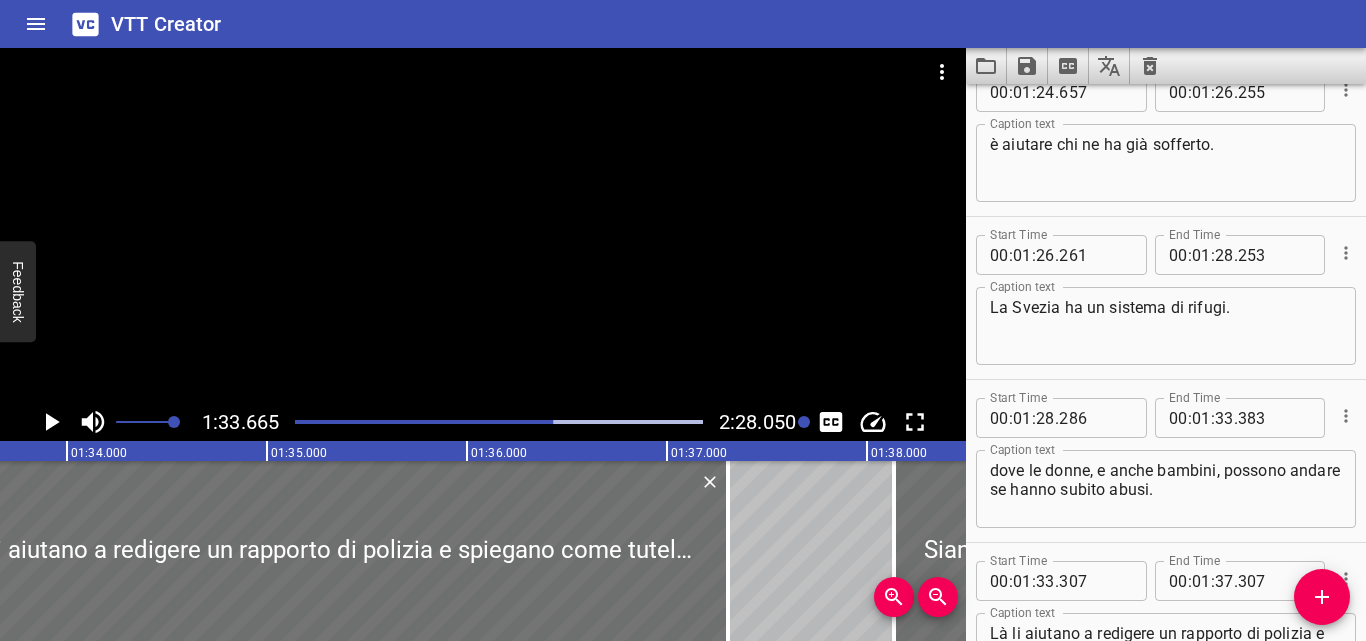 click on "dove le donne, e anche bambini, possono andare se hanno subito abusi." at bounding box center (1166, 489) 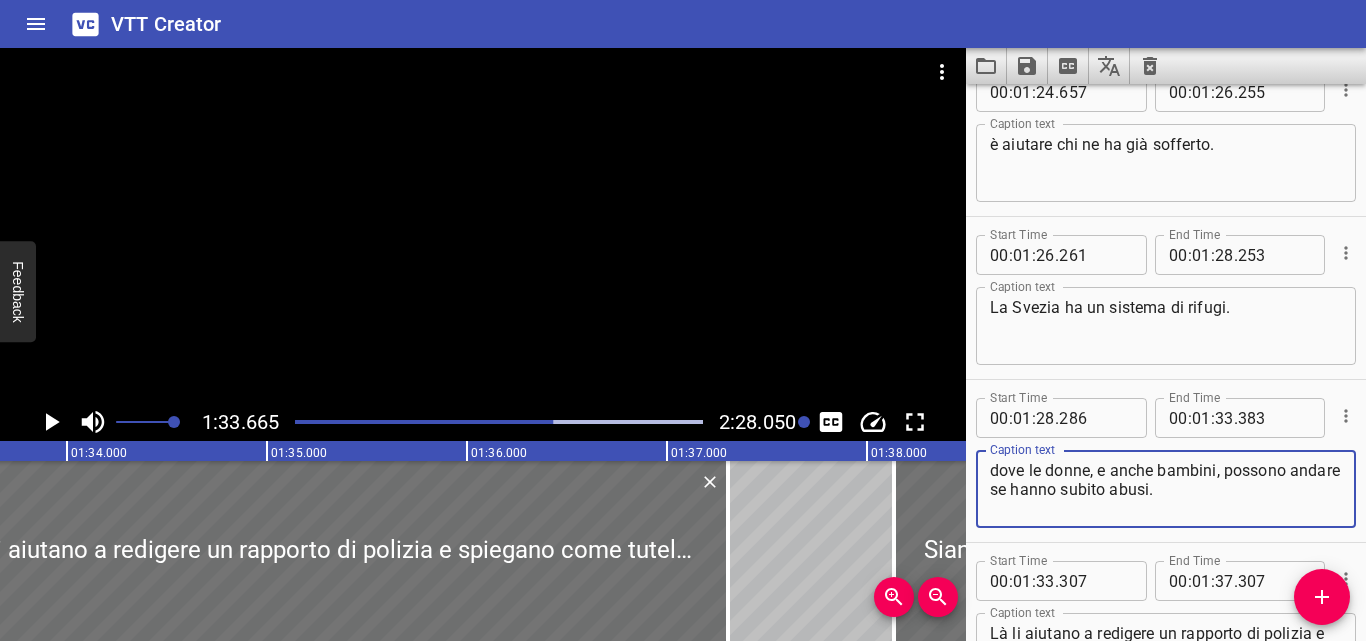 click on "dove le donne, e anche bambini, possono andare se hanno subito abusi." at bounding box center (1166, 489) 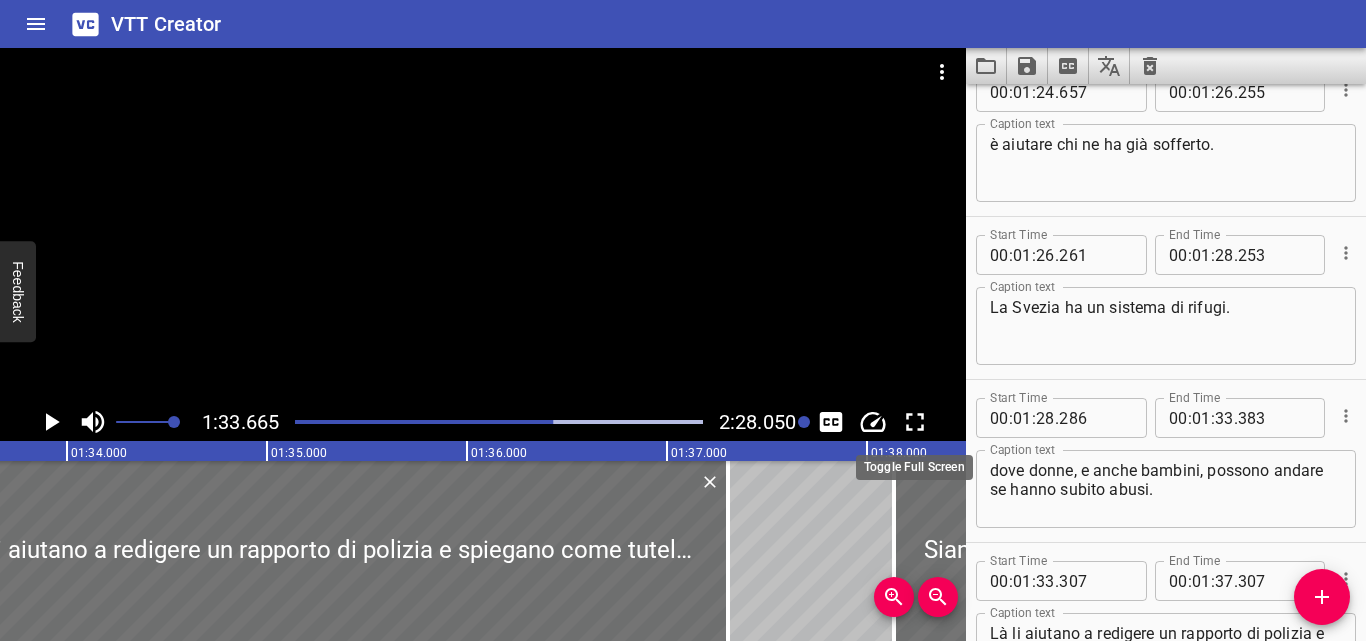 click at bounding box center [915, 422] 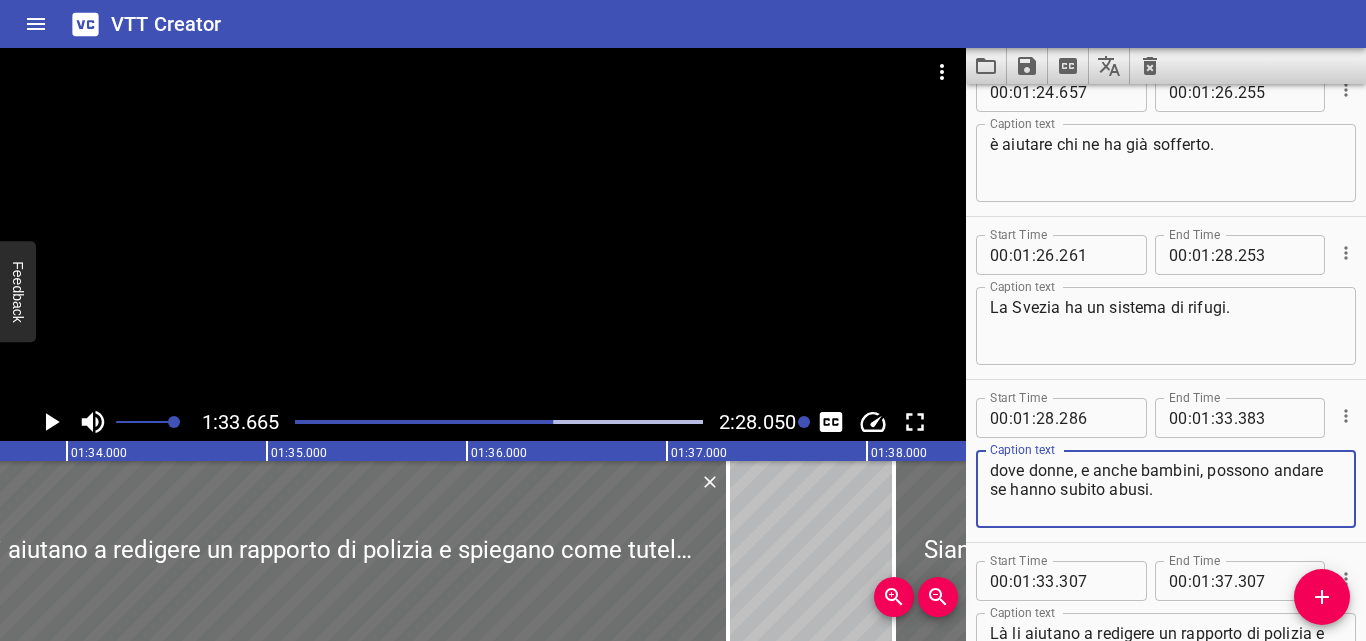 drag, startPoint x: 1140, startPoint y: 472, endPoint x: 1098, endPoint y: 468, distance: 42.190044 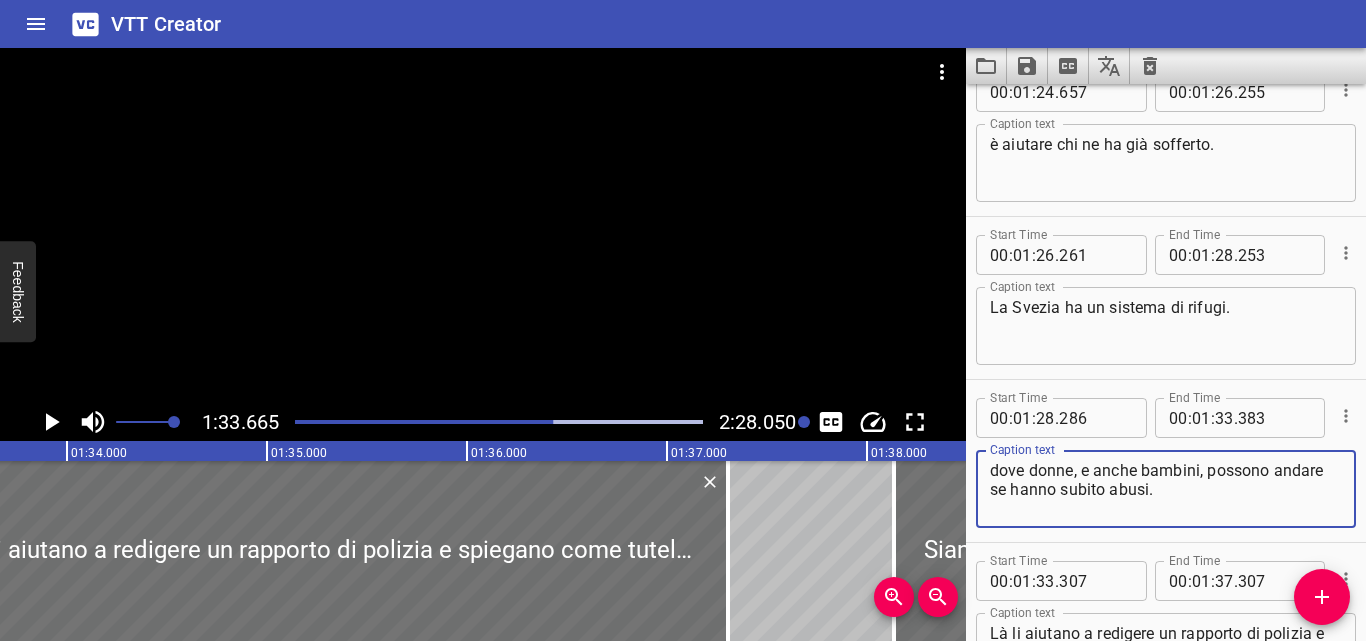 click on "dove donne, e anche bambini, possono andare se hanno subito abusi." at bounding box center (1166, 489) 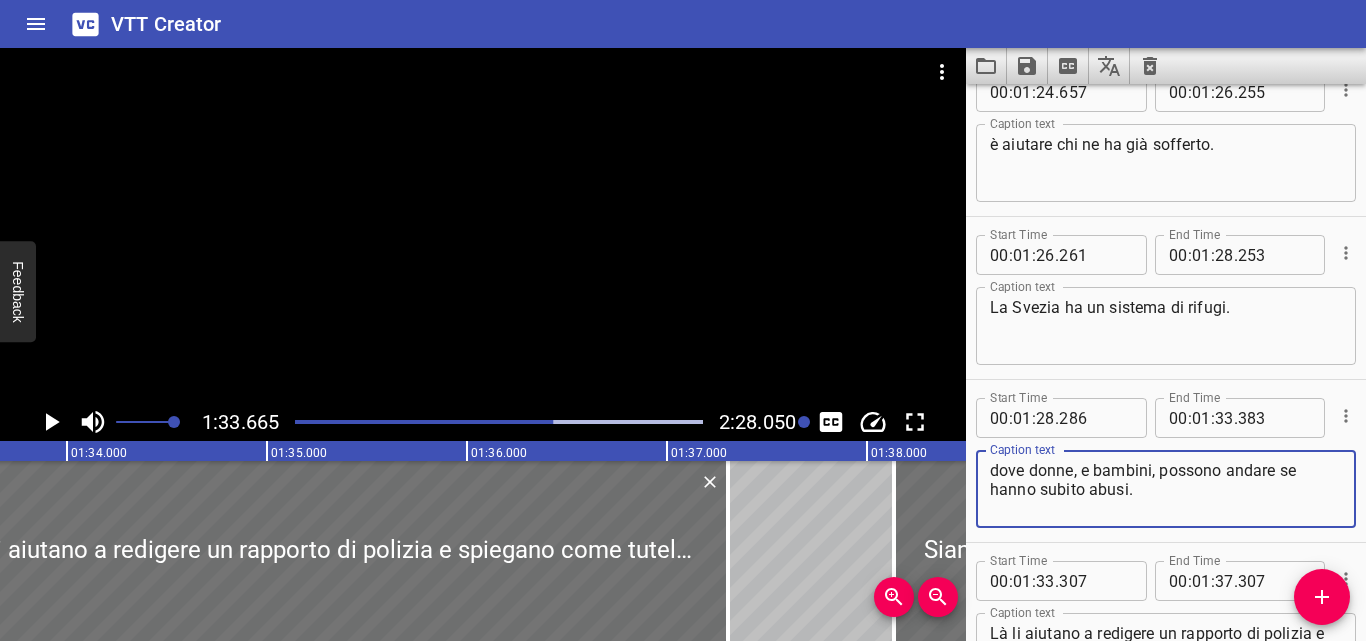 type on "dove donne, e bambini, possono andare se hanno subito abusi." 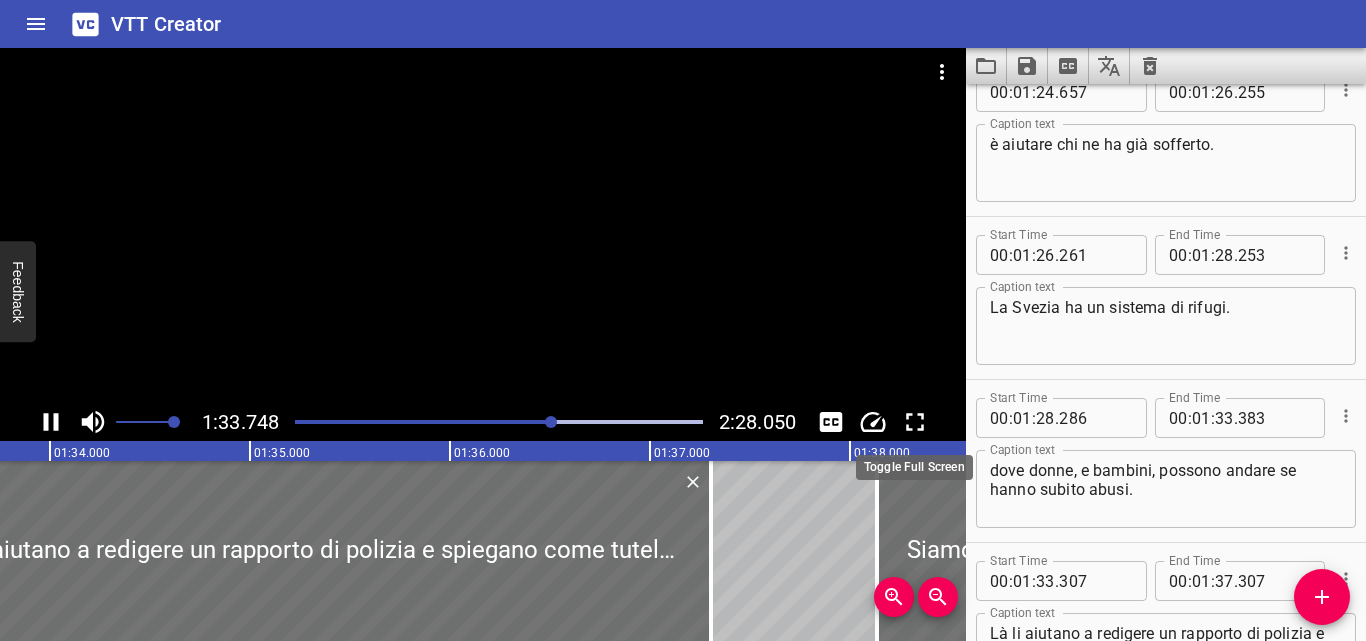 click 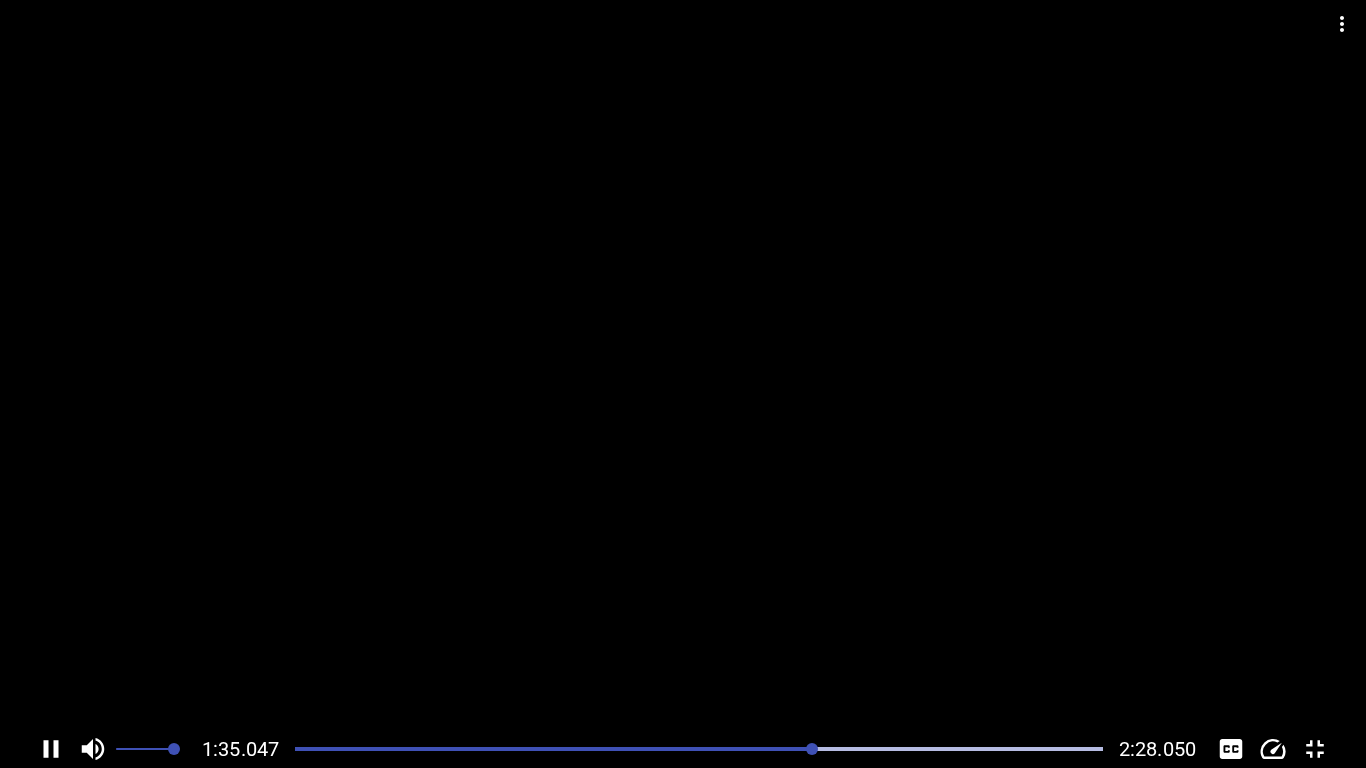 click at bounding box center (410, 749) 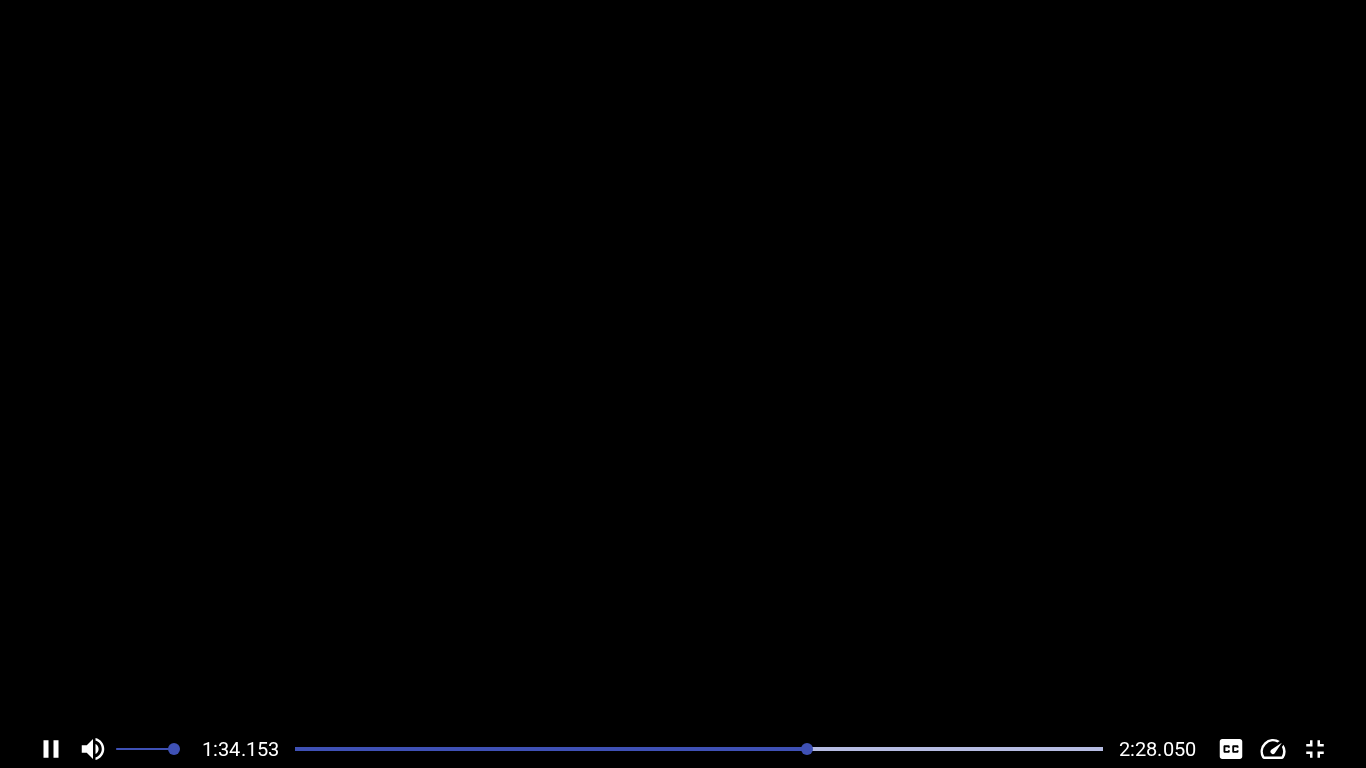 click at bounding box center [683, 365] 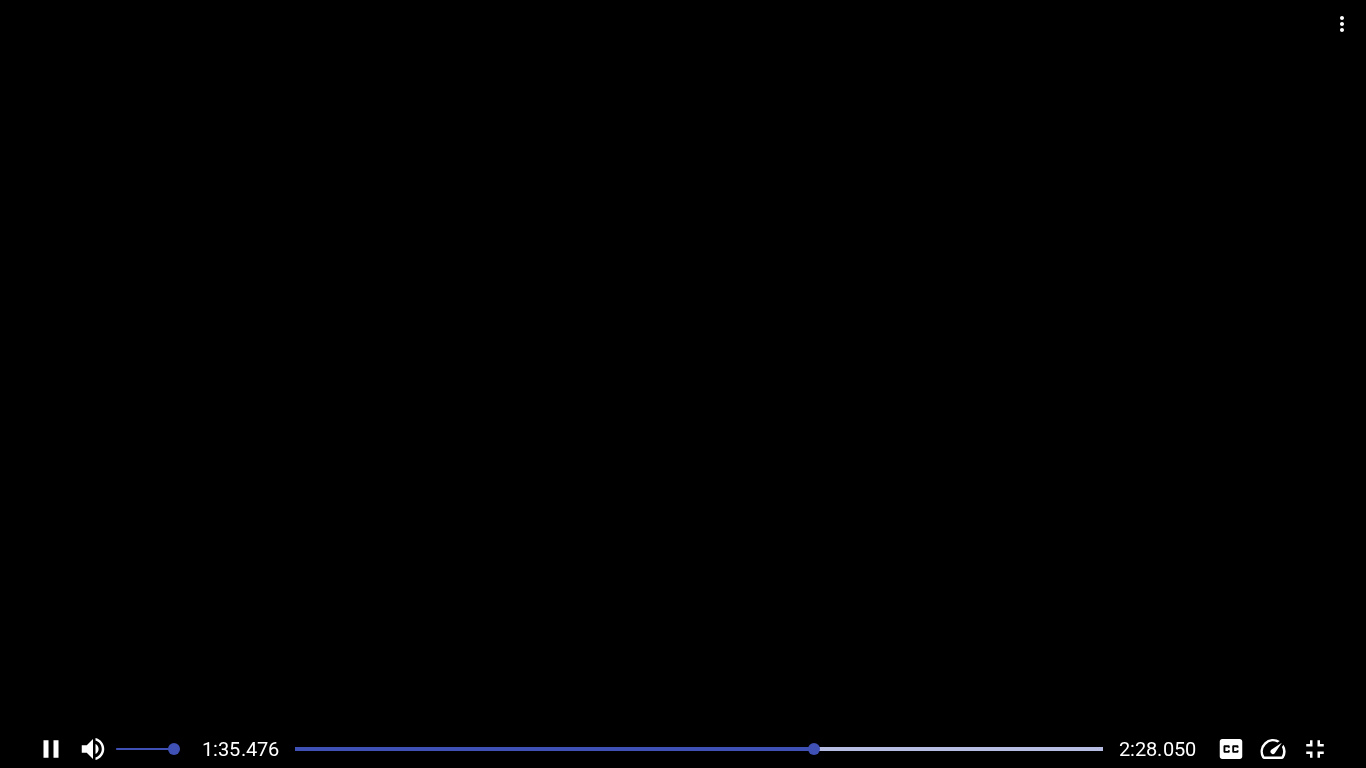 click at bounding box center (683, 365) 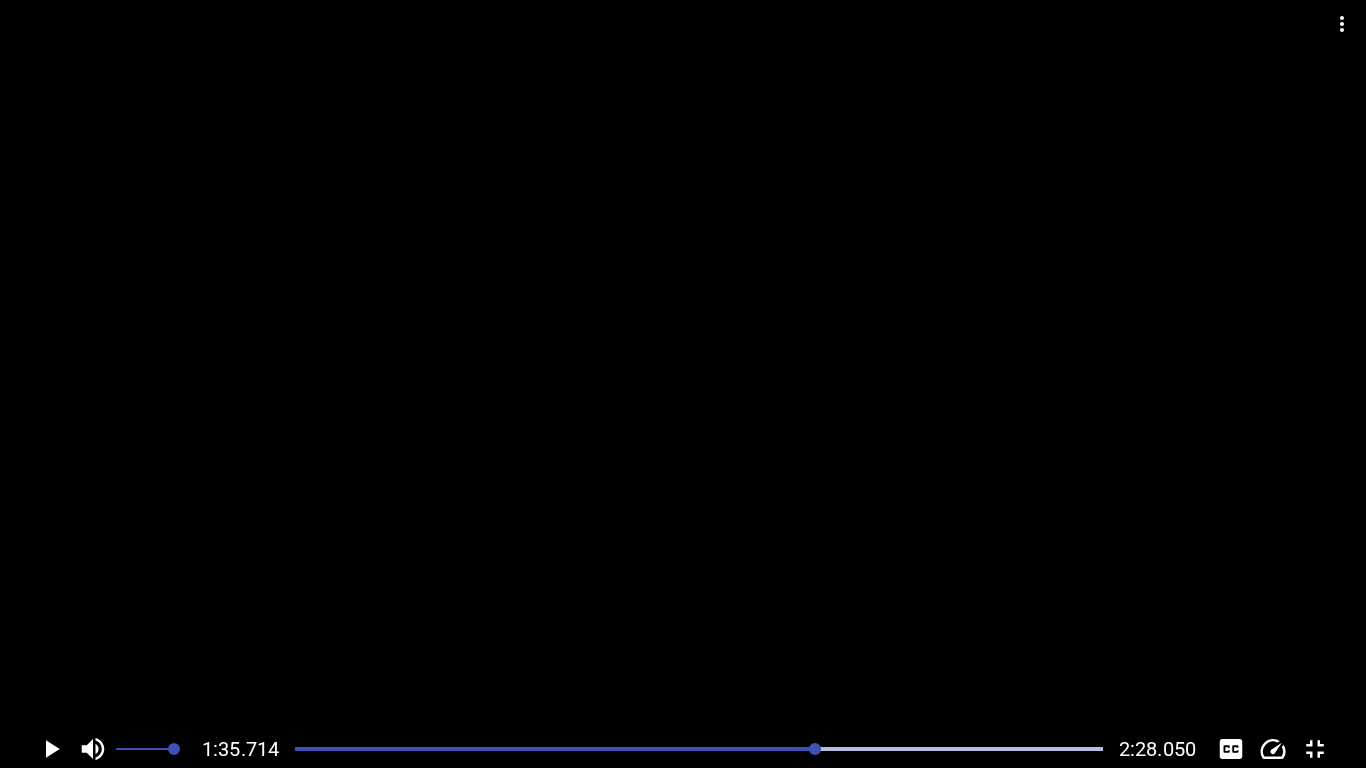 click at bounding box center [683, 365] 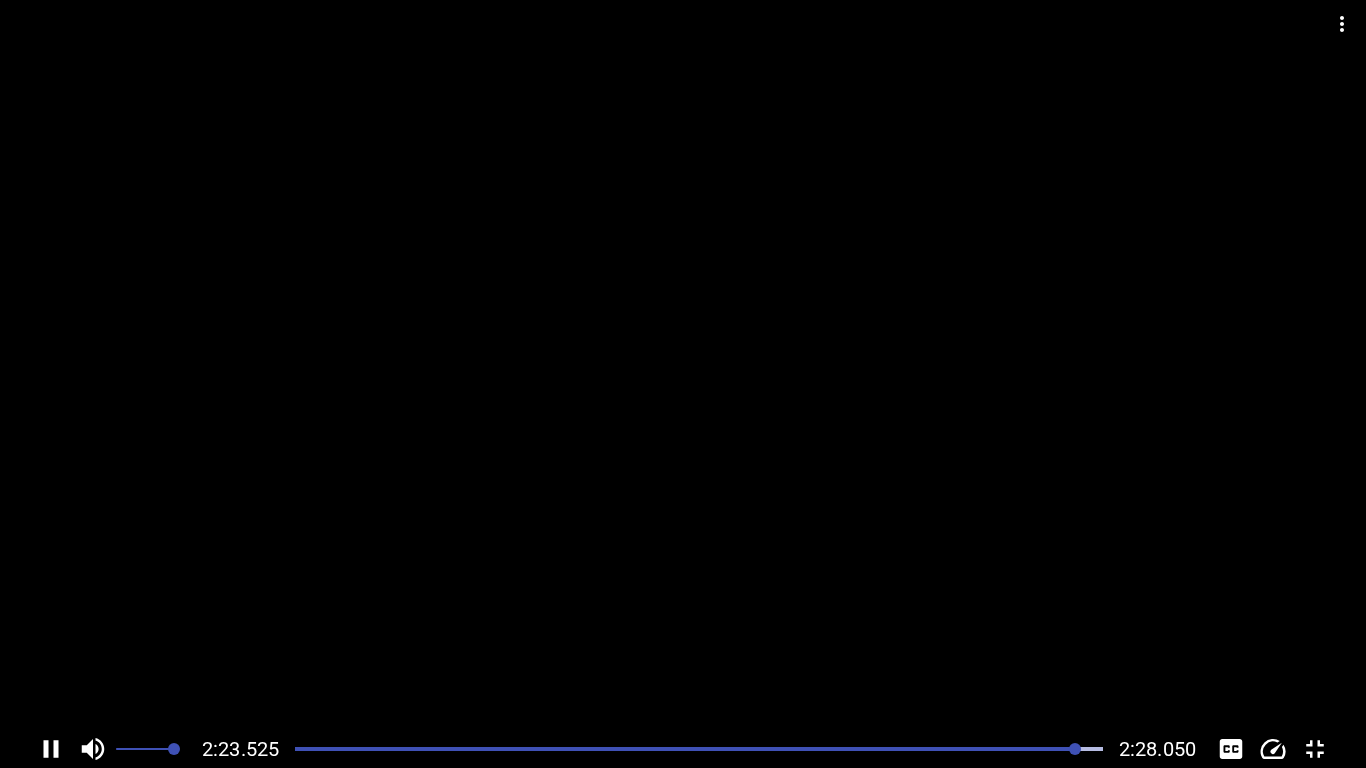 click at bounding box center (699, 749) 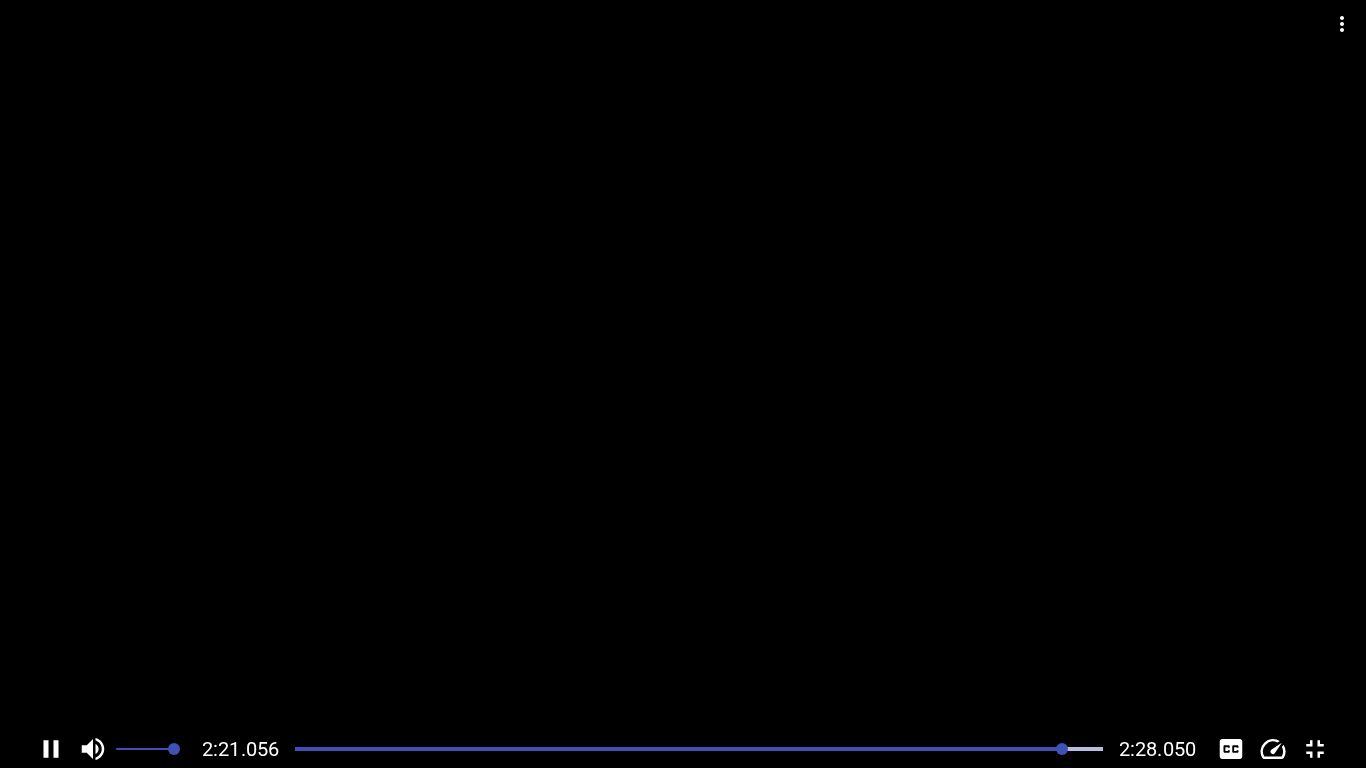click at bounding box center (683, 365) 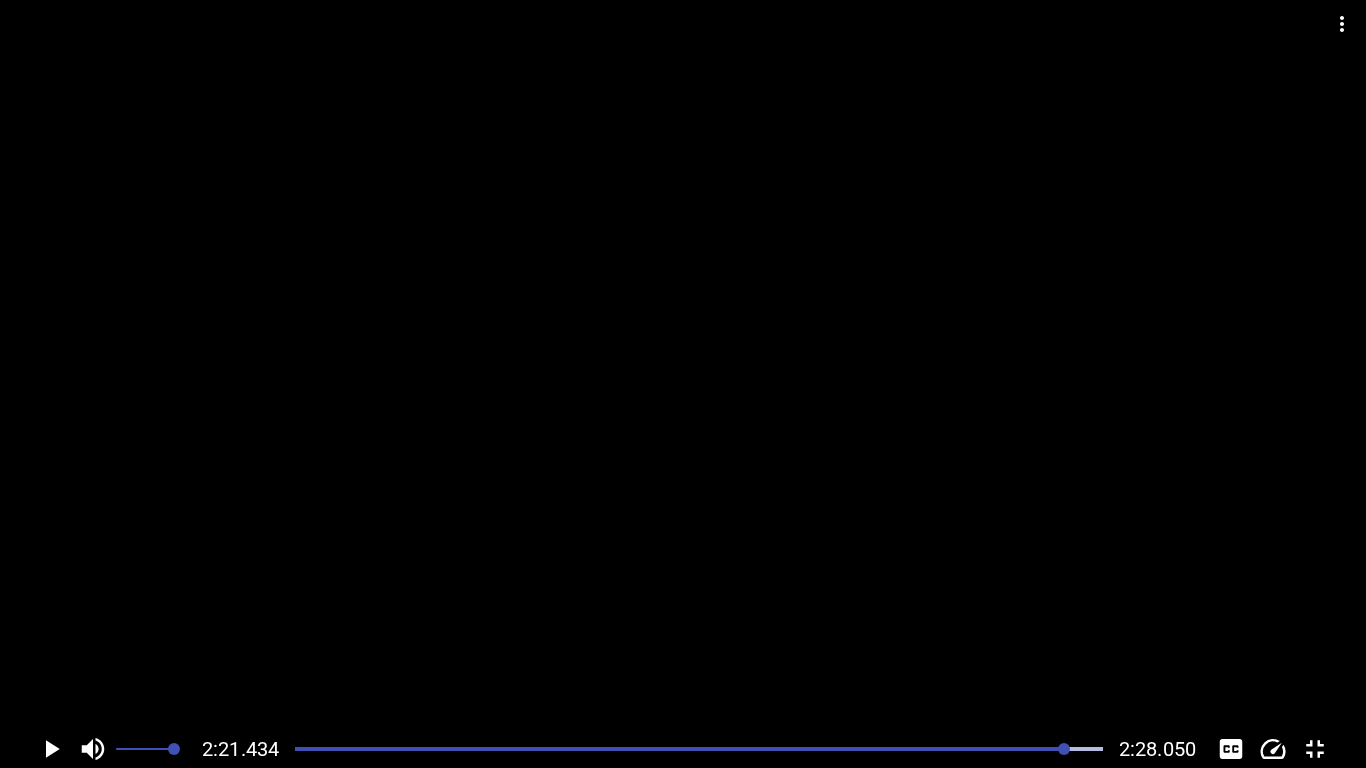 click 